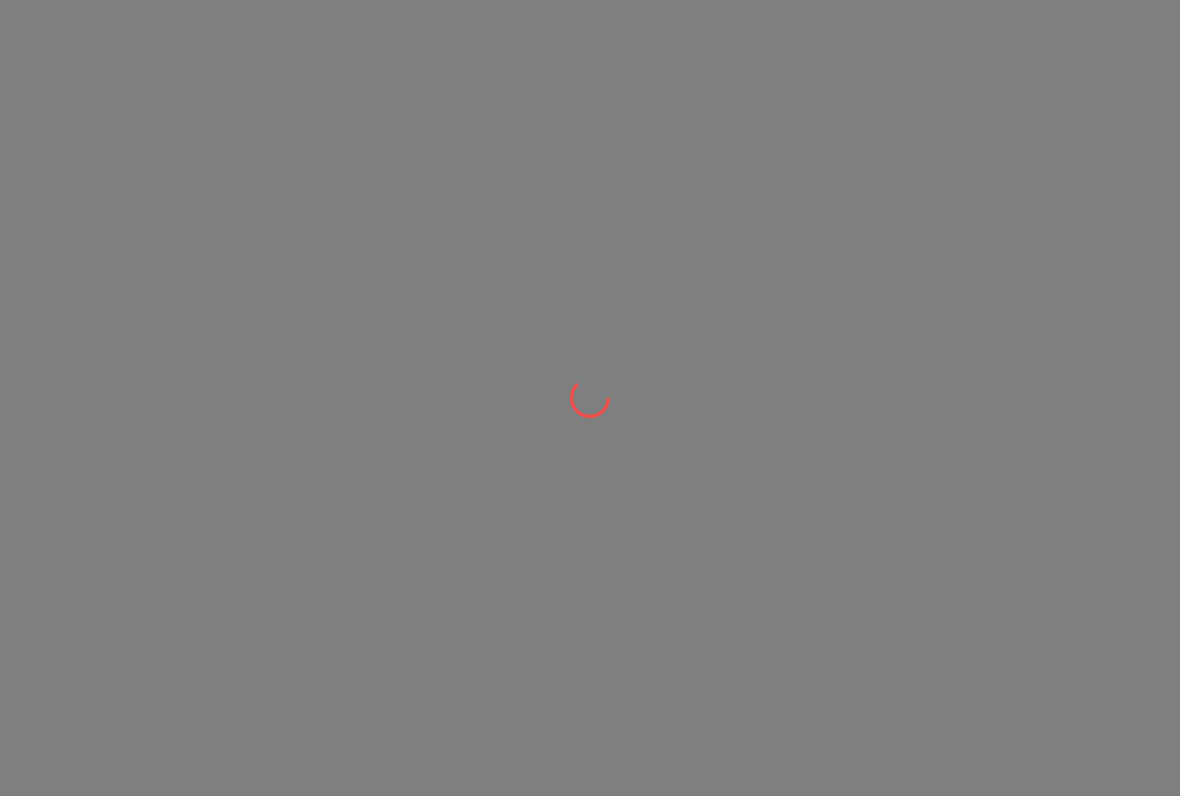 scroll, scrollTop: 0, scrollLeft: 0, axis: both 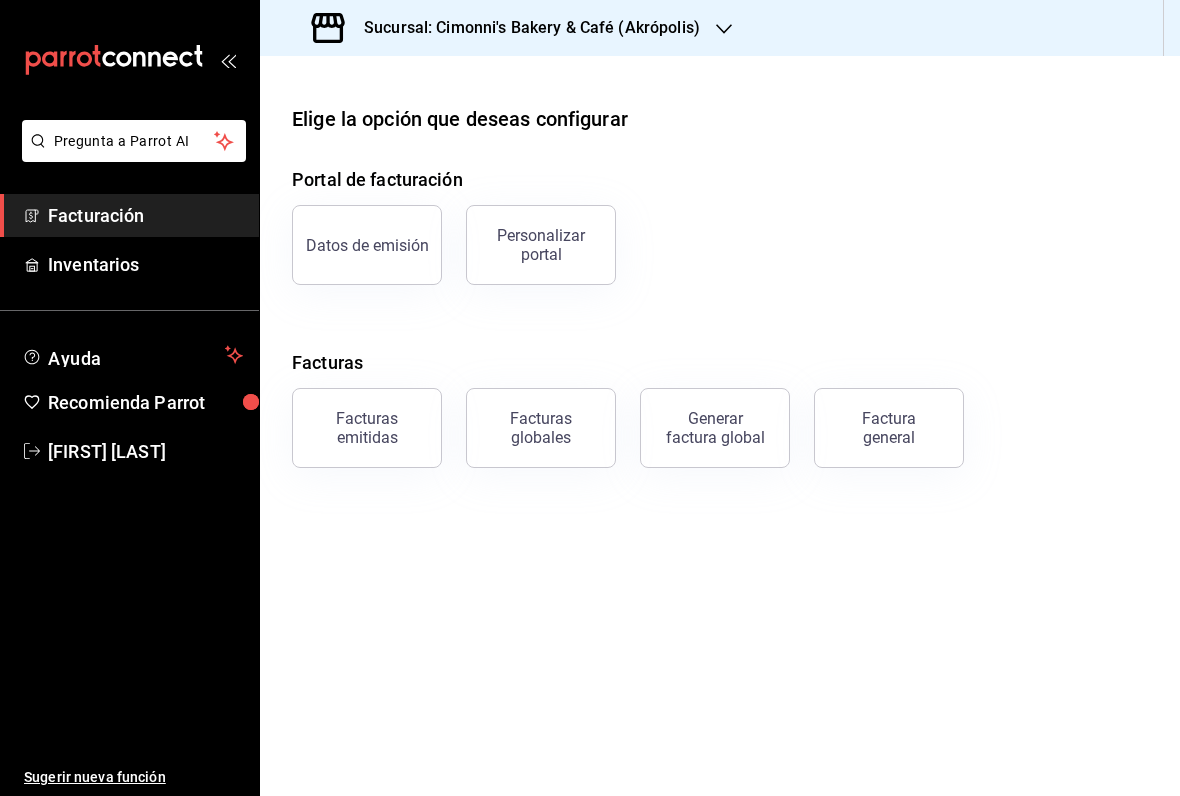 click on "Facturas globales" at bounding box center (541, 428) 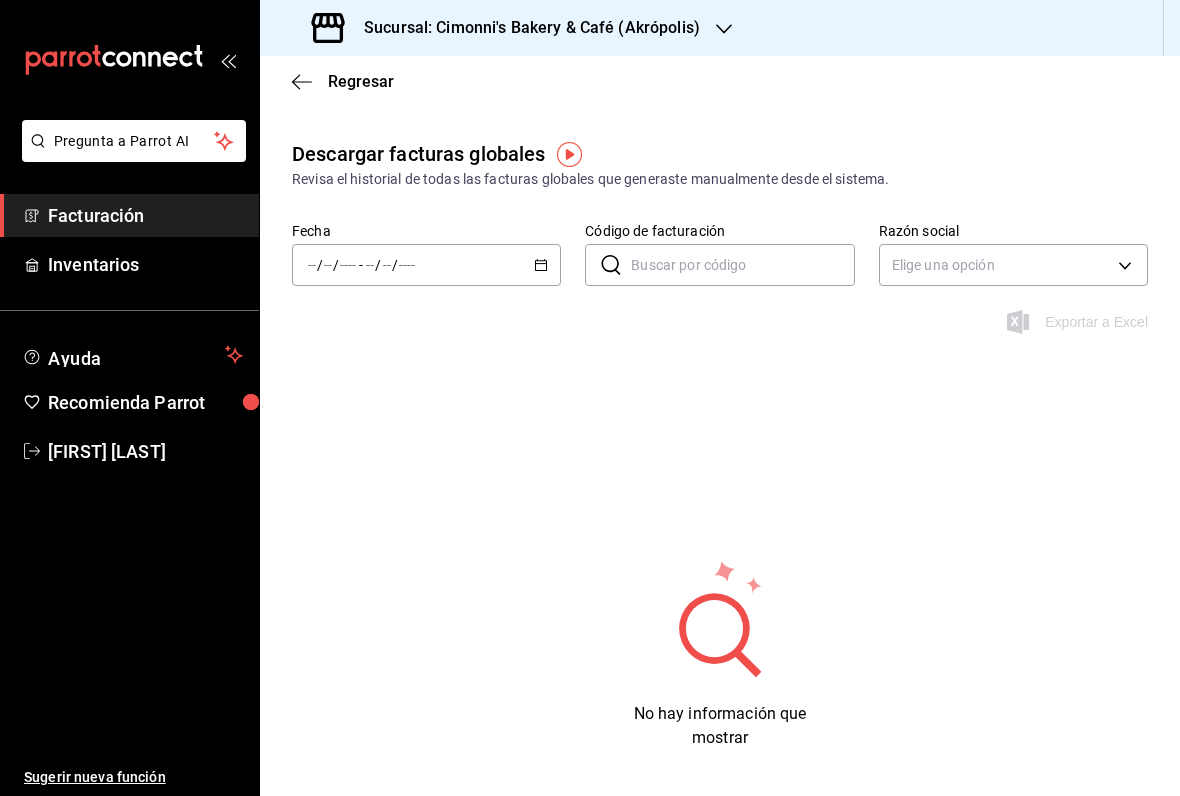 click 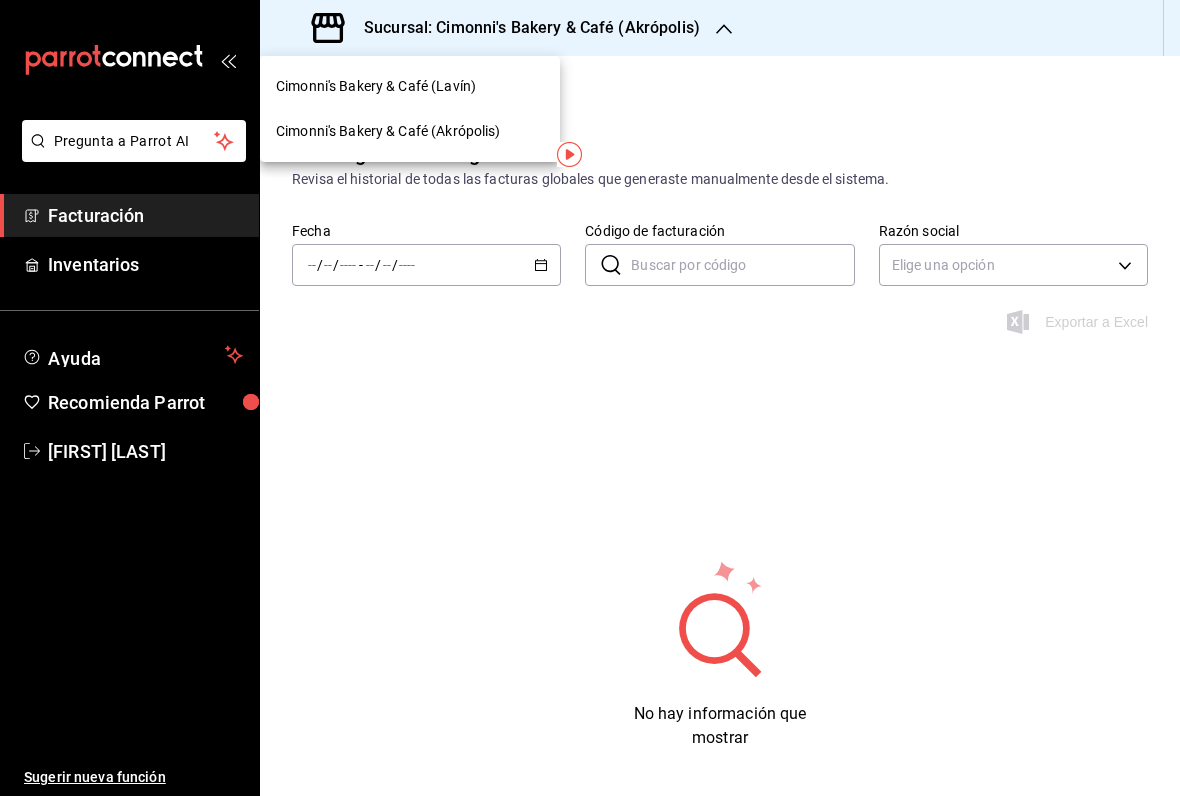 click on "Cimonni's Bakery & Café (Lavín)" at bounding box center [410, 86] 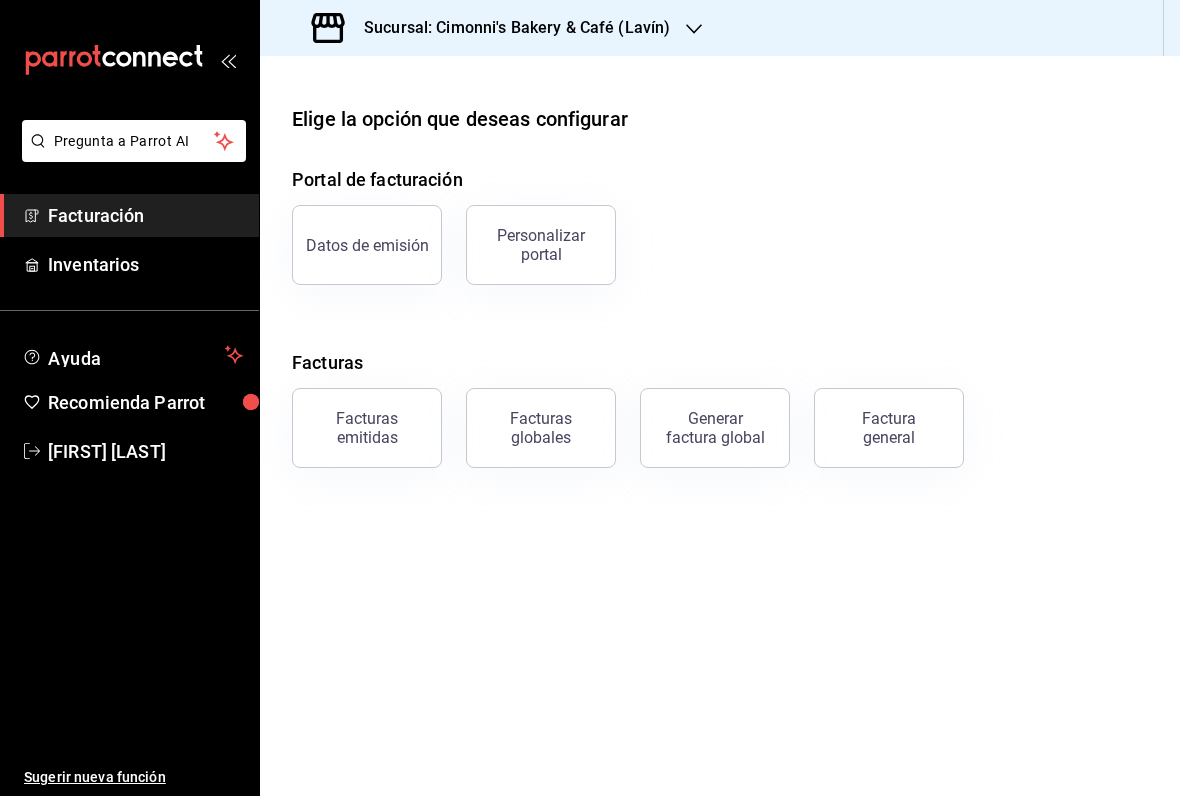 click on "Facturas globales" at bounding box center (541, 428) 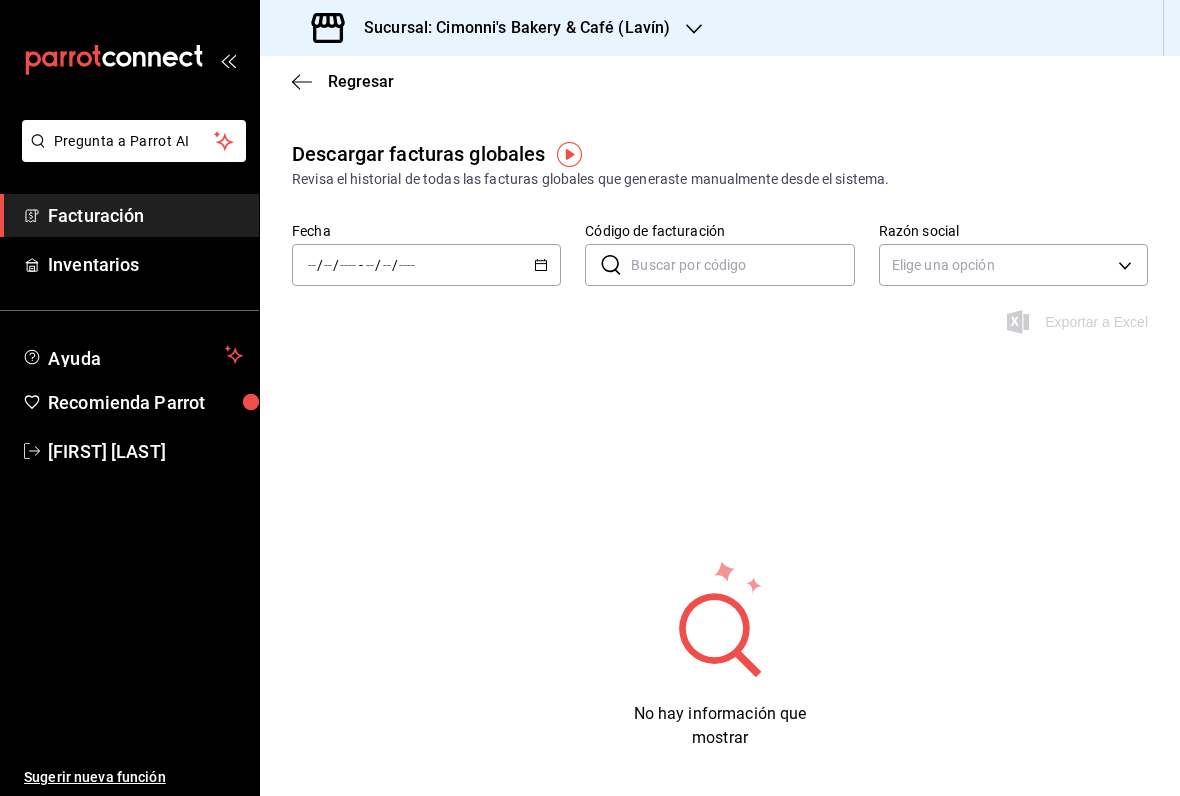 click on "/ / - / /" at bounding box center (426, 265) 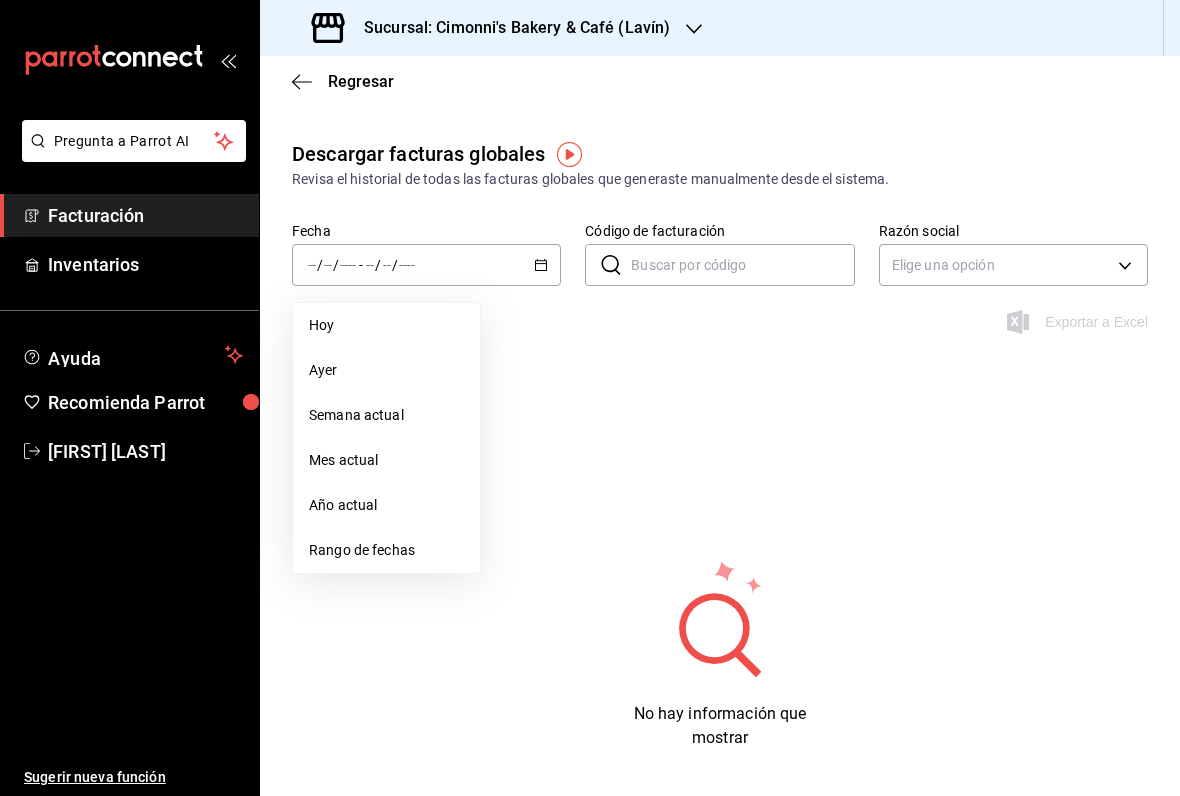 click on "Ayer" at bounding box center [386, 370] 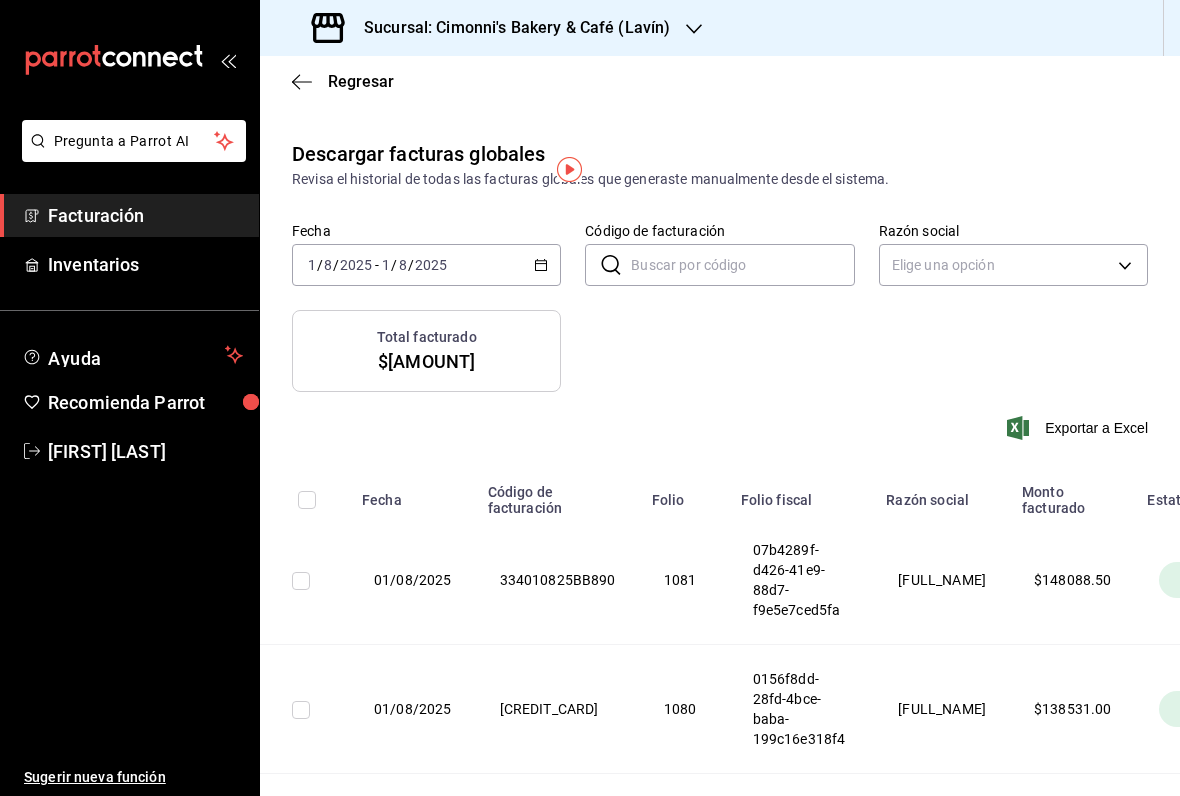 scroll, scrollTop: -2, scrollLeft: 0, axis: vertical 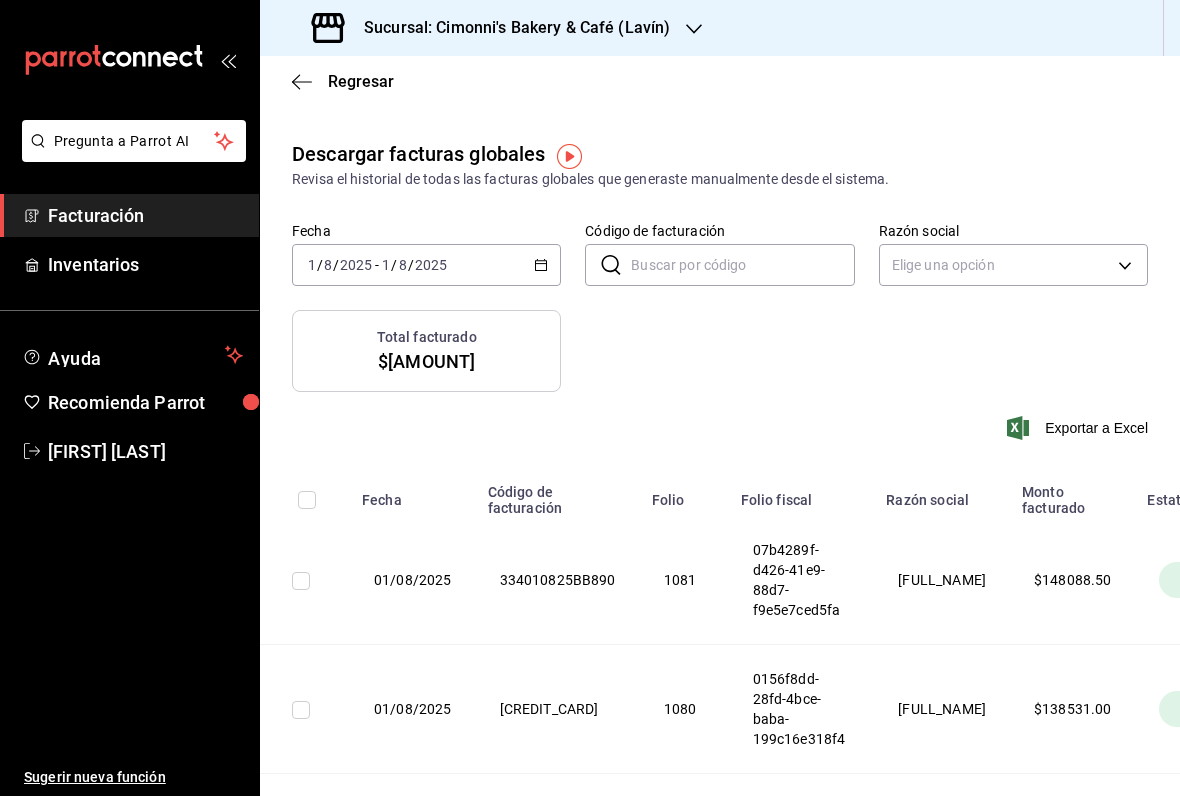 click on "Sucursal: Cimonni's Bakery & Café (Lavín)" at bounding box center (509, 28) 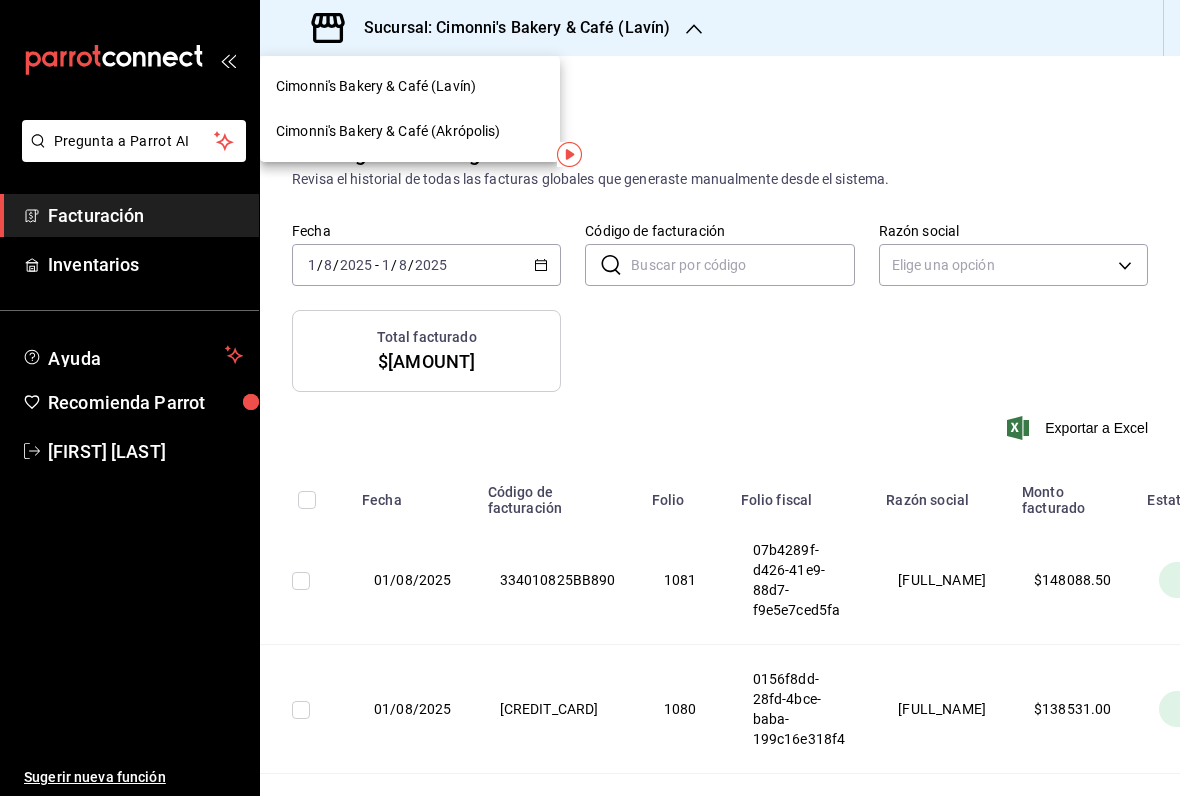 click at bounding box center (590, 398) 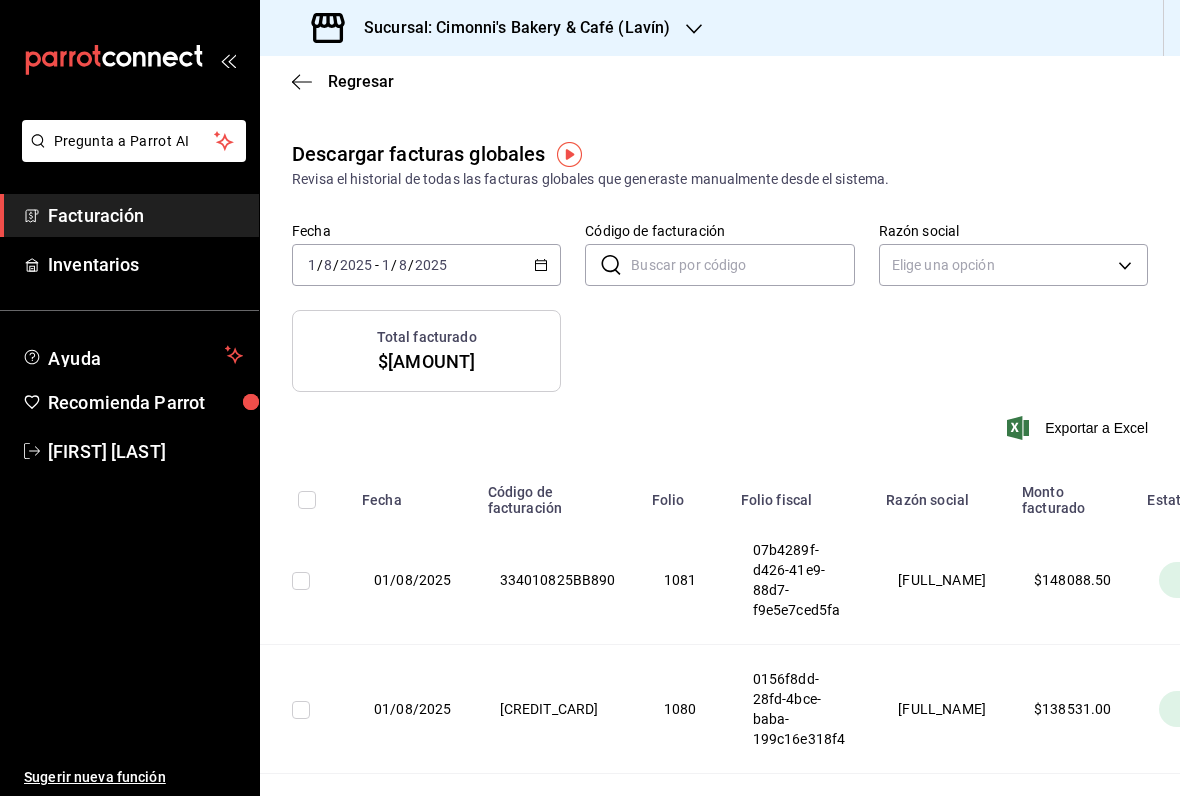 click at bounding box center [694, 28] 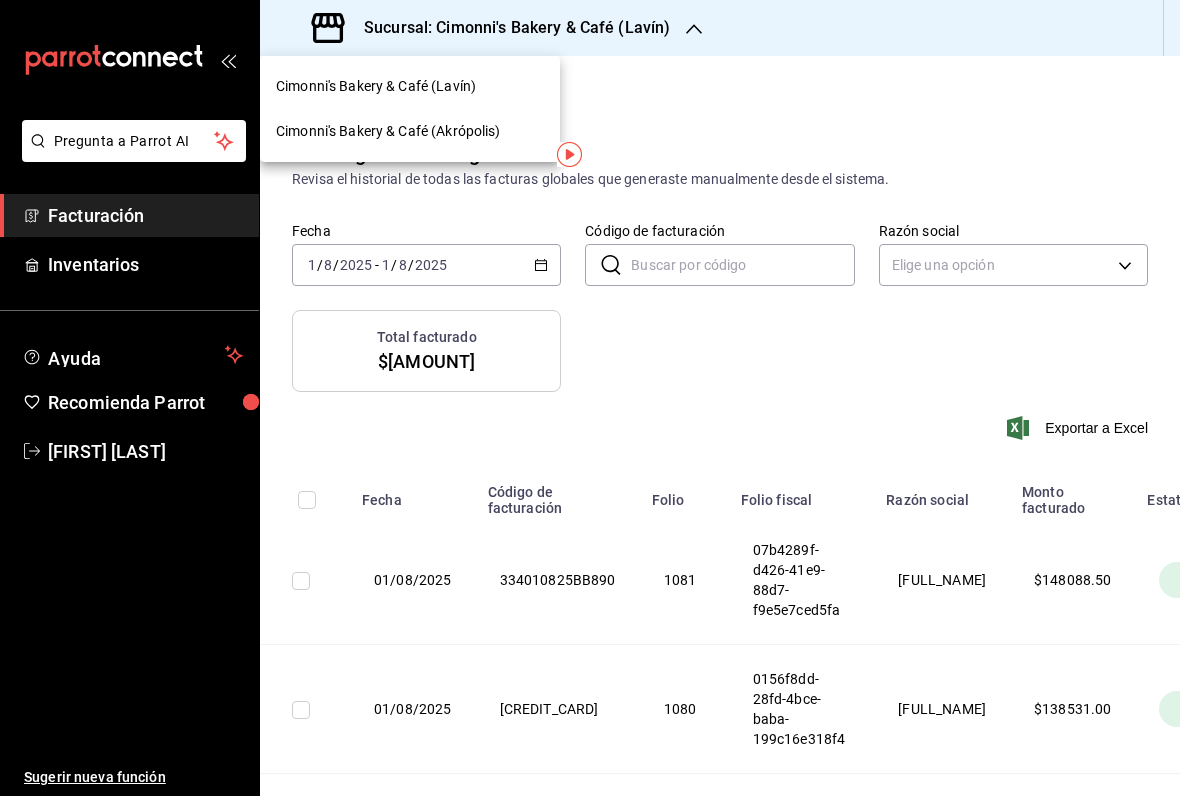 click on "Cimonni's Bakery & Café (Akrópolis)" at bounding box center [410, 131] 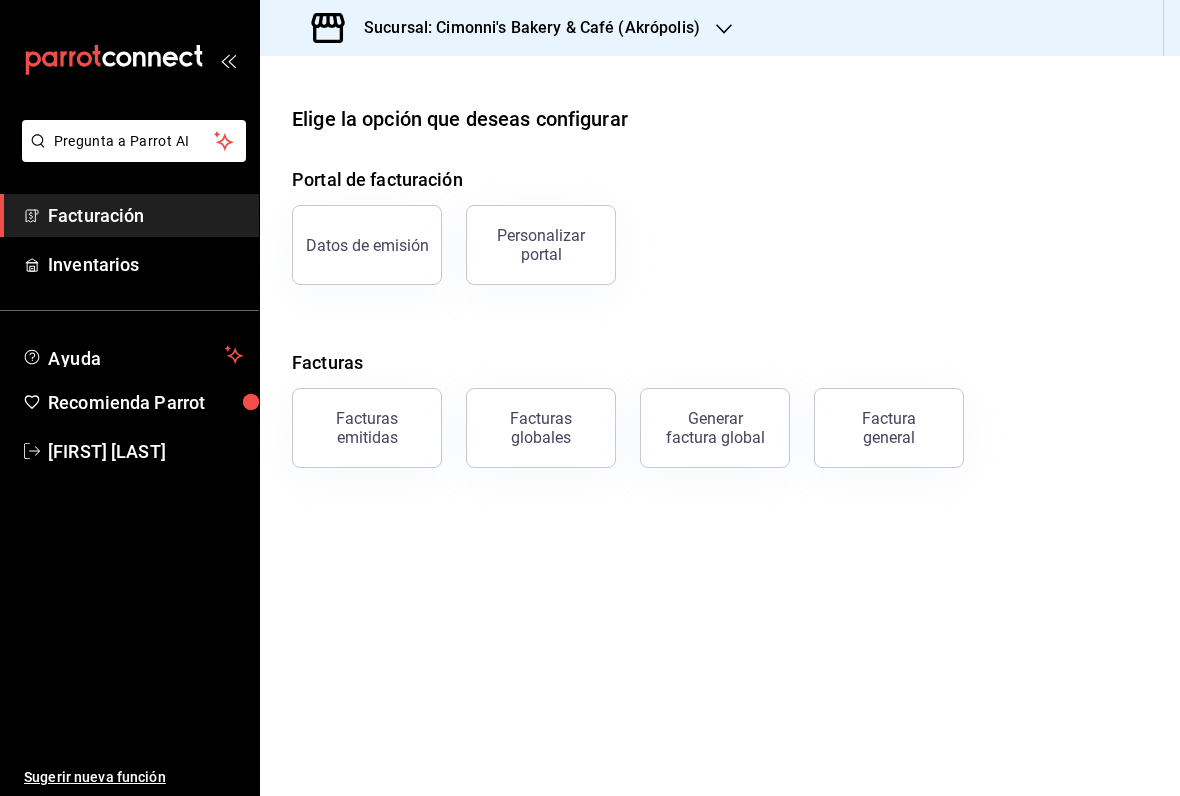 click on "Facturas globales" at bounding box center (541, 428) 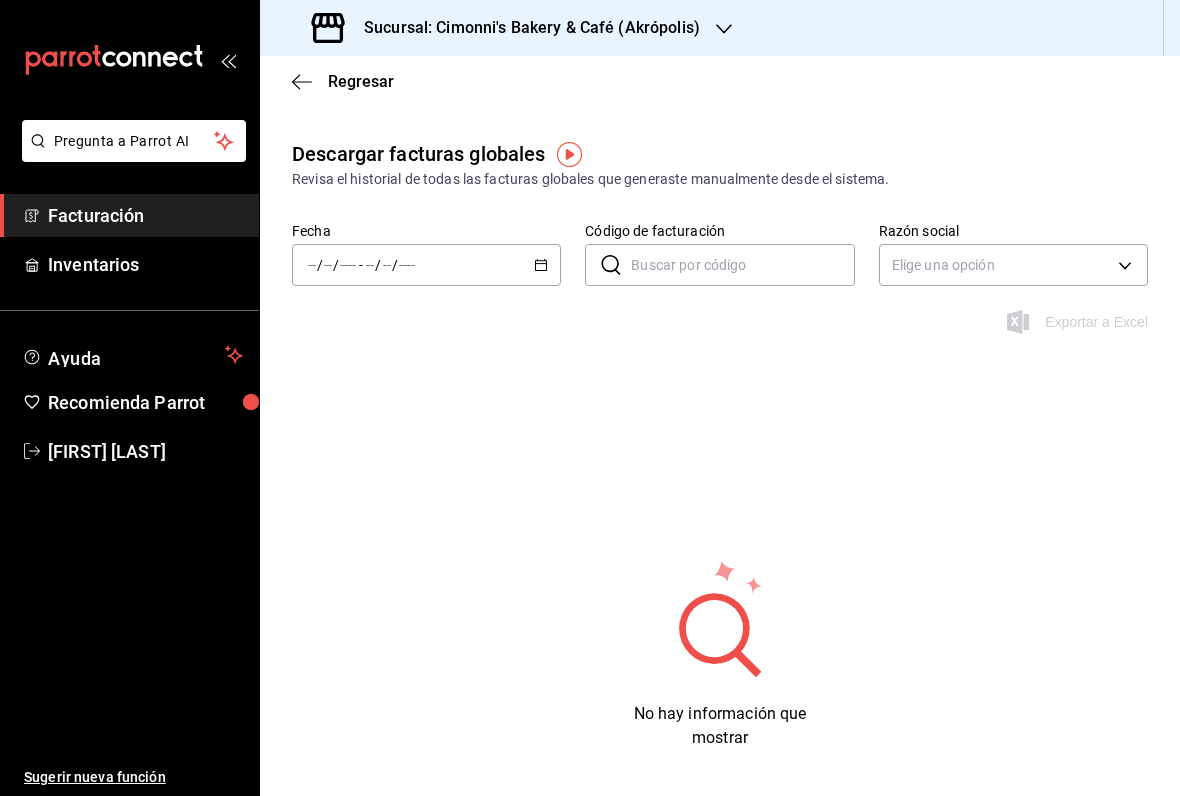 click 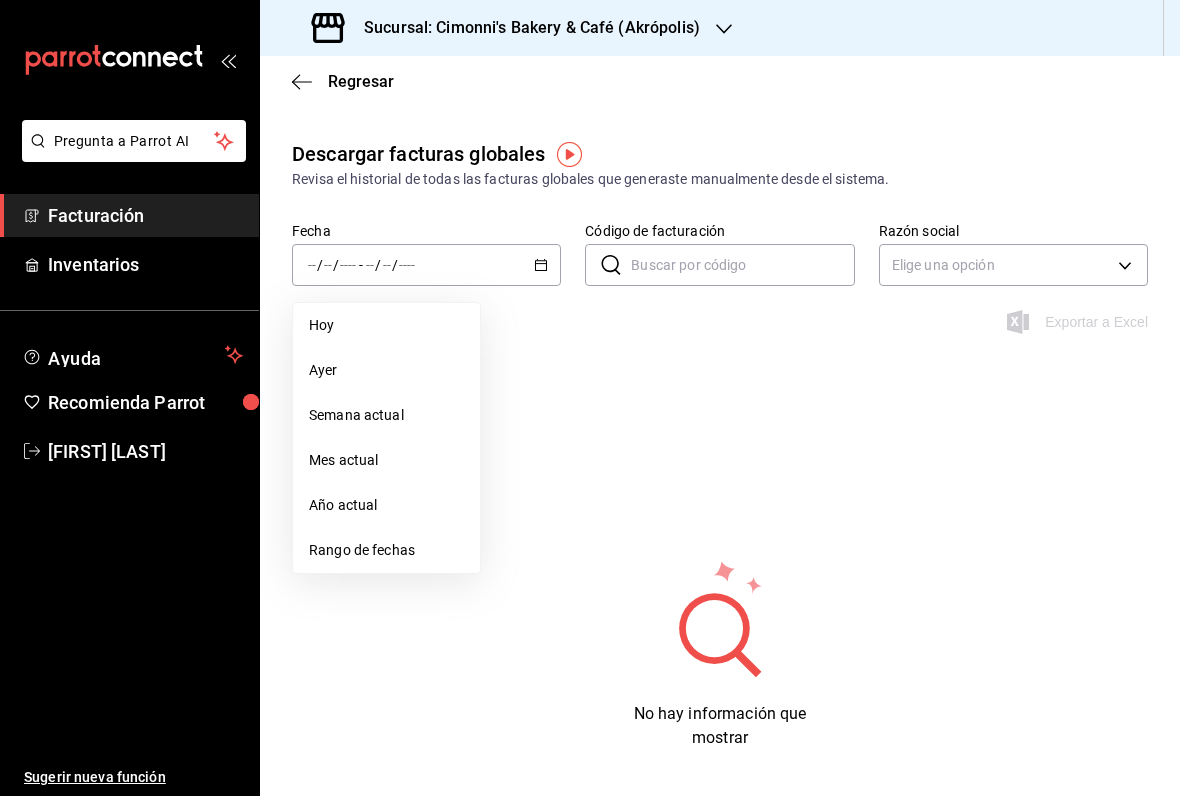 click on "Ayer" at bounding box center (386, 370) 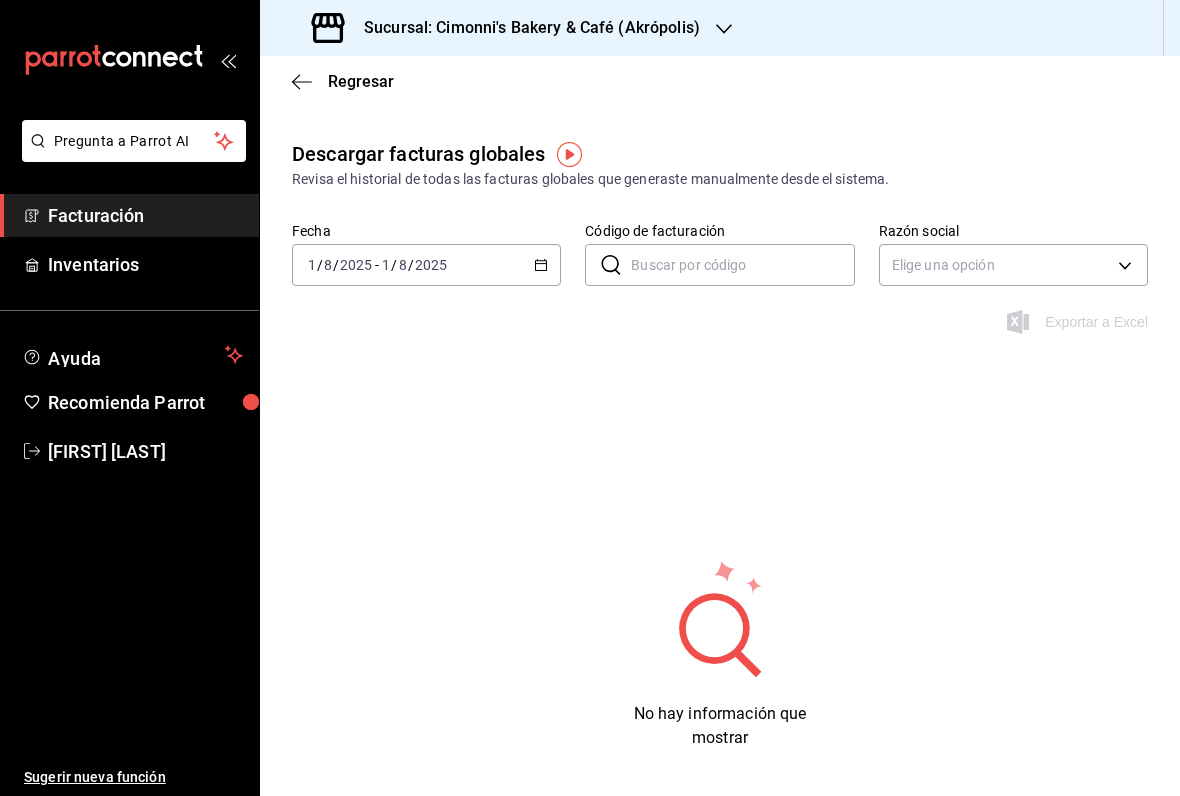 click 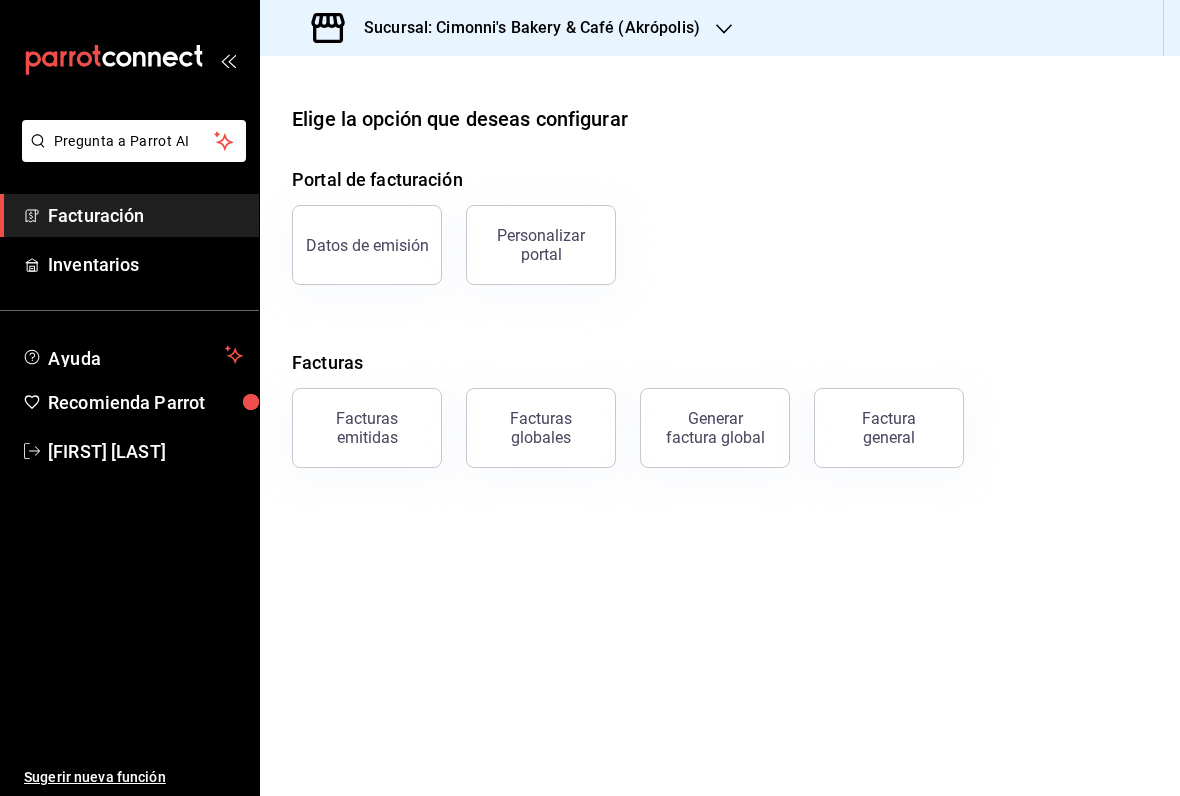 click on "Generar factura global" at bounding box center (715, 428) 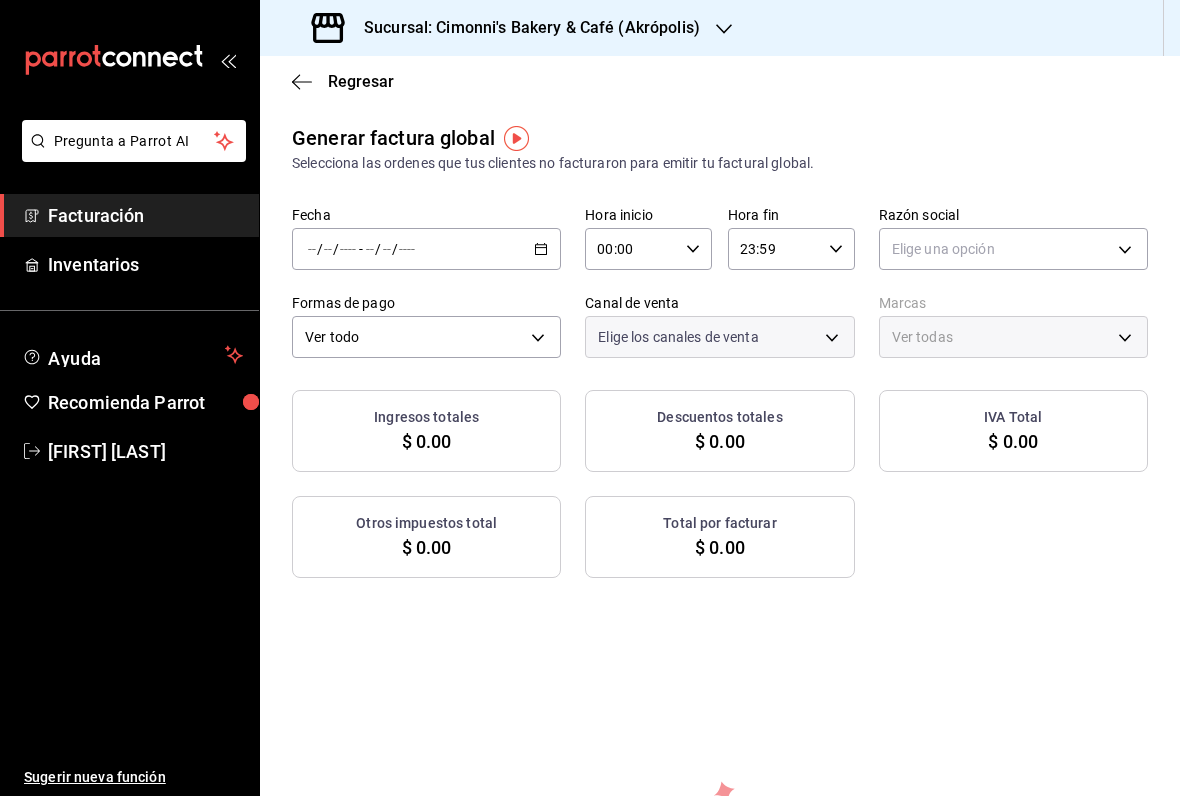 type on "PARROT,UBER_EATS,RAPPI,DIDI_FOOD,ONLINE" 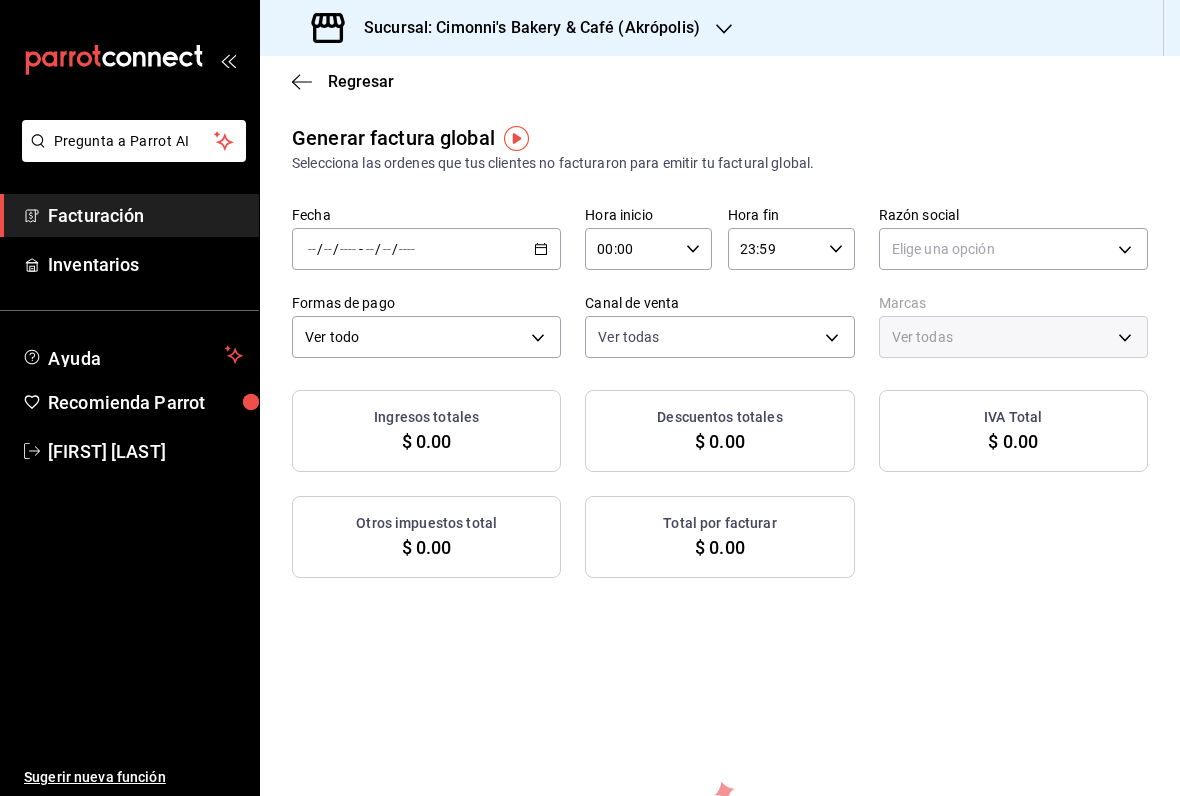 click on "Sucursal: Cimonni's Bakery & Café (Akrópolis)" at bounding box center (508, 28) 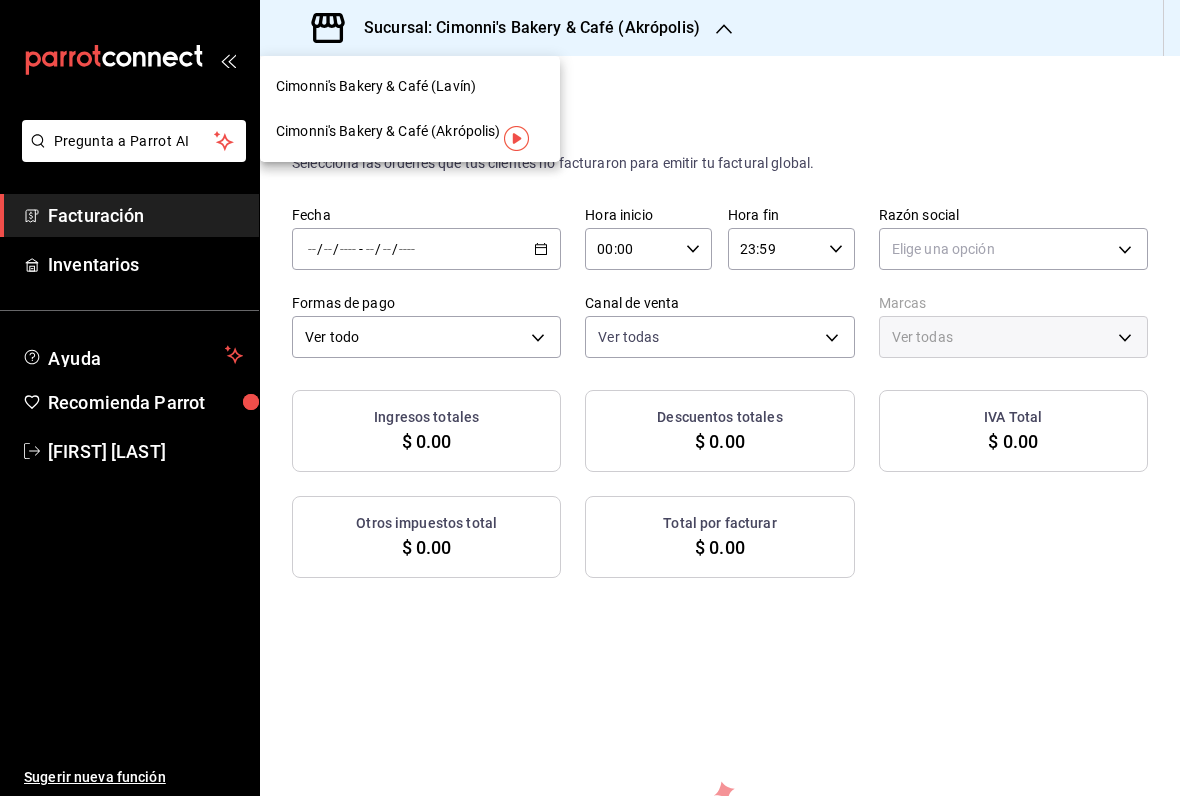click at bounding box center [590, 398] 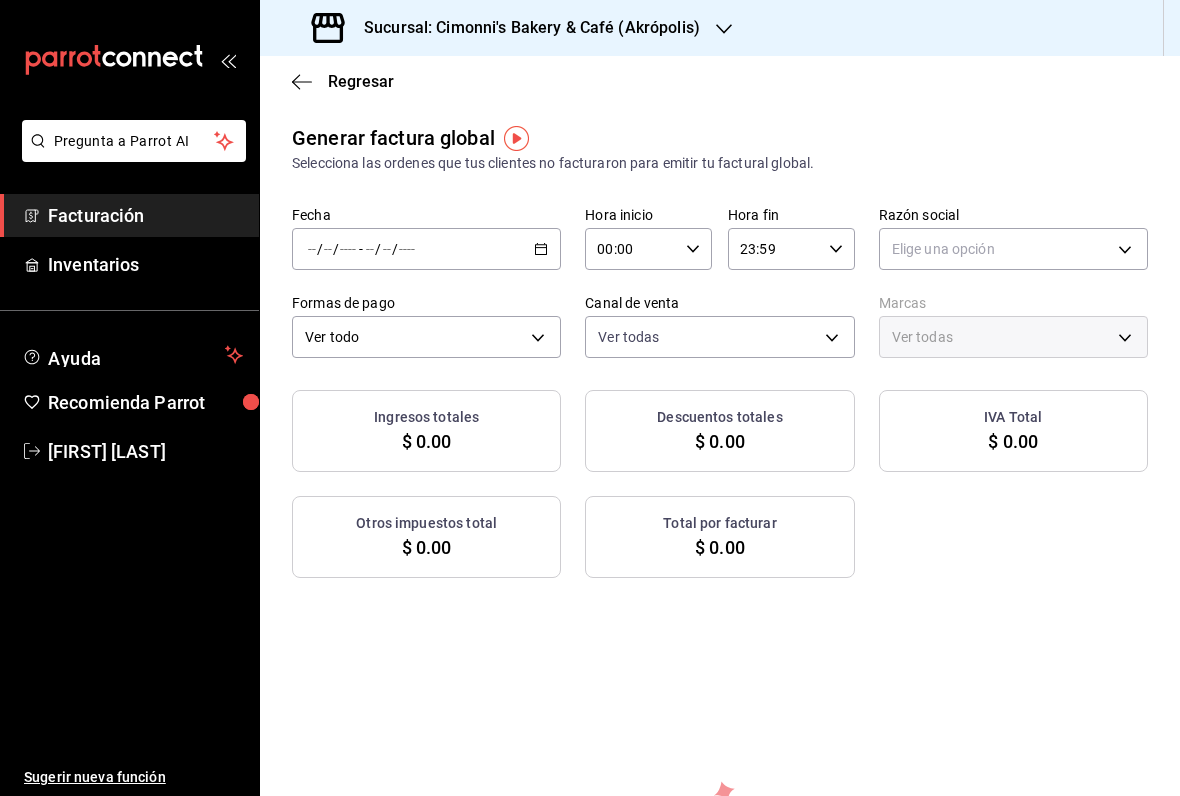 click 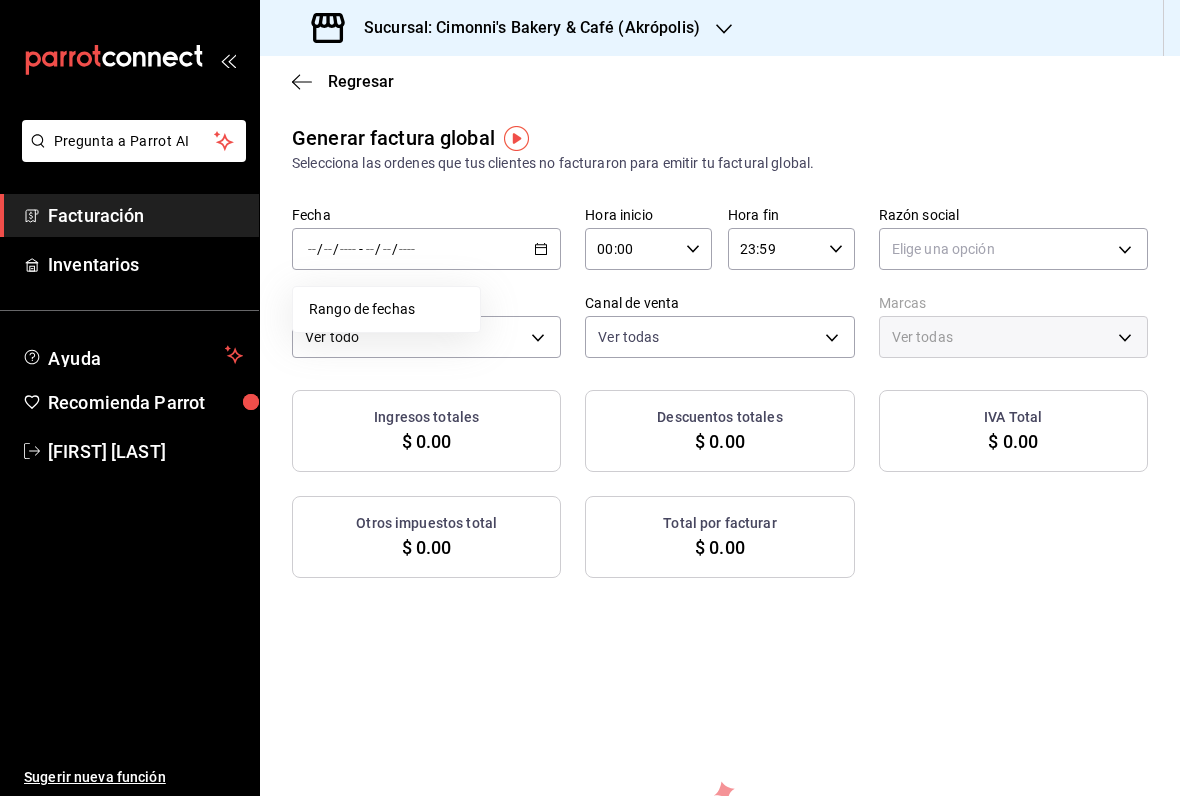 click on "Rango de fechas" at bounding box center (386, 309) 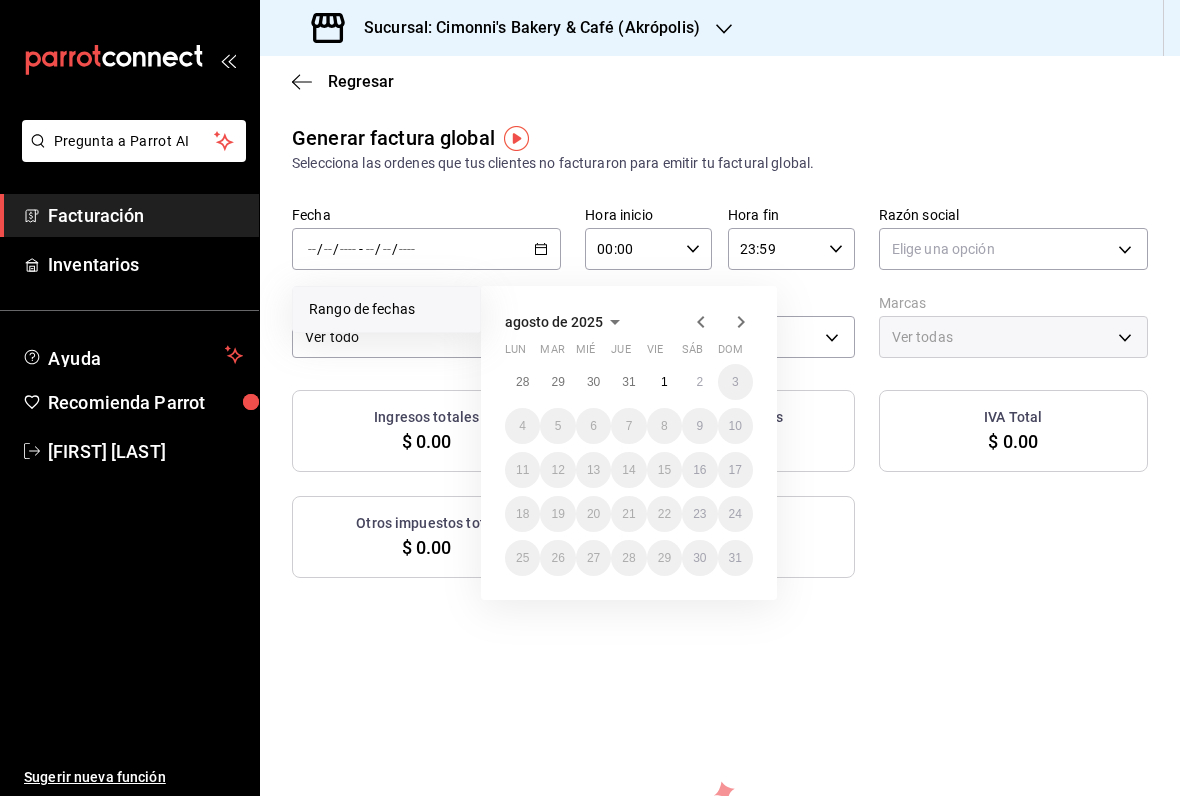 click 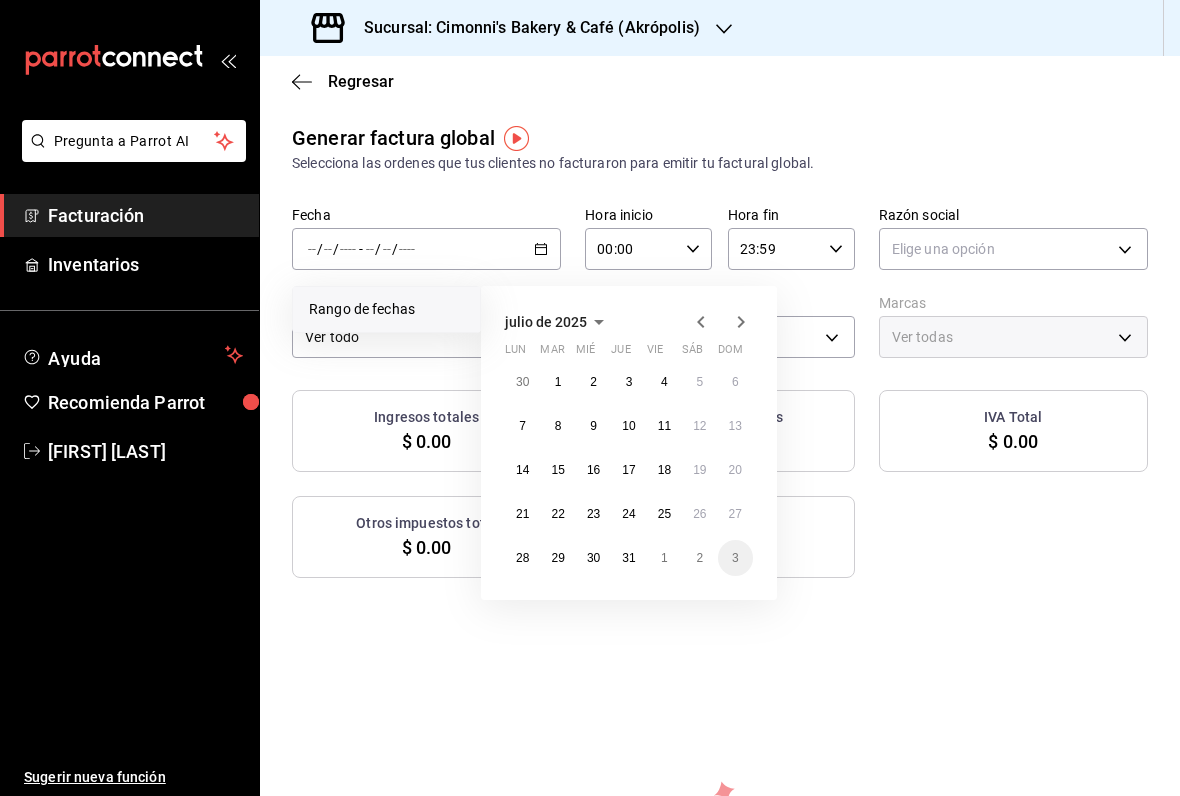 click on "1" at bounding box center [558, 382] 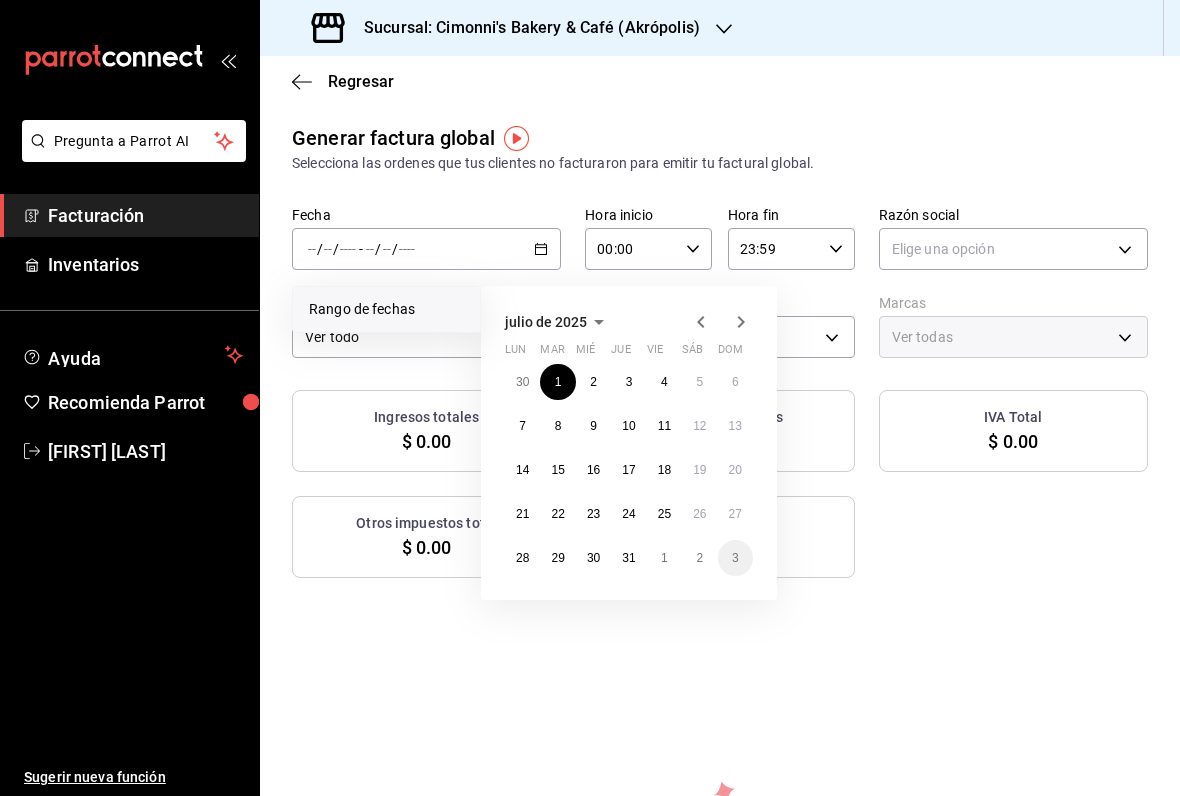 click on "7" at bounding box center [522, 426] 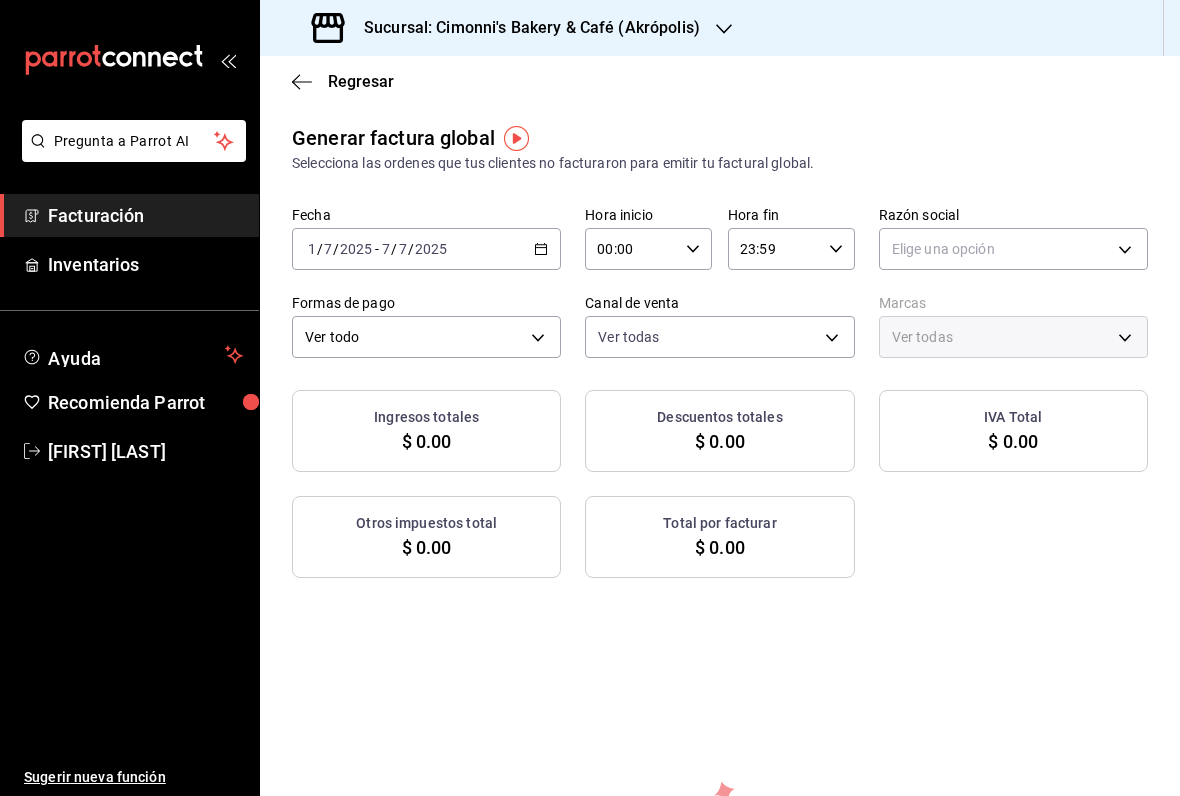 click on "Pregunta a Parrot AI Facturación   Inventarios   Ayuda Recomienda Parrot   Carlos Pat   Sugerir nueva función   Sucursal: Cimonni's Bakery & Café (Akrópolis) Regresar Generar factura global Selecciona las ordenes que tus clientes no facturaron para emitir tu factural global. Fecha 2025-07-01 1 / 7 / 2025 - 2025-07-07 7 / 7 / 2025 Hora inicio 00:00 Hora inicio Hora fin 23:59 Hora fin Razón social Elige una opción Formas de pago Ver todo ALL Canal de venta Ver todas PARROT,UBER_EATS,RAPPI,DIDI_FOOD,ONLINE Marcas Ver todas Ingresos totales $ 0.00 Descuentos totales $ 0.00 IVA Total $ 0.00 Otros impuestos total $ 0.00 Total por facturar $ 0.00 No hay información que mostrar GANA 1 MES GRATIS EN TU SUSCRIPCIÓN AQUÍ ¿Recuerdas cómo empezó tu restaurante?
Hoy puedes ayudar a un colega a tener el mismo cambio que tú viviste.
Recomienda Parrot directamente desde tu Portal Administrador.
Es fácil y rápido.
🎁 Por cada restaurante que se una, ganas 1 mes gratis. Ver video tutorial Ir a video" at bounding box center (590, 398) 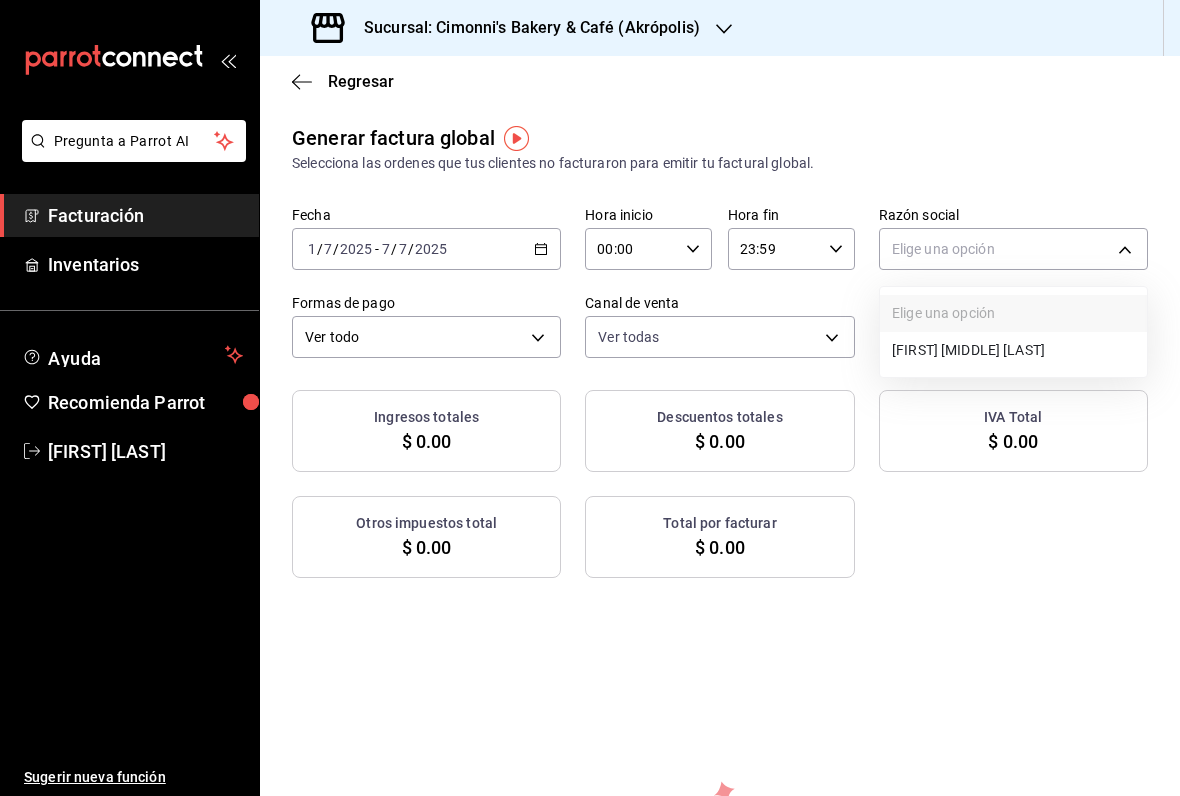 click on "[FIRST] [MIDDLE] [LAST]" at bounding box center (1013, 350) 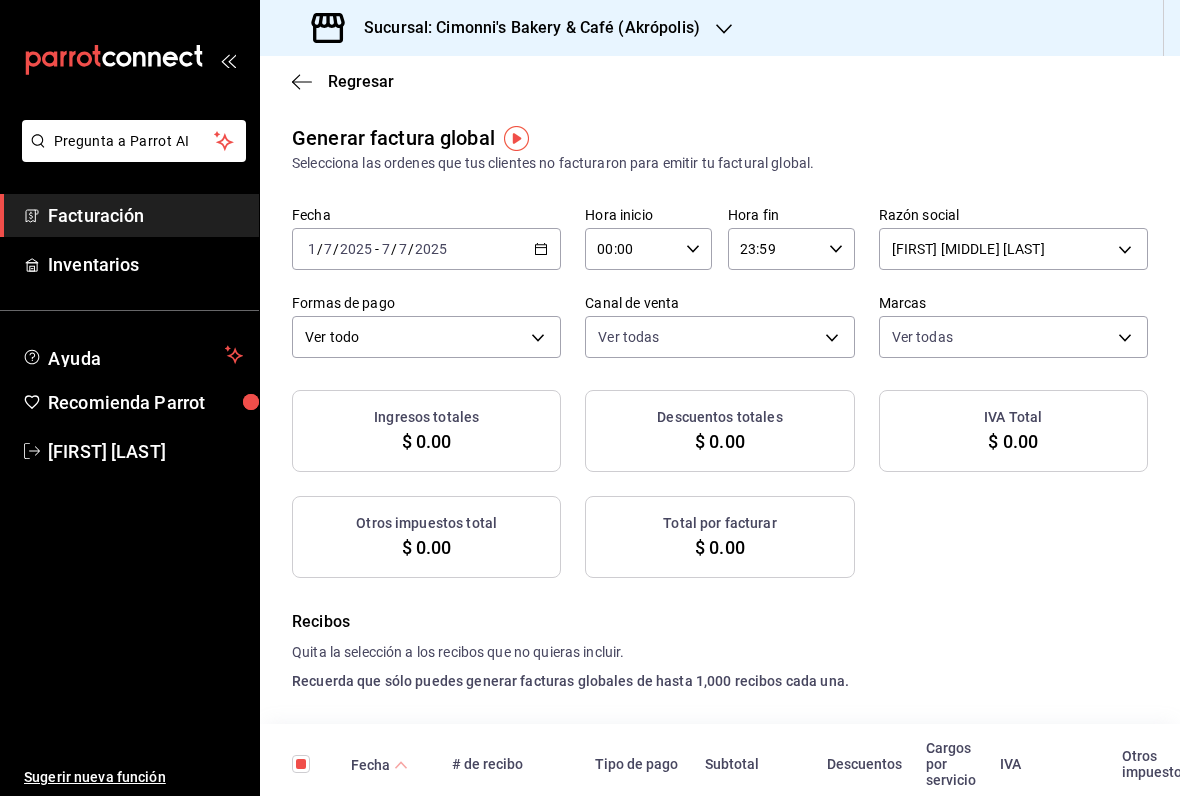 checkbox on "true" 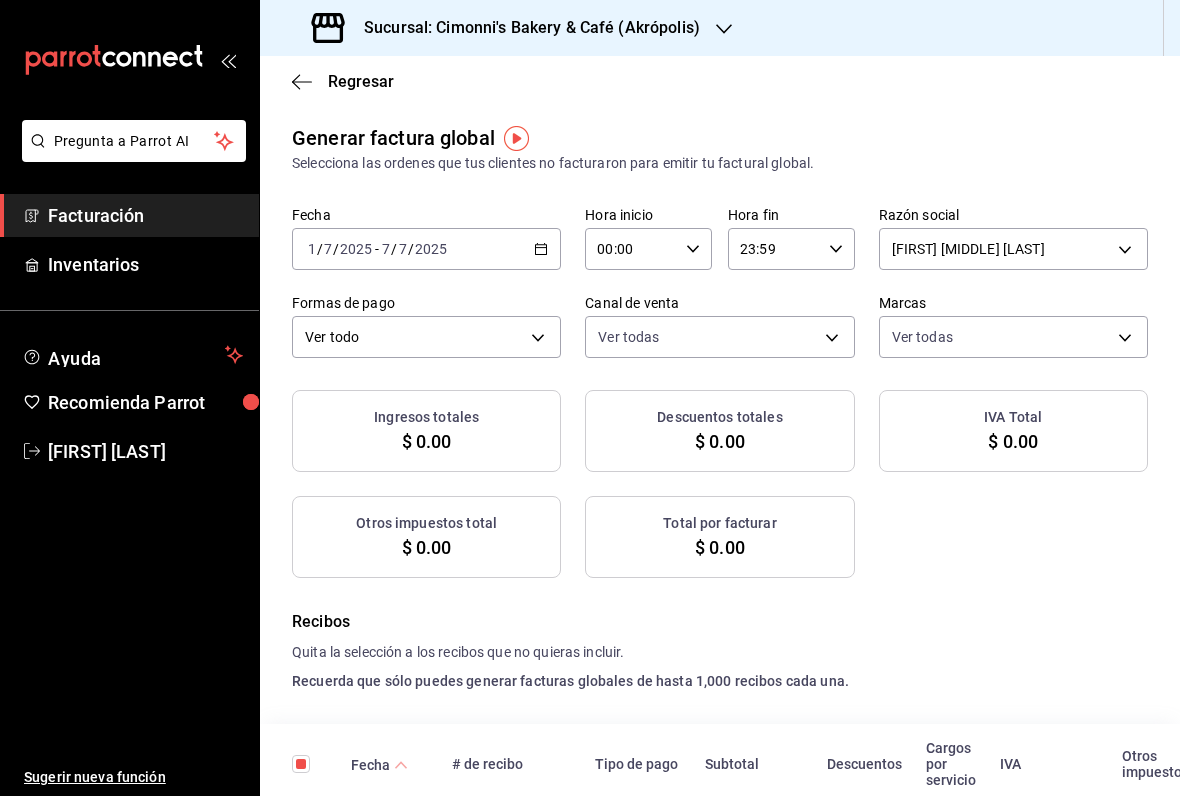 checkbox on "true" 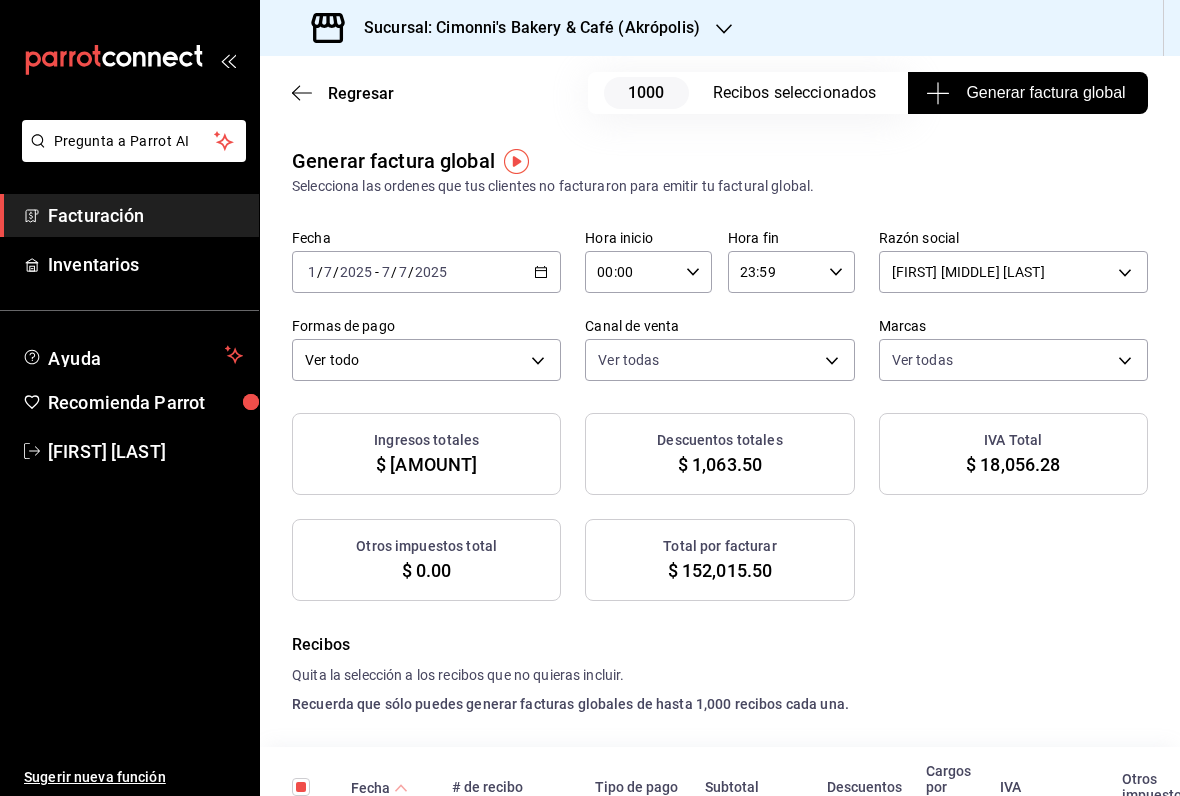 click on "Pregunta a Parrot AI Facturación   Inventarios   Ayuda Recomienda Parrot   Carlos Pat   Sugerir nueva función   Sucursal: Cimonni's Bakery & Café (Akrópolis) Regresar 1000 Recibos seleccionados Generar factura global Generar factura global Selecciona las ordenes que tus clientes no facturaron para emitir tu factural global. Fecha 2025-07-01 1 / 7 / 2025 - 2025-07-07 7 / 7 / 2025 Hora inicio 00:00 Hora inicio Hora fin 23:59 Hora fin Razón social ARTURO JOSE DONA LOPEZ 32c8dc32-ff91-496b-94e2-235f98a4086d Formas de pago Ver todo ALL Canal de venta Ver todas PARROT,UBER_EATS,RAPPI,DIDI_FOOD,ONLINE Marcas Ver todas d32efc1c-4f81-4b24-930c-b43ca2c6fd9e Ingresos totales $ 133,959.22 Descuentos totales $ 1,063.50 IVA Total $ 18,056.28 Otros impuestos total $ 0.00 Total por facturar $ 152,015.50 Recibos Quita la selección a los recibos que no quieras incluir. Recuerda que sólo puedes generar facturas globales de hasta 1,000 recibos cada una. Fecha # de recibo Tipo de pago Subtotal Descuentos IVA Total Tarjeta" at bounding box center [590, 398] 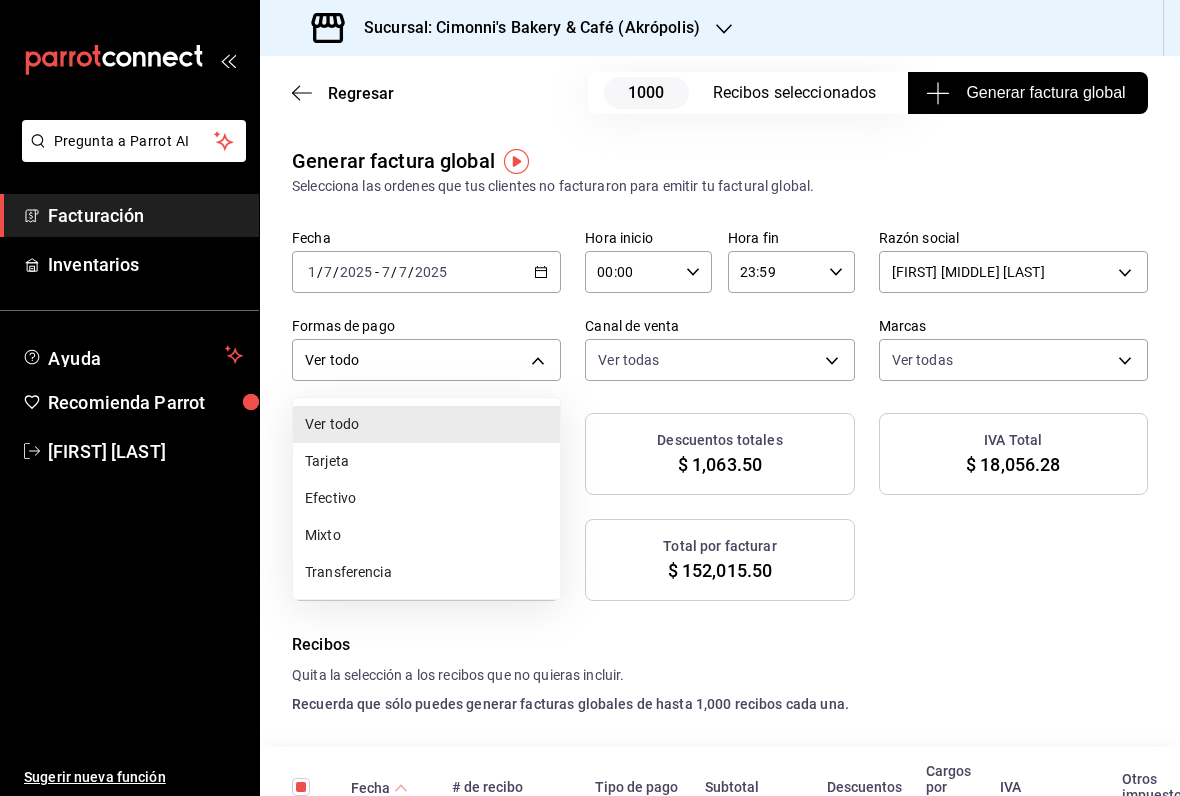 click on "Efectivo" at bounding box center [426, 498] 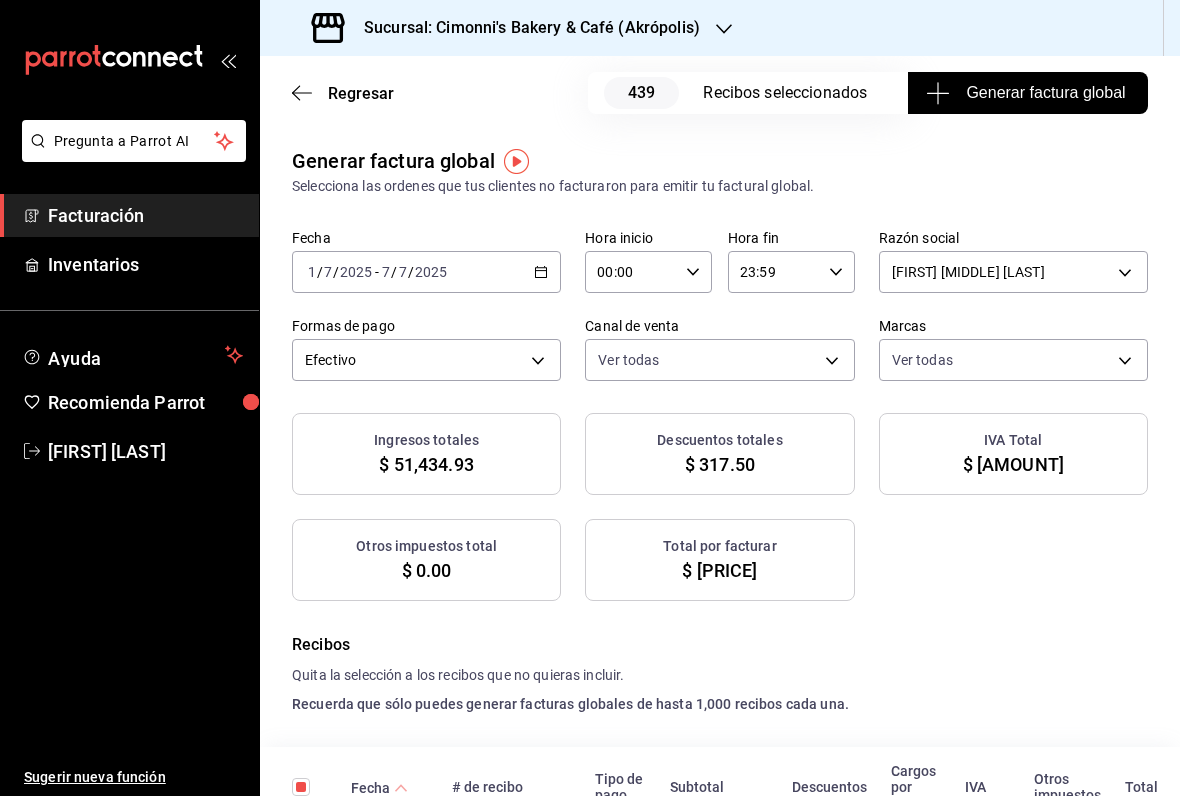 click on "Generar factura global" at bounding box center (1027, 93) 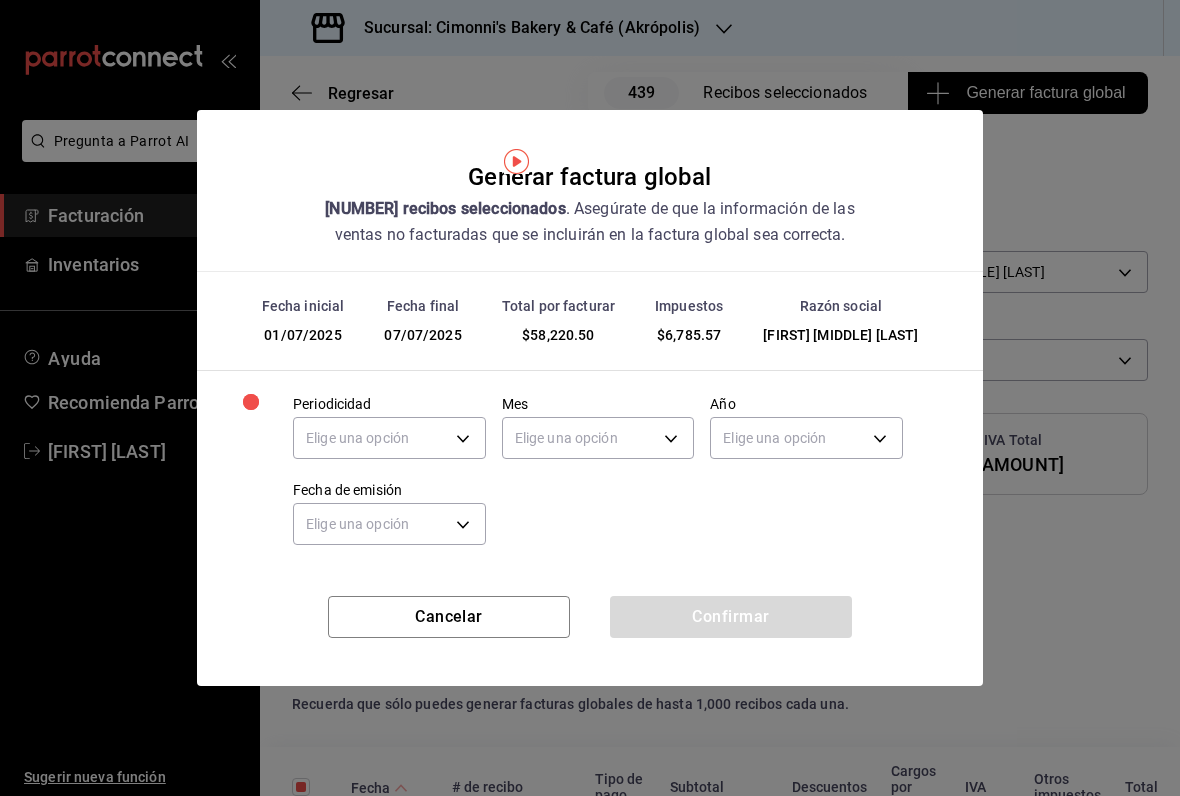 click on "Pregunta a Parrot AI Facturación   Inventarios   Ayuda Recomienda Parrot   Carlos Pat   Sugerir nueva función   Sucursal: Cimonni's Bakery & Café (Akrópolis) Regresar 439 Recibos seleccionados Generar factura global Generar factura global Selecciona las ordenes que tus clientes no facturaron para emitir tu factural global. Fecha 2025-07-01 1 / 7 / 2025 - 2025-07-07 7 / 7 / 2025 Hora inicio 00:00 Hora inicio Hora fin 23:59 Hora fin Razón social ARTURO JOSE DONA LOPEZ 32c8dc32-ff91-496b-94e2-235f98a4086d Formas de pago Efectivo CASH Canal de venta Ver todas PARROT,UBER_EATS,RAPPI,DIDI_FOOD,ONLINE Marcas Ver todas d32efc1c-4f81-4b24-930c-b43ca2c6fd9e Ingresos totales $ 51,434.93 Descuentos totales $ 317.50 IVA Total $ 6,785.57 Otros impuestos total $ 0.00 Total por facturar $ 58,220.50 Recibos Quita la selección a los recibos que no quieras incluir. Recuerda que sólo puedes generar facturas globales de hasta 1,000 recibos cada una. Fecha # de recibo Tipo de pago Subtotal Descuentos Cargos por servicio IVA" at bounding box center (590, 398) 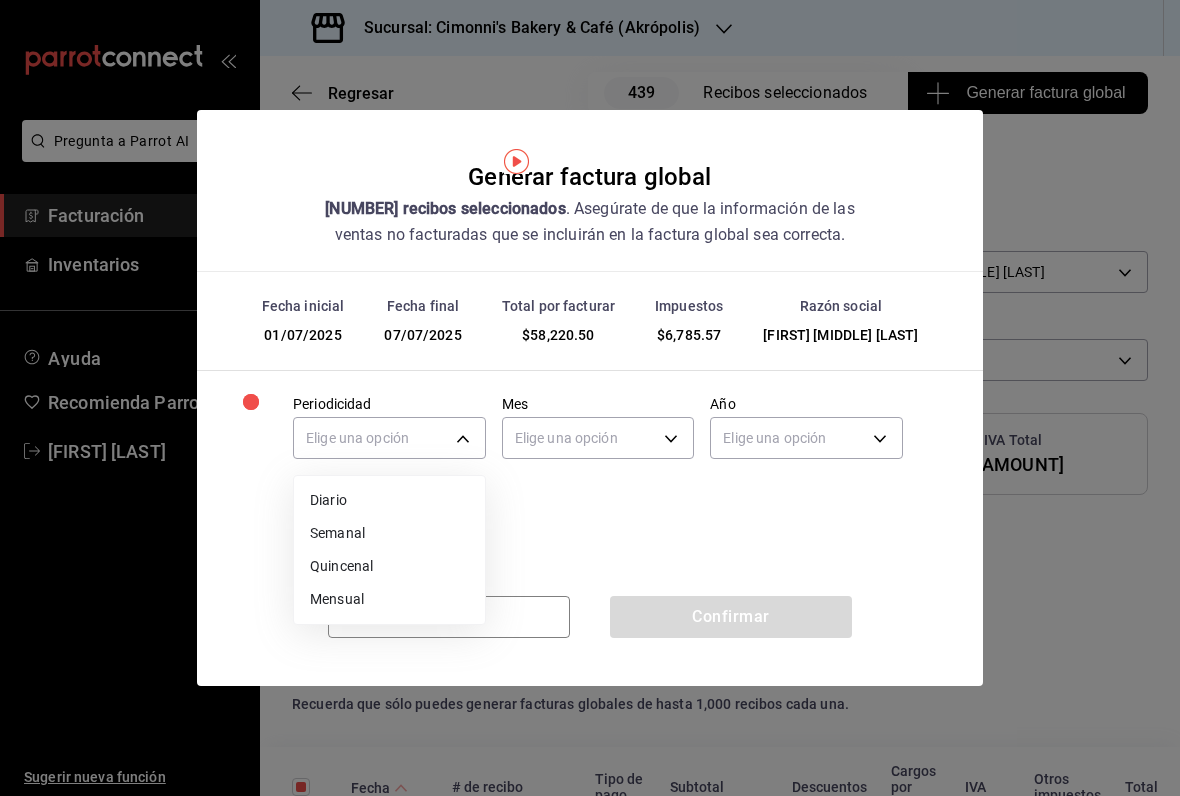 click on "Semanal" at bounding box center (389, 533) 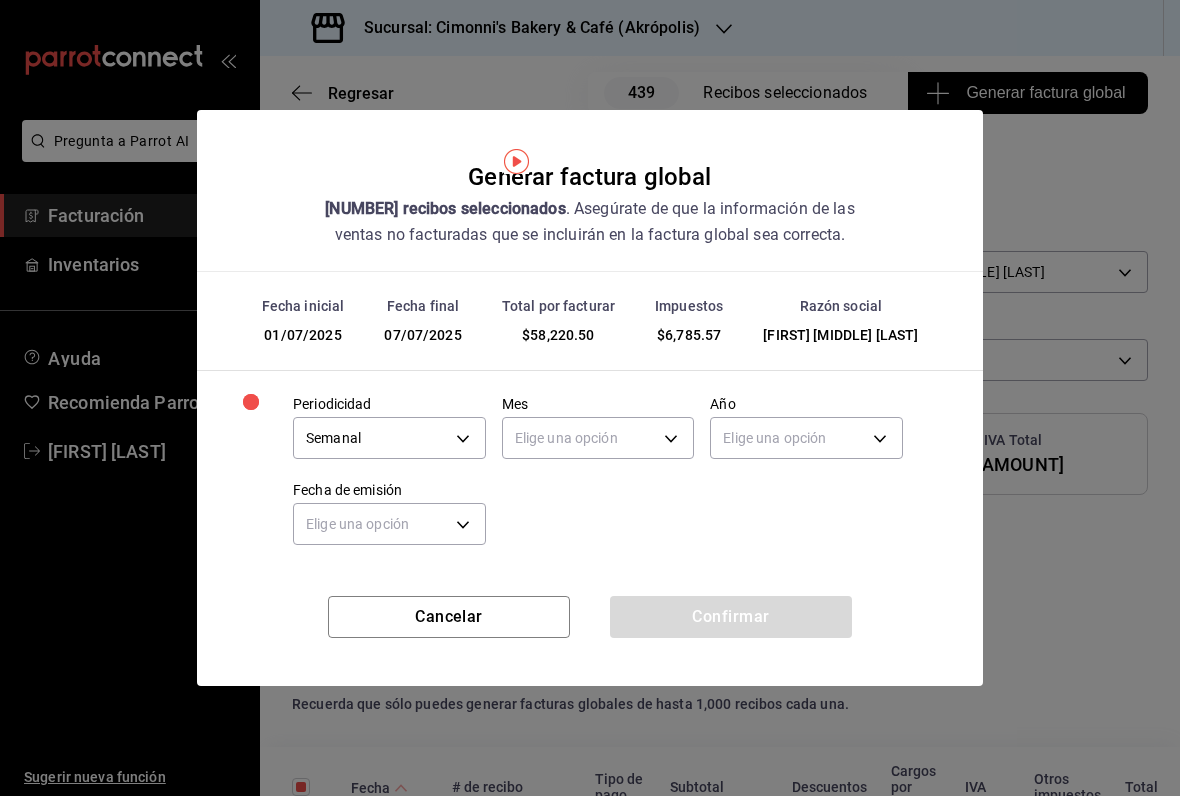 click on "Pregunta a Parrot AI Facturación   Inventarios   Ayuda Recomienda Parrot   Carlos Pat   Sugerir nueva función   Sucursal: Cimonni's Bakery & Café (Akrópolis) Regresar 439 Recibos seleccionados Generar factura global Generar factura global Selecciona las ordenes que tus clientes no facturaron para emitir tu factural global. Fecha 2025-07-01 1 / 7 / 2025 - 2025-07-07 7 / 7 / 2025 Hora inicio 00:00 Hora inicio Hora fin 23:59 Hora fin Razón social ARTURO JOSE DONA LOPEZ 32c8dc32-ff91-496b-94e2-235f98a4086d Formas de pago Efectivo CASH Canal de venta Ver todas PARROT,UBER_EATS,RAPPI,DIDI_FOOD,ONLINE Marcas Ver todas d32efc1c-4f81-4b24-930c-b43ca2c6fd9e Ingresos totales $ 51,434.93 Descuentos totales $ 317.50 IVA Total $ 6,785.57 Otros impuestos total $ 0.00 Total por facturar $ 58,220.50 Recibos Quita la selección a los recibos que no quieras incluir. Recuerda que sólo puedes generar facturas globales de hasta 1,000 recibos cada una. Fecha # de recibo Tipo de pago Subtotal Descuentos Cargos por servicio IVA" at bounding box center [590, 398] 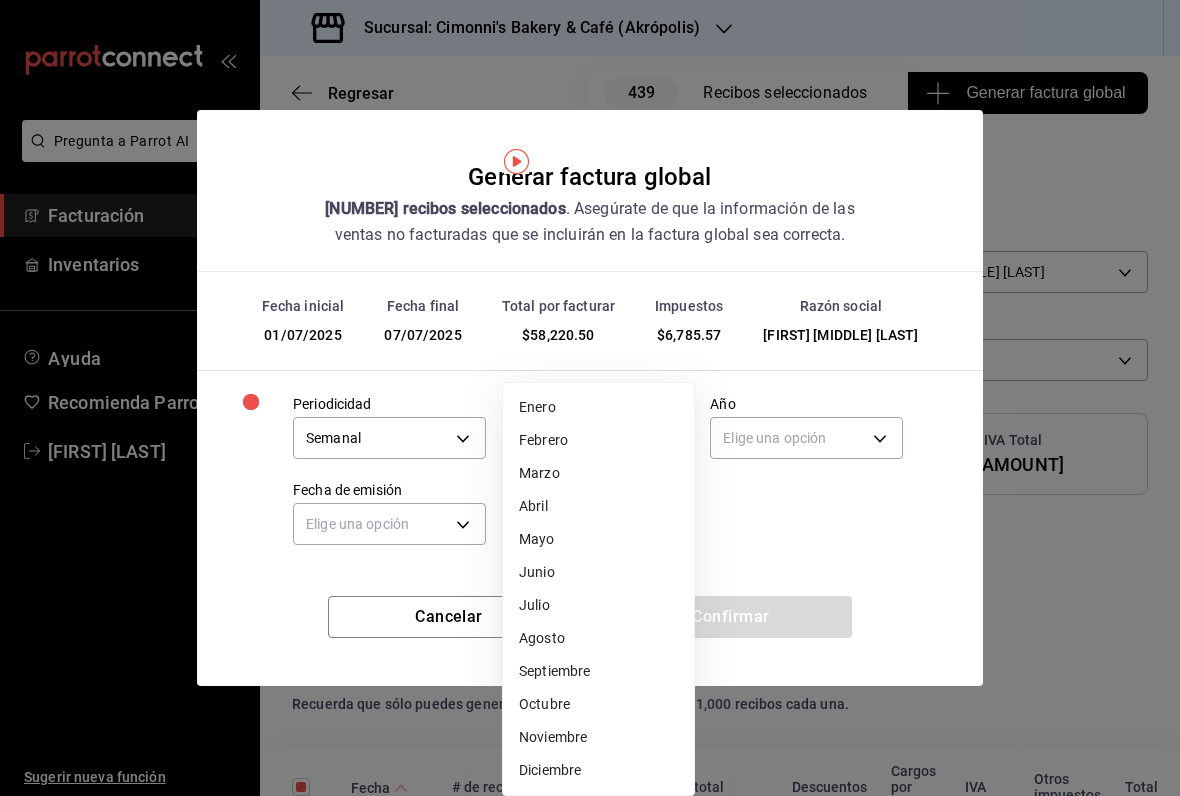 click on "Julio" at bounding box center [598, 605] 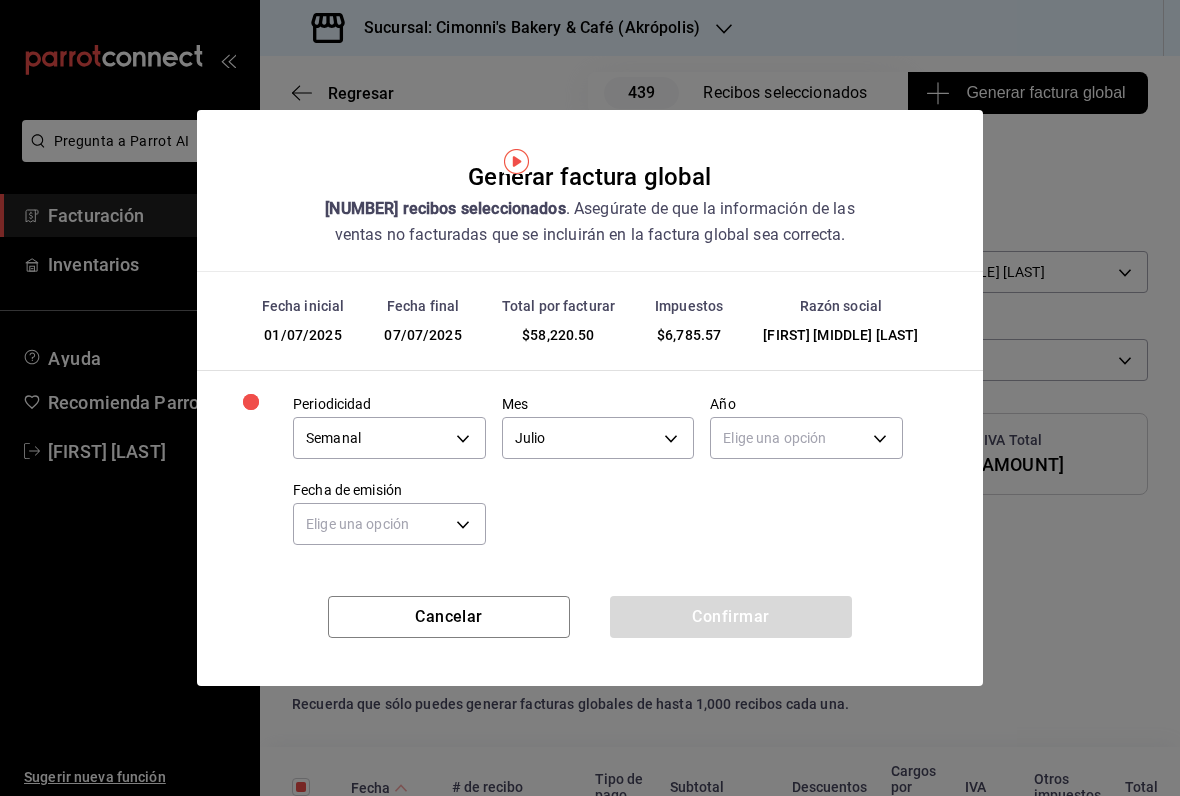 click on "Pregunta a Parrot AI Facturación   Inventarios   Ayuda Recomienda Parrot   Carlos Pat   Sugerir nueva función   Sucursal: Cimonni's Bakery & Café (Akrópolis) Regresar 439 Recibos seleccionados Generar factura global Generar factura global Selecciona las ordenes que tus clientes no facturaron para emitir tu factural global. Fecha 2025-07-01 1 / 7 / 2025 - 2025-07-07 7 / 7 / 2025 Hora inicio 00:00 Hora inicio Hora fin 23:59 Hora fin Razón social ARTURO JOSE DONA LOPEZ 32c8dc32-ff91-496b-94e2-235f98a4086d Formas de pago Efectivo CASH Canal de venta Ver todas PARROT,UBER_EATS,RAPPI,DIDI_FOOD,ONLINE Marcas Ver todas d32efc1c-4f81-4b24-930c-b43ca2c6fd9e Ingresos totales $ 51,434.93 Descuentos totales $ 317.50 IVA Total $ 6,785.57 Otros impuestos total $ 0.00 Total por facturar $ 58,220.50 Recibos Quita la selección a los recibos que no quieras incluir. Recuerda que sólo puedes generar facturas globales de hasta 1,000 recibos cada una. Fecha # de recibo Tipo de pago Subtotal Descuentos Cargos por servicio IVA" at bounding box center [590, 398] 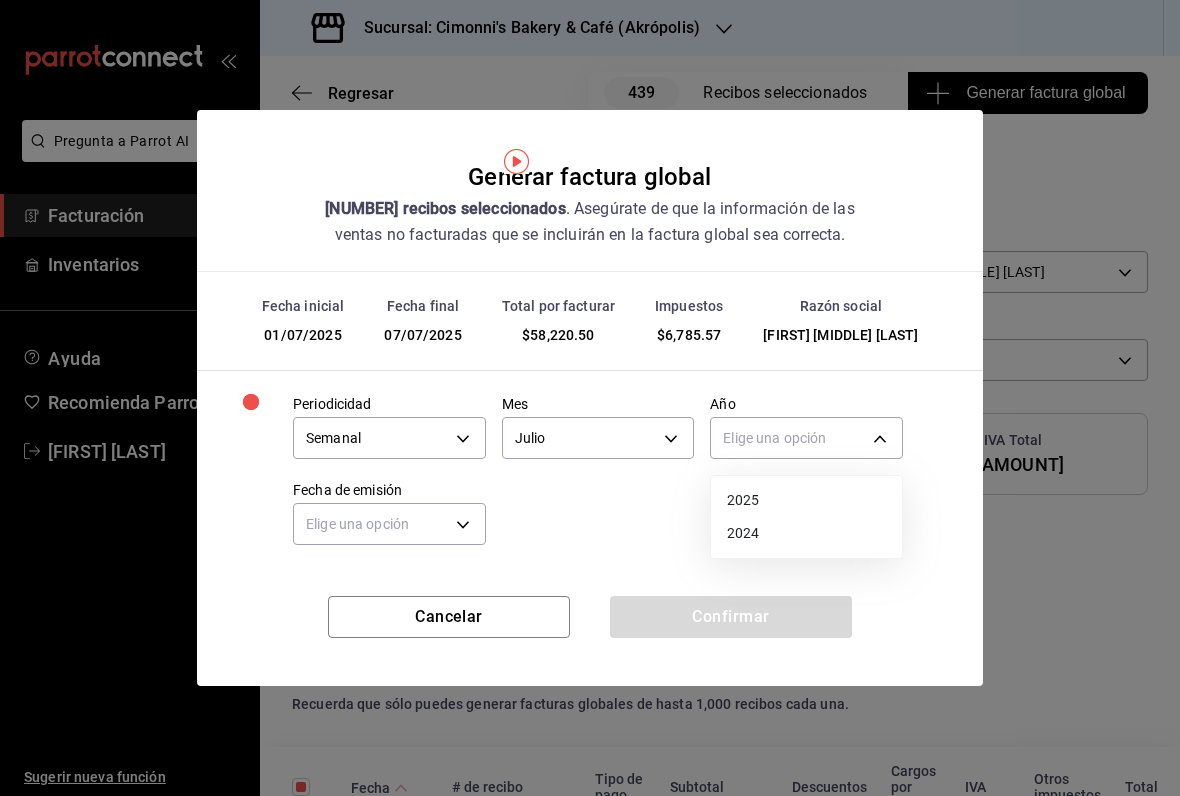 click on "2025" at bounding box center (806, 500) 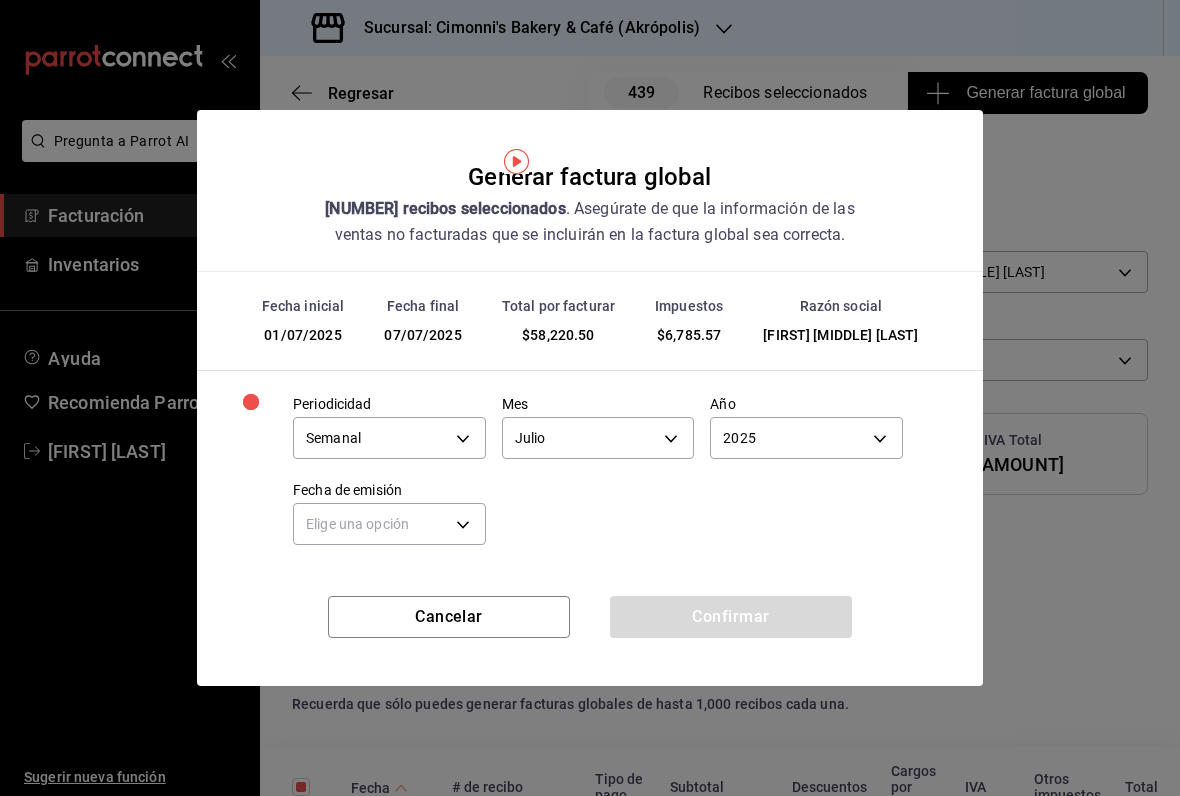 click on "Pregunta a Parrot AI Facturación   Inventarios   Ayuda Recomienda Parrot   Carlos Pat   Sugerir nueva función   Sucursal: Cimonni's Bakery & Café (Akrópolis) Regresar 439 Recibos seleccionados Generar factura global Generar factura global Selecciona las ordenes que tus clientes no facturaron para emitir tu factural global. Fecha 2025-07-01 1 / 7 / 2025 - 2025-07-07 7 / 7 / 2025 Hora inicio 00:00 Hora inicio Hora fin 23:59 Hora fin Razón social ARTURO JOSE DONA LOPEZ 32c8dc32-ff91-496b-94e2-235f98a4086d Formas de pago Efectivo CASH Canal de venta Ver todas PARROT,UBER_EATS,RAPPI,DIDI_FOOD,ONLINE Marcas Ver todas d32efc1c-4f81-4b24-930c-b43ca2c6fd9e Ingresos totales $ 51,434.93 Descuentos totales $ 317.50 IVA Total $ 6,785.57 Otros impuestos total $ 0.00 Total por facturar $ 58,220.50 Recibos Quita la selección a los recibos que no quieras incluir. Recuerda que sólo puedes generar facturas globales de hasta 1,000 recibos cada una. Fecha # de recibo Tipo de pago Subtotal Descuentos Cargos por servicio IVA" at bounding box center [590, 398] 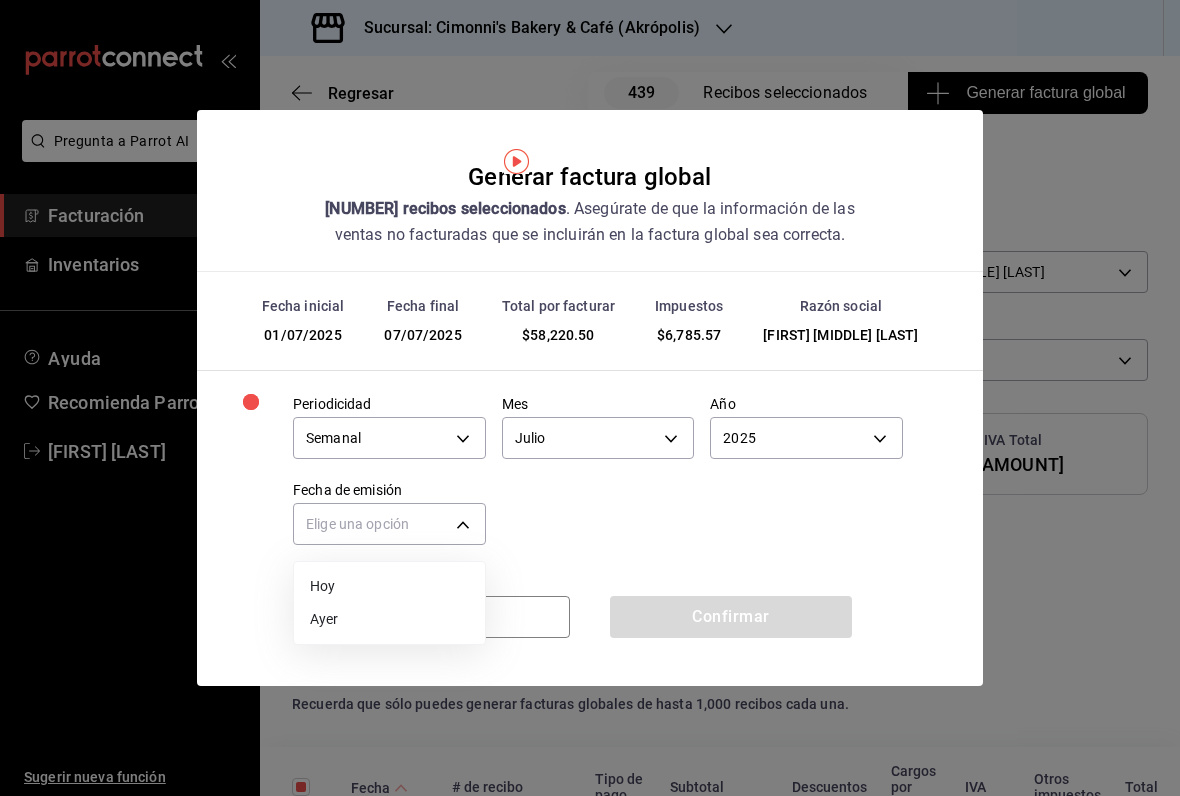 click on "Ayer" at bounding box center (389, 619) 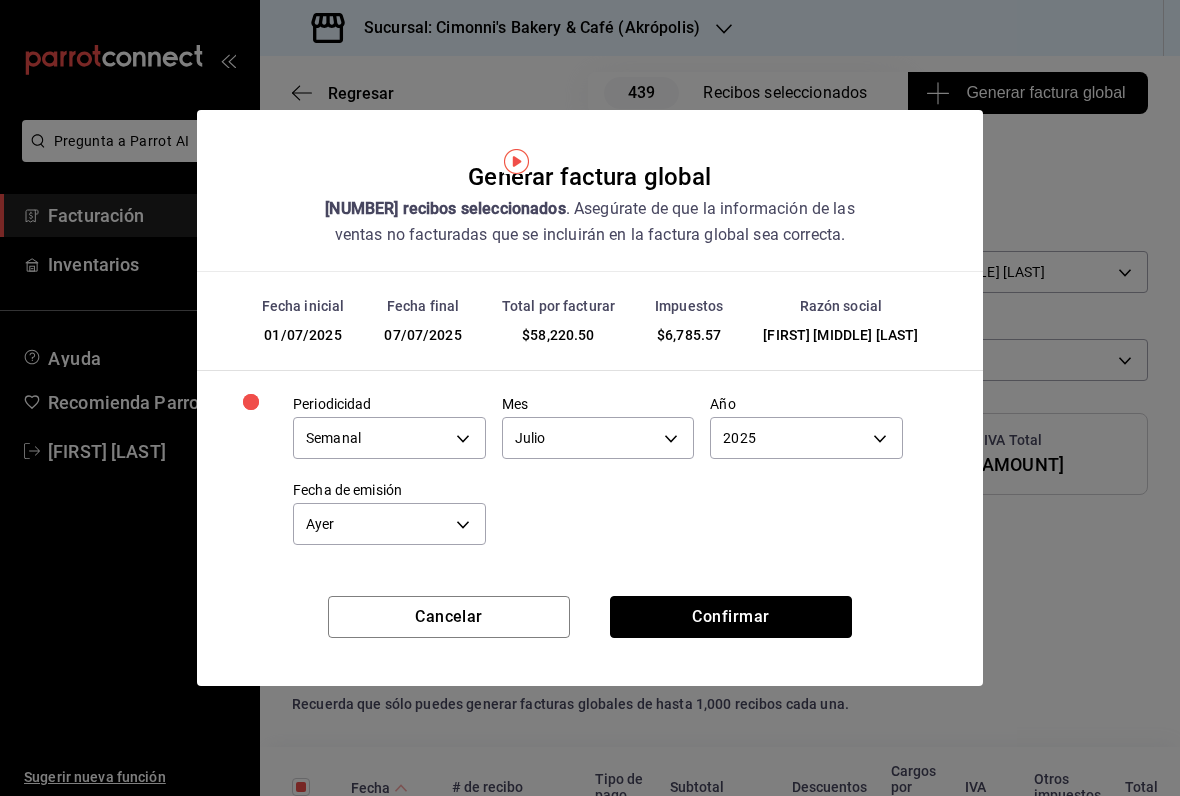 click on "Confirmar" at bounding box center [731, 617] 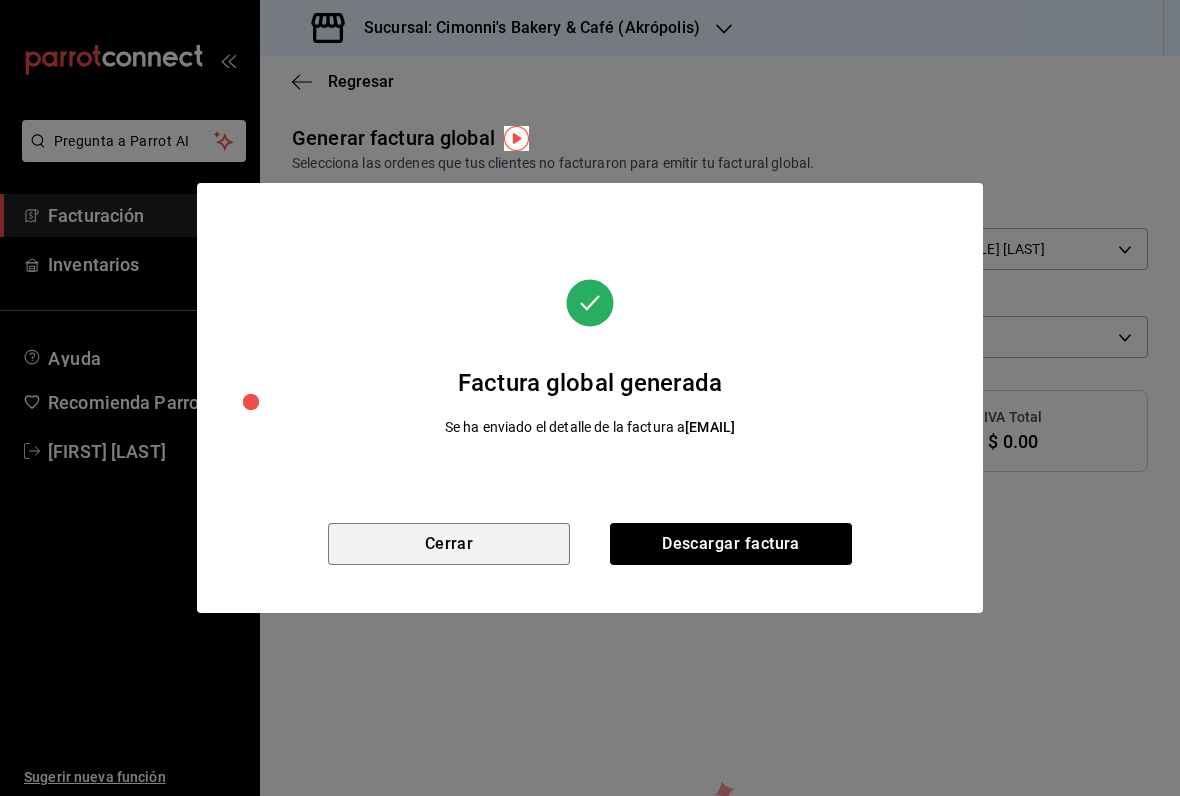 click on "Cerrar" at bounding box center [449, 544] 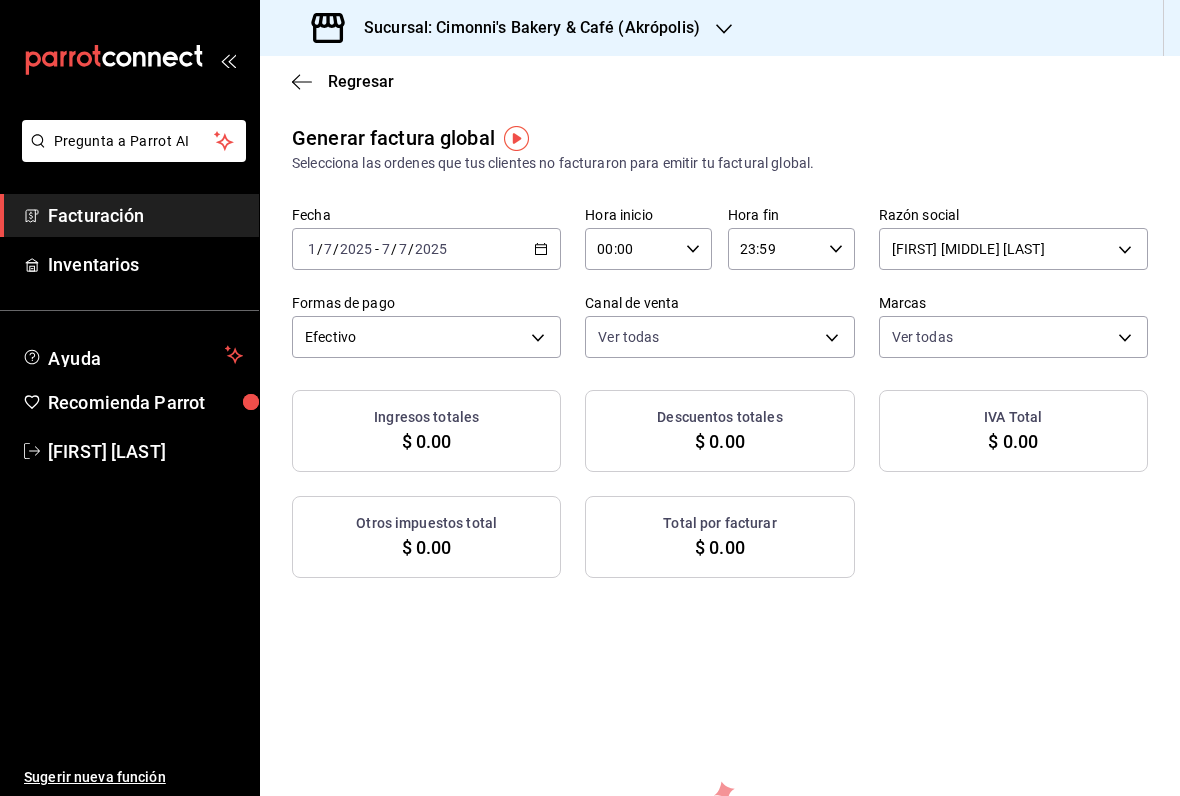 click 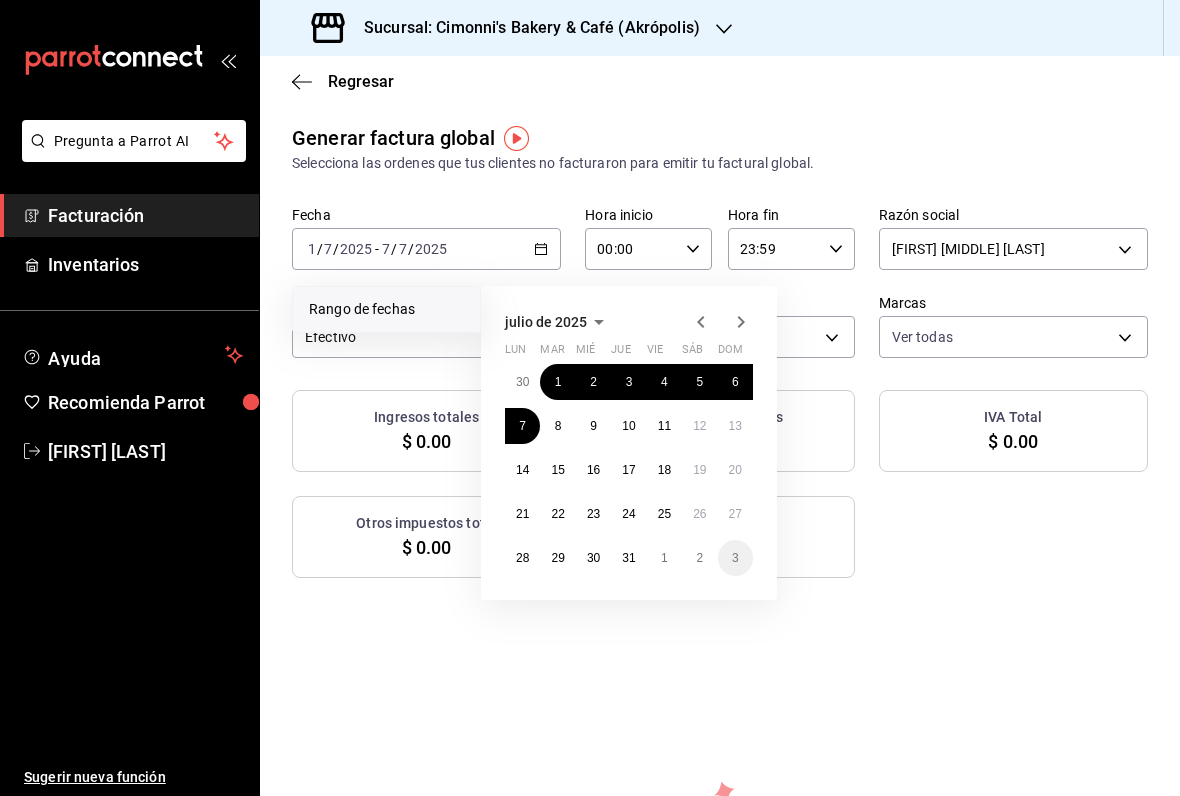 click on "3" at bounding box center [629, 382] 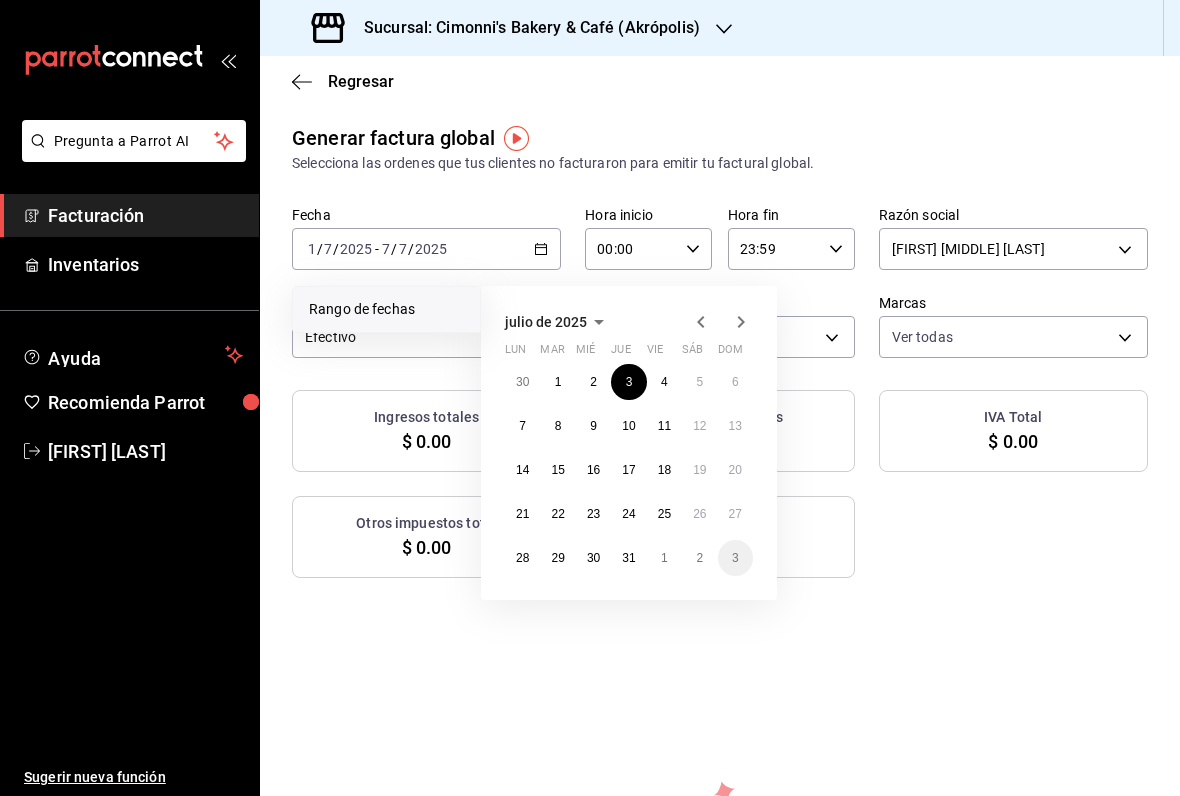 click on "1" at bounding box center [558, 382] 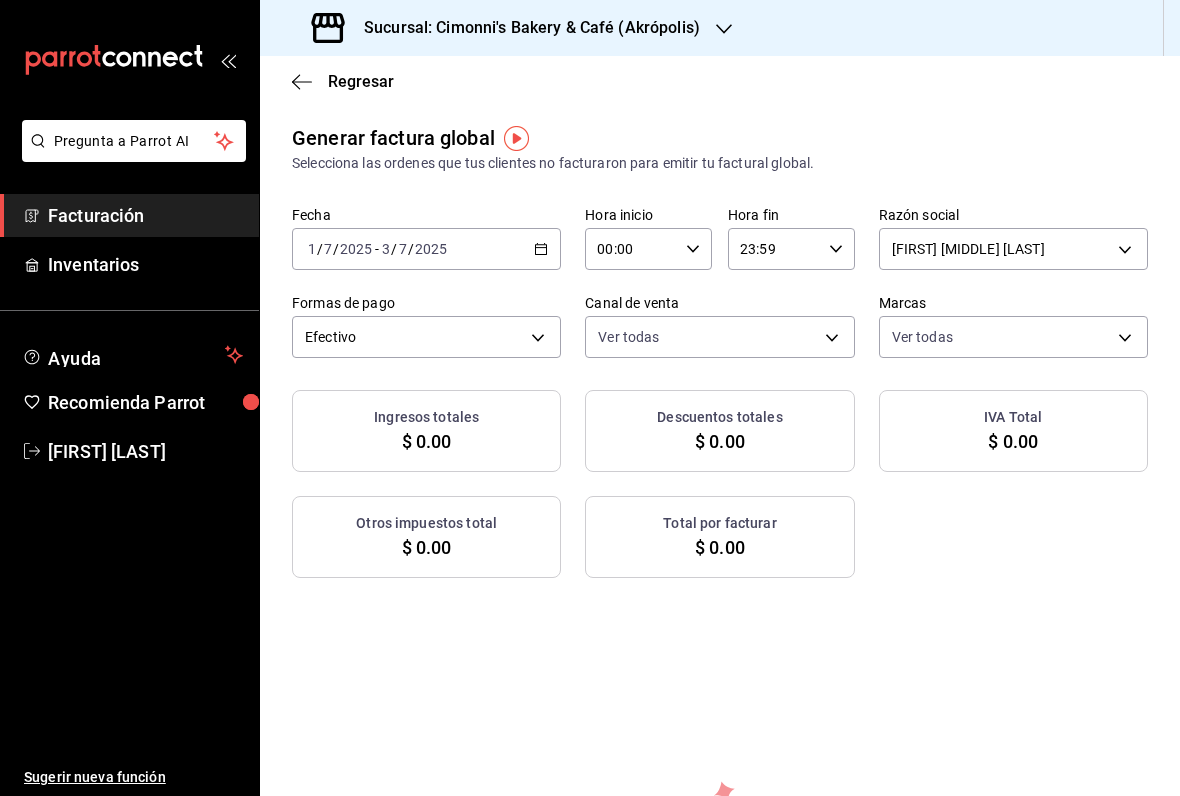 click 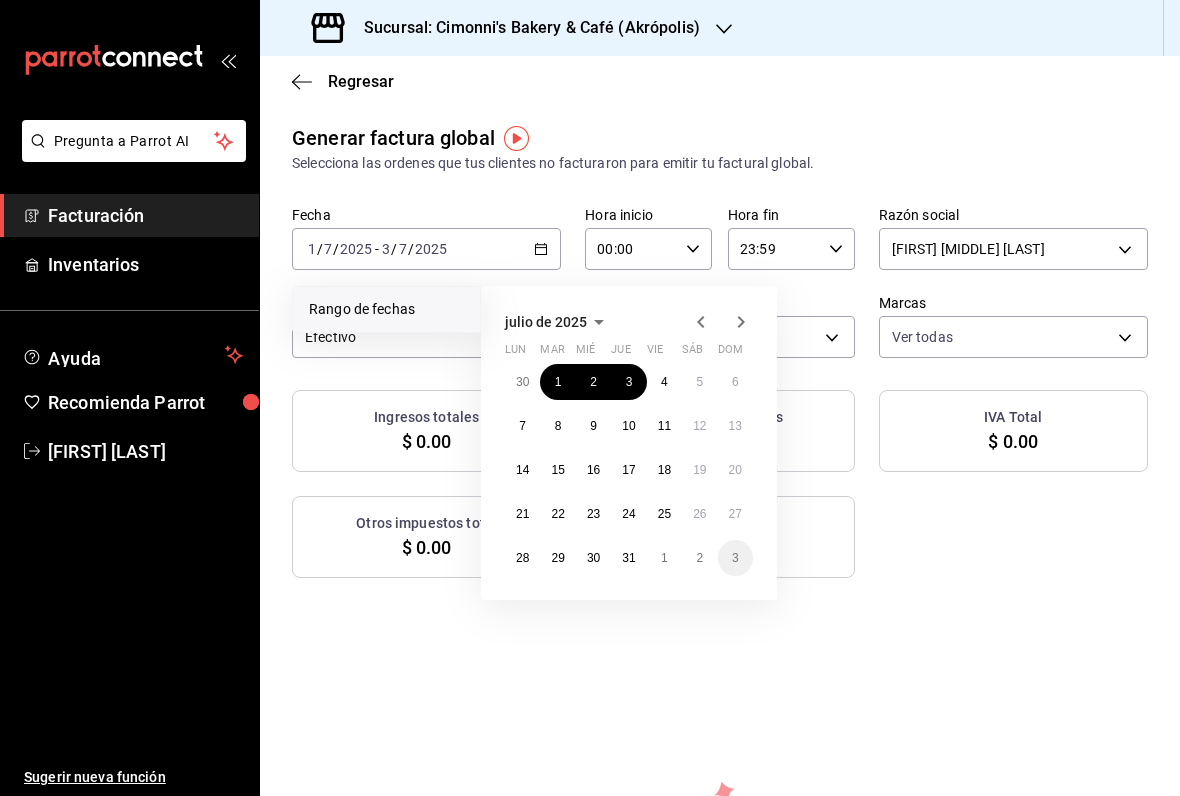 click on "7" at bounding box center (522, 426) 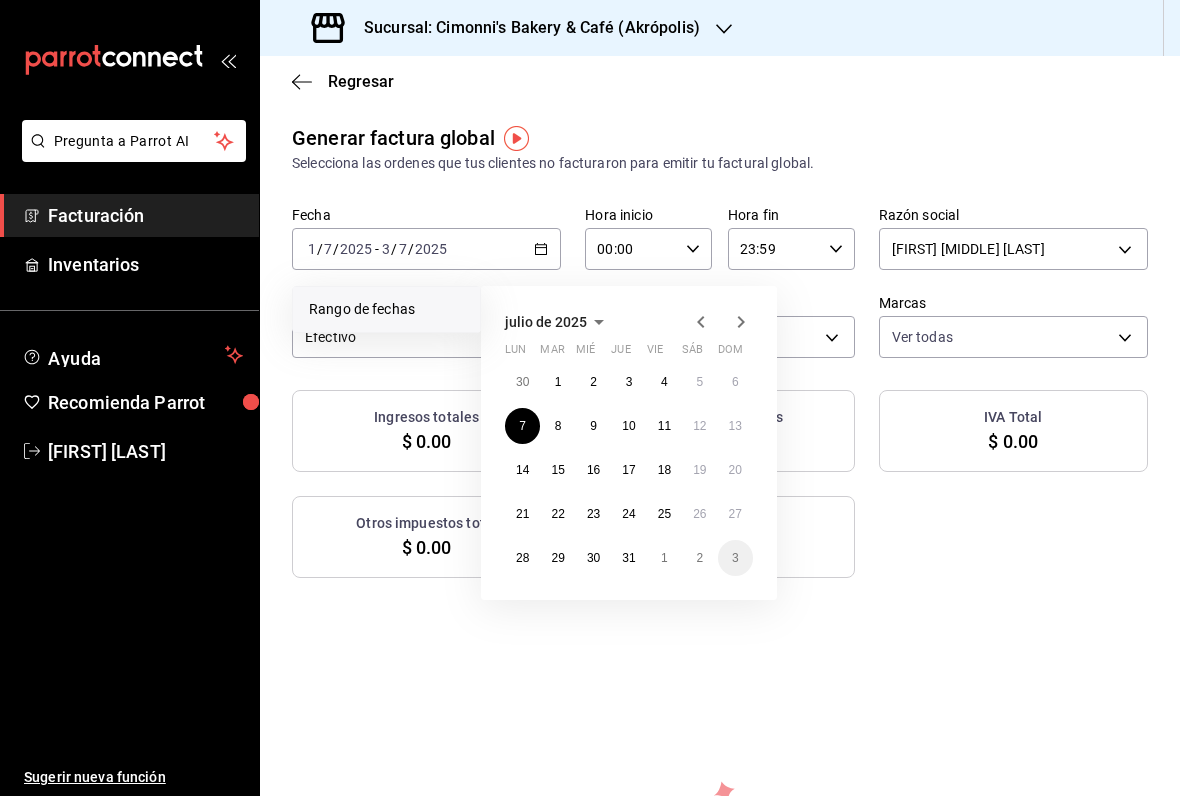 click on "1" at bounding box center [558, 382] 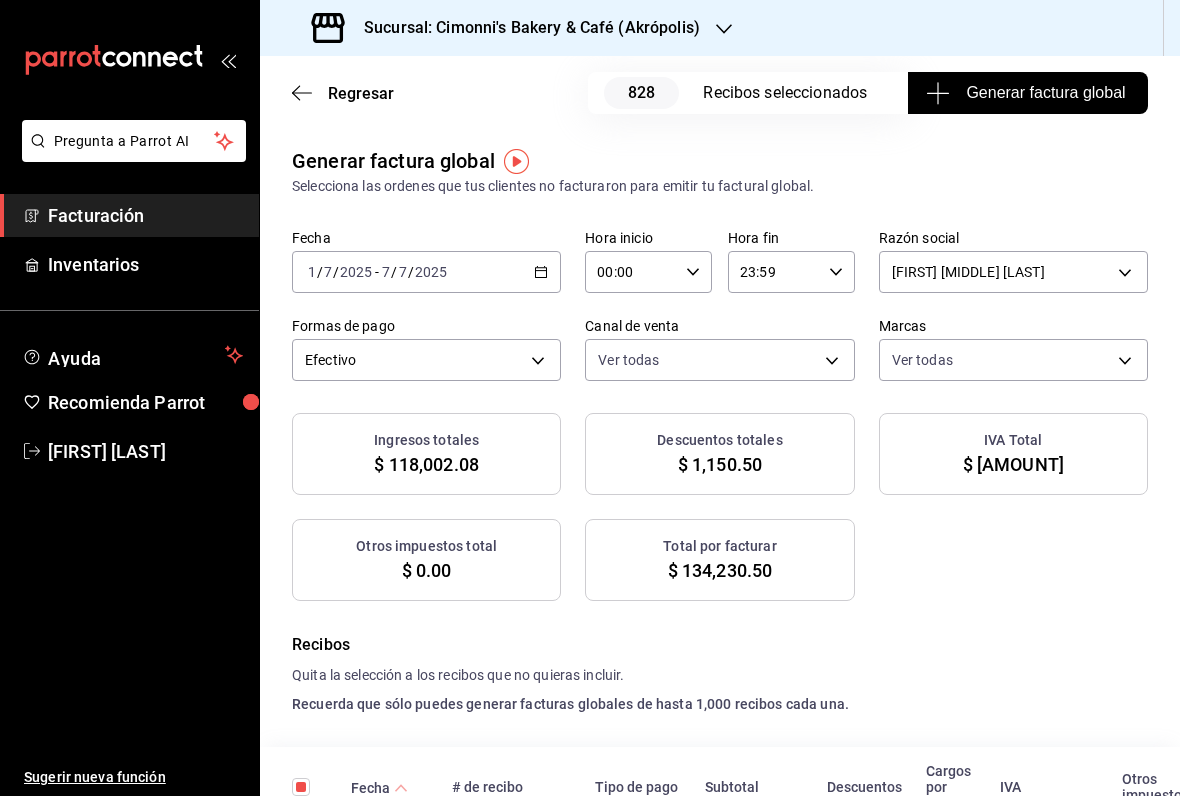 click on "Pregunta a Parrot AI Facturación   Inventarios   Ayuda Recomienda Parrot   Carlos Pat   Sugerir nueva función   Sucursal: Cimonni's Bakery & Café (Akrópolis) Regresar 828 Recibos seleccionados Generar factura global Generar factura global Selecciona las ordenes que tus clientes no facturaron para emitir tu factural global. Fecha 2025-07-01 1 / 7 / 2025 - 2025-07-07 7 / 7 / 2025 Hora inicio 00:00 Hora inicio Hora fin 23:59 Hora fin Razón social ARTURO JOSE DONA LOPEZ 32c8dc32-ff91-496b-94e2-235f98a4086d Formas de pago Efectivo CASH Canal de venta Ver todas PARROT,UBER_EATS,RAPPI,DIDI_FOOD,ONLINE Marcas Ver todas d32efc1c-4f81-4b24-930c-b43ca2c6fd9e Ingresos totales $ 118,002.08 Descuentos totales $ 1,150.50 IVA Total $ 16,228.42 Otros impuestos total $ 0.00 Total por facturar $ 134,230.50 Recibos Quita la selección a los recibos que no quieras incluir. Recuerda que sólo puedes generar facturas globales de hasta 1,000 recibos cada una. Fecha # de recibo Tipo de pago Subtotal Descuentos IVA Total Tarjeta" at bounding box center (590, 398) 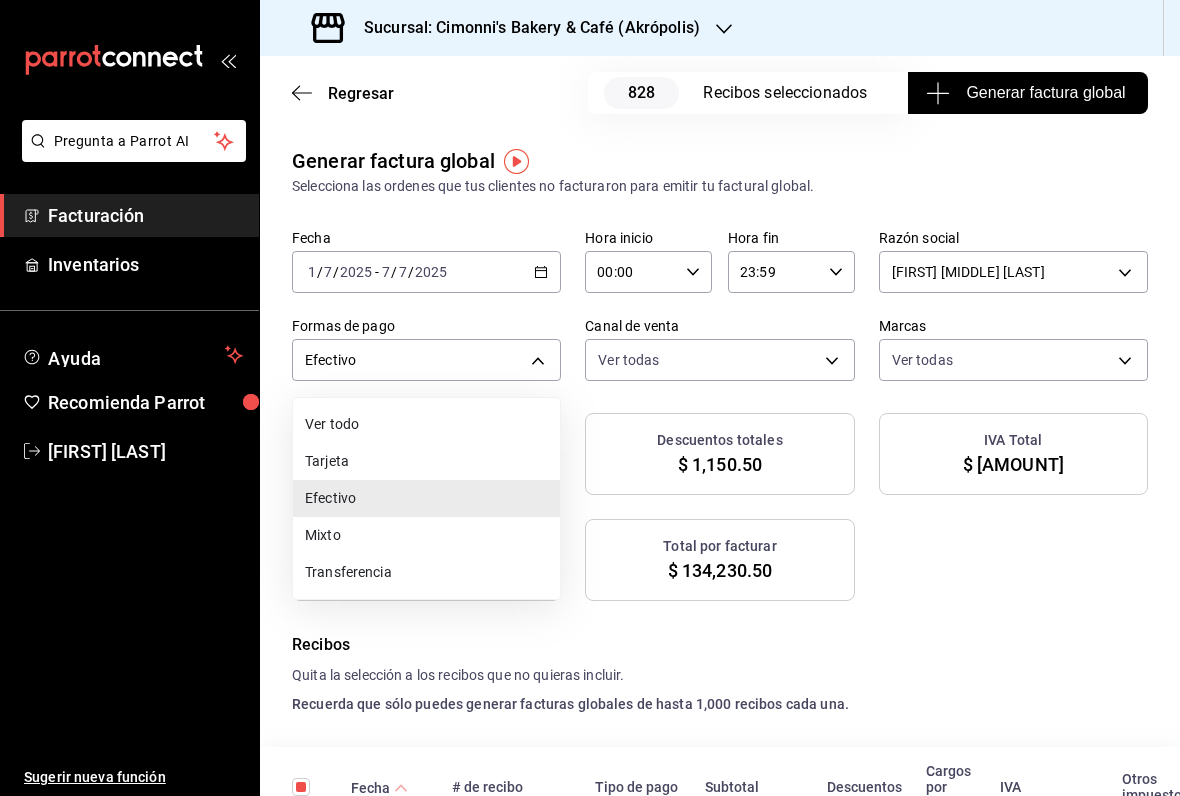 click on "Tarjeta" at bounding box center (426, 461) 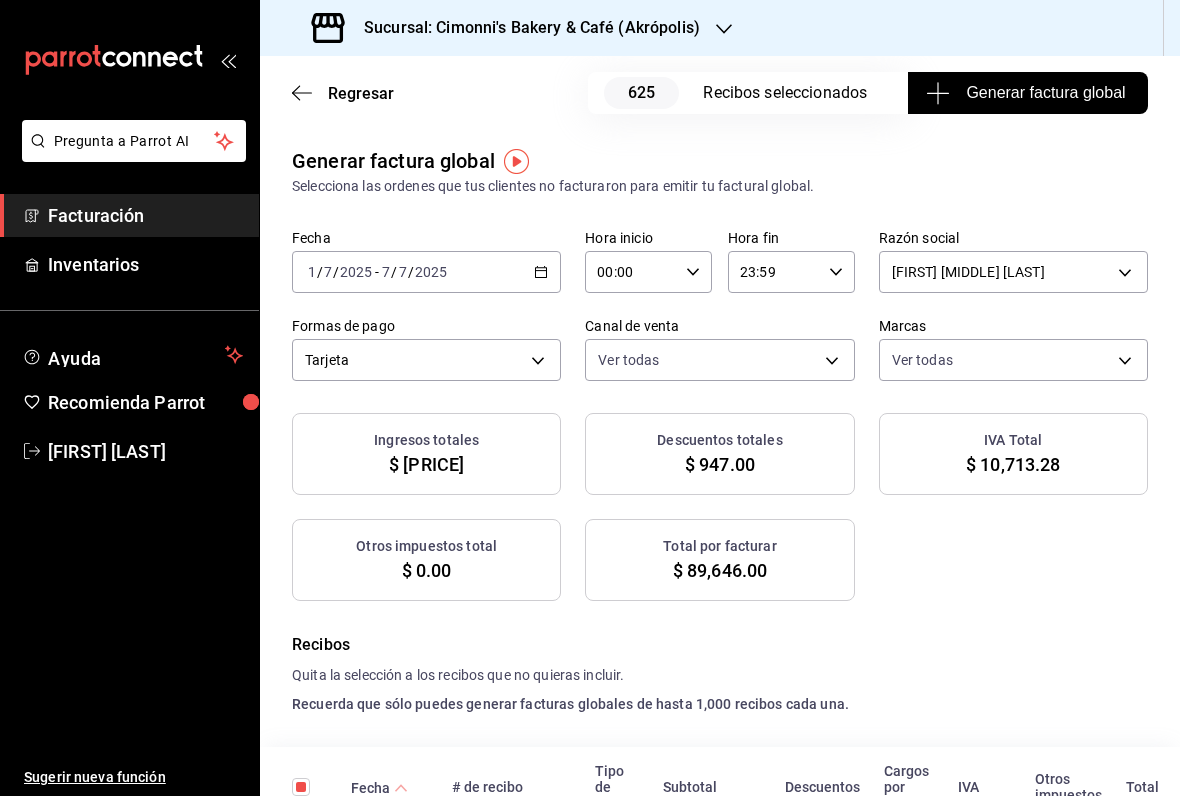click on "Pregunta a Parrot AI Facturación   Inventarios   Ayuda Recomienda Parrot   Carlos Pat   Sugerir nueva función   Sucursal: Cimonni's Bakery & Café (Akrópolis) Regresar 625 Recibos seleccionados Generar factura global Generar factura global Selecciona las ordenes que tus clientes no facturaron para emitir tu factural global. Fecha 2025-07-01 1 / 7 / 2025 - 2025-07-07 7 / 7 / 2025 Hora inicio 00:00 Hora inicio Hora fin 23:59 Hora fin Razón social ARTURO JOSE DONA LOPEZ 32c8dc32-ff91-496b-94e2-235f98a4086d Formas de pago Tarjeta CARD Canal de venta Ver todas PARROT,UBER_EATS,RAPPI,DIDI_FOOD,ONLINE Marcas Ver todas d32efc1c-4f81-4b24-930c-b43ca2c6fd9e Ingresos totales $ 78,932.72 Descuentos totales $ 947.00 IVA Total $ 10,713.28 Otros impuestos total $ 0.00 Total por facturar $ 89,646.00 Recibos Quita la selección a los recibos que no quieras incluir. Recuerda que sólo puedes generar facturas globales de hasta 1,000 recibos cada una. Fecha # de recibo Tipo de pago Subtotal Descuentos Cargos por servicio IVA" at bounding box center [590, 398] 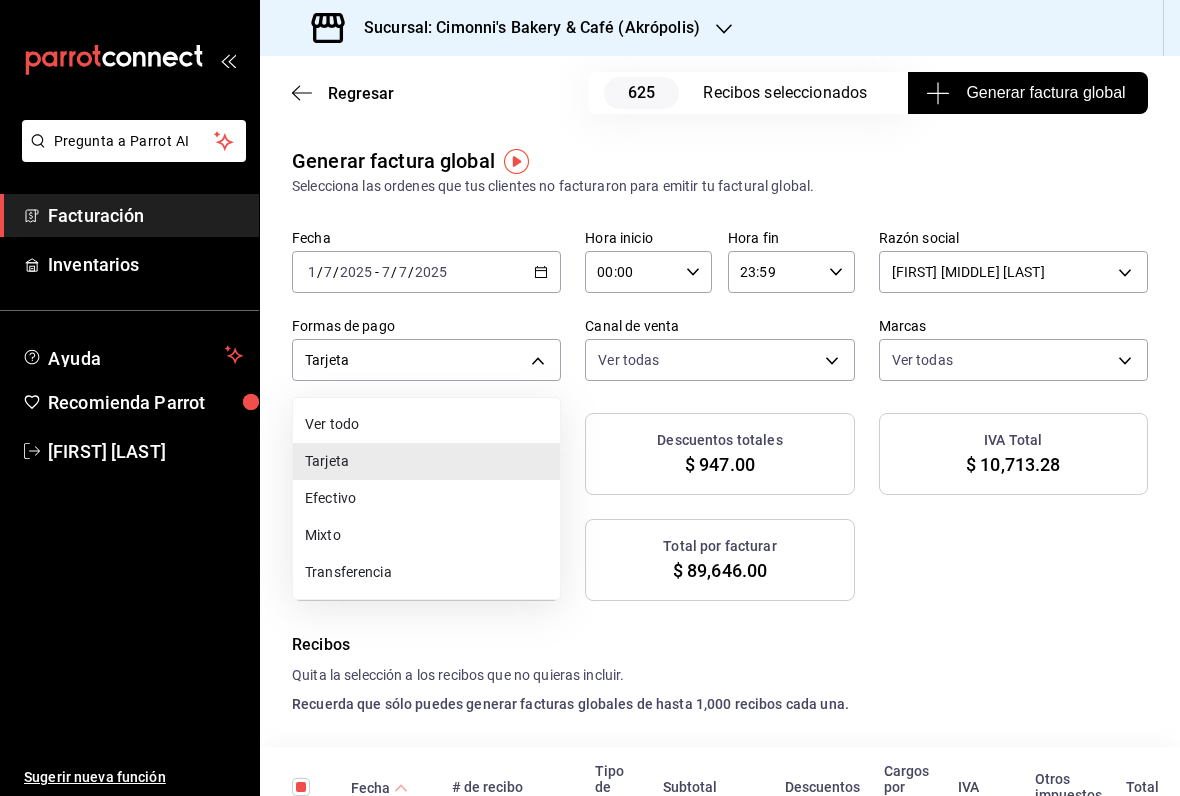 click at bounding box center (590, 398) 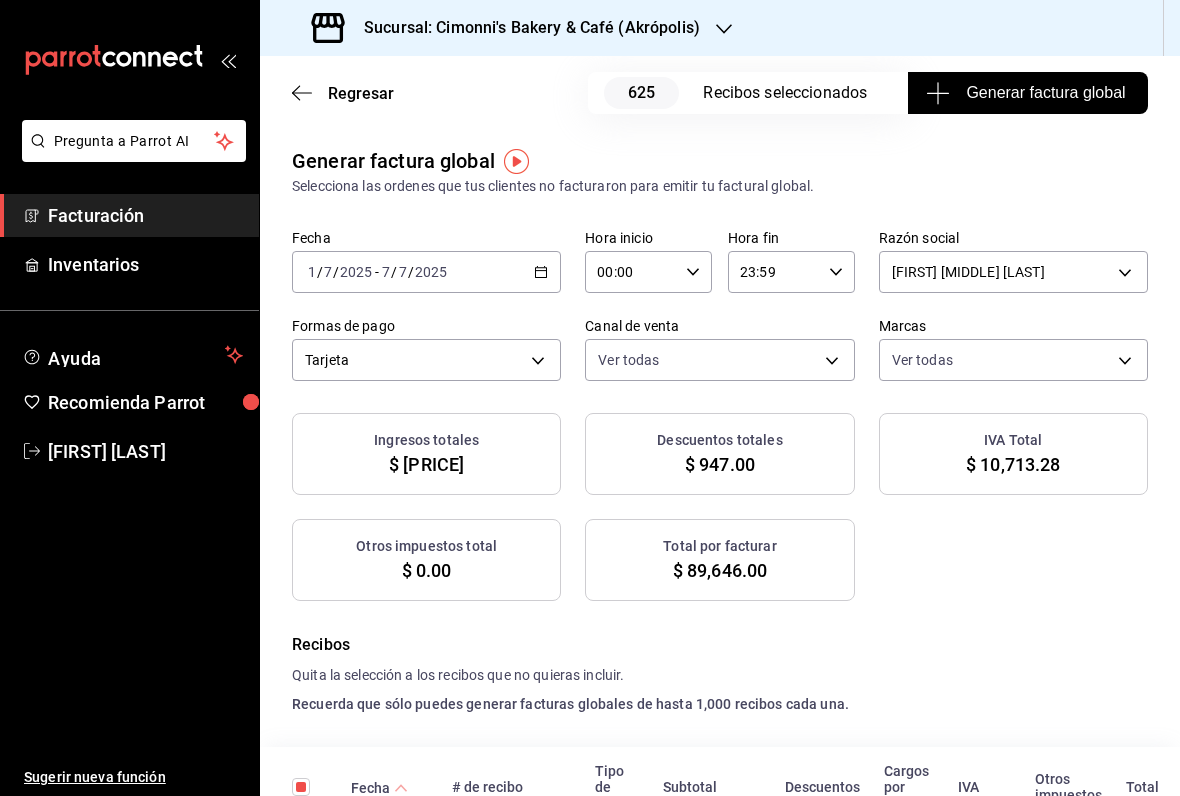 click on "2025-07-01 1 / 7 / 2025 - 2025-07-07 7 / 7 / 2025" at bounding box center (426, 272) 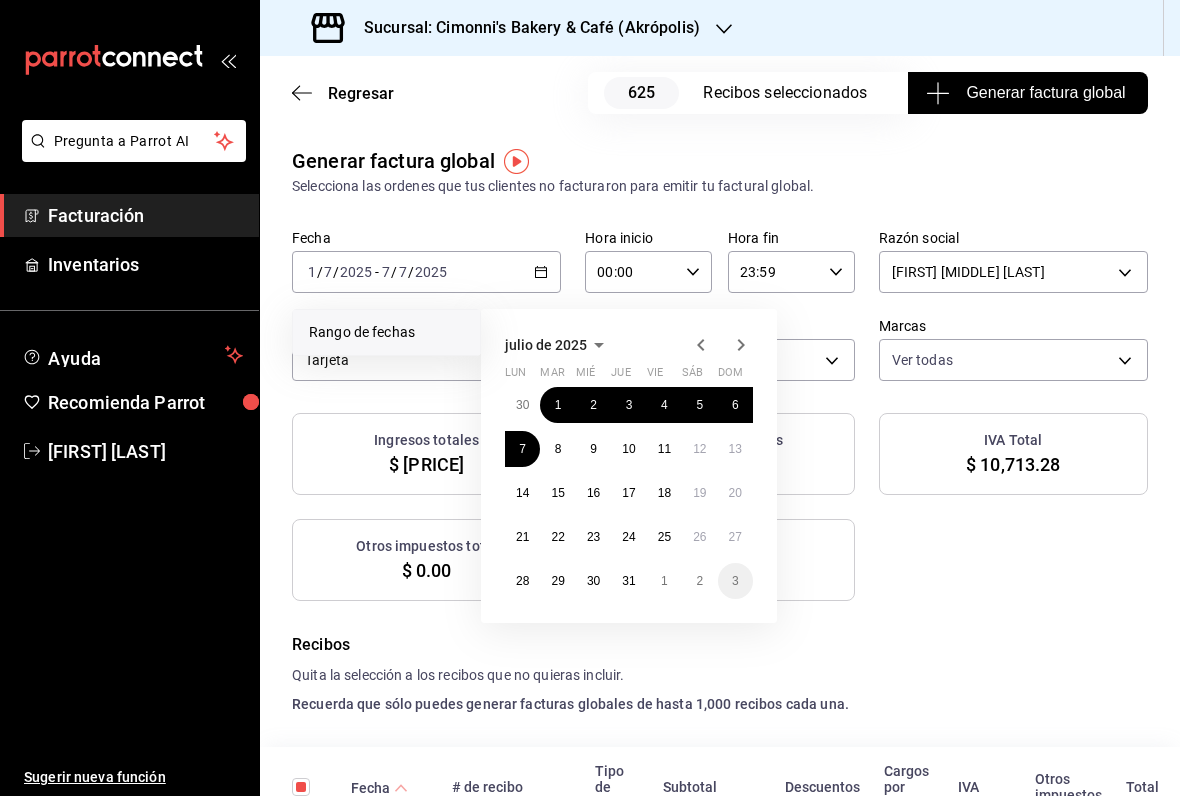 click on "1" at bounding box center (558, 405) 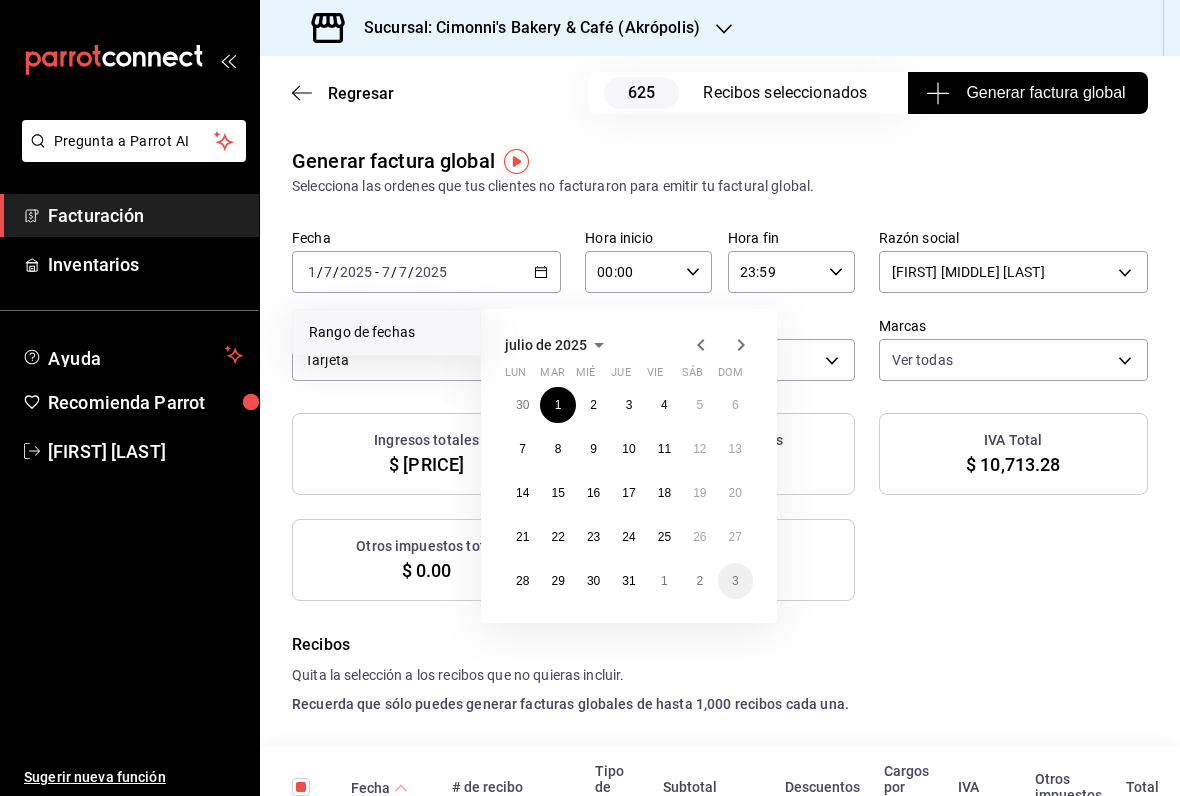 click on "9" at bounding box center [593, 449] 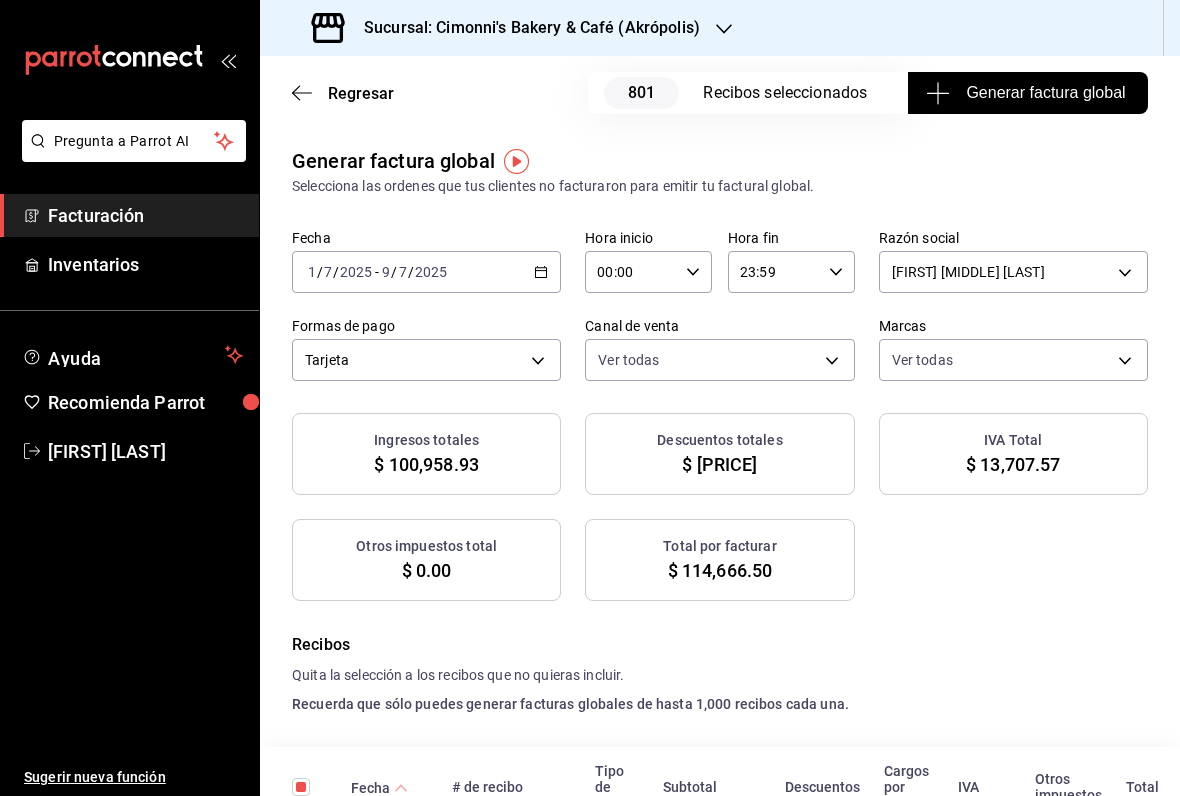 click 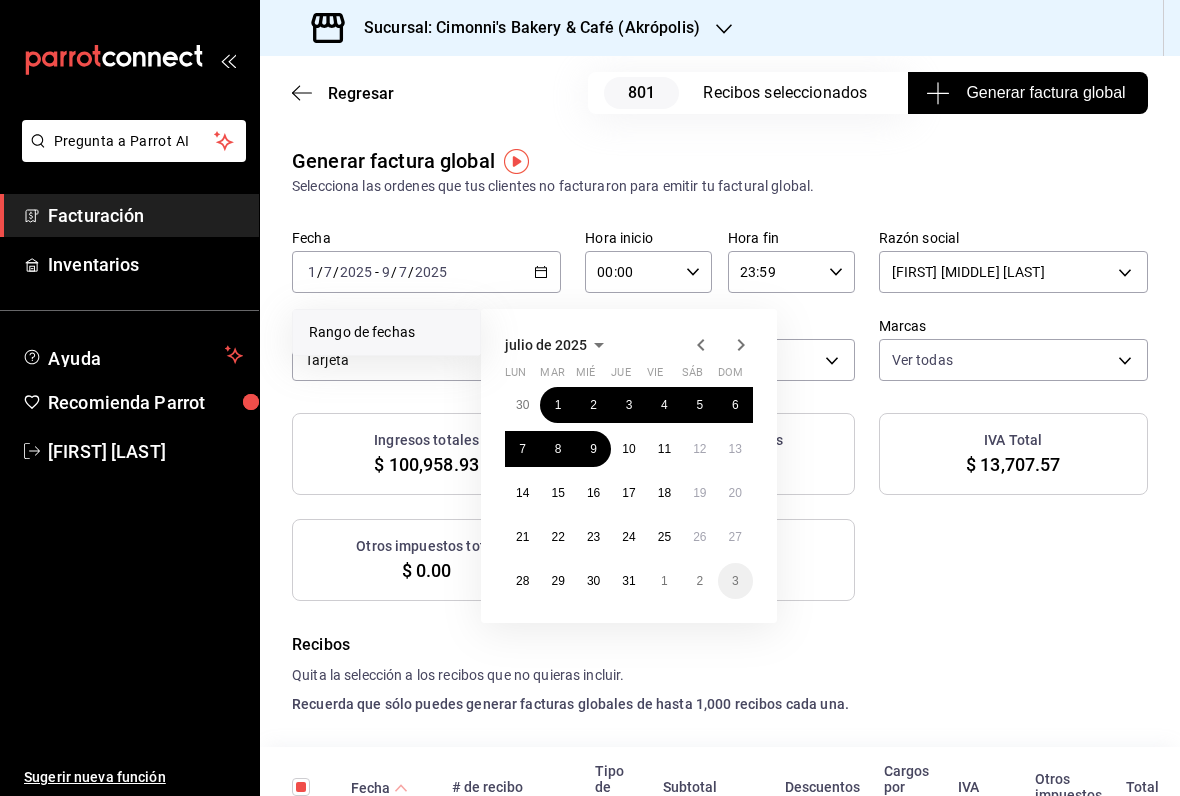 click on "1" at bounding box center (557, 405) 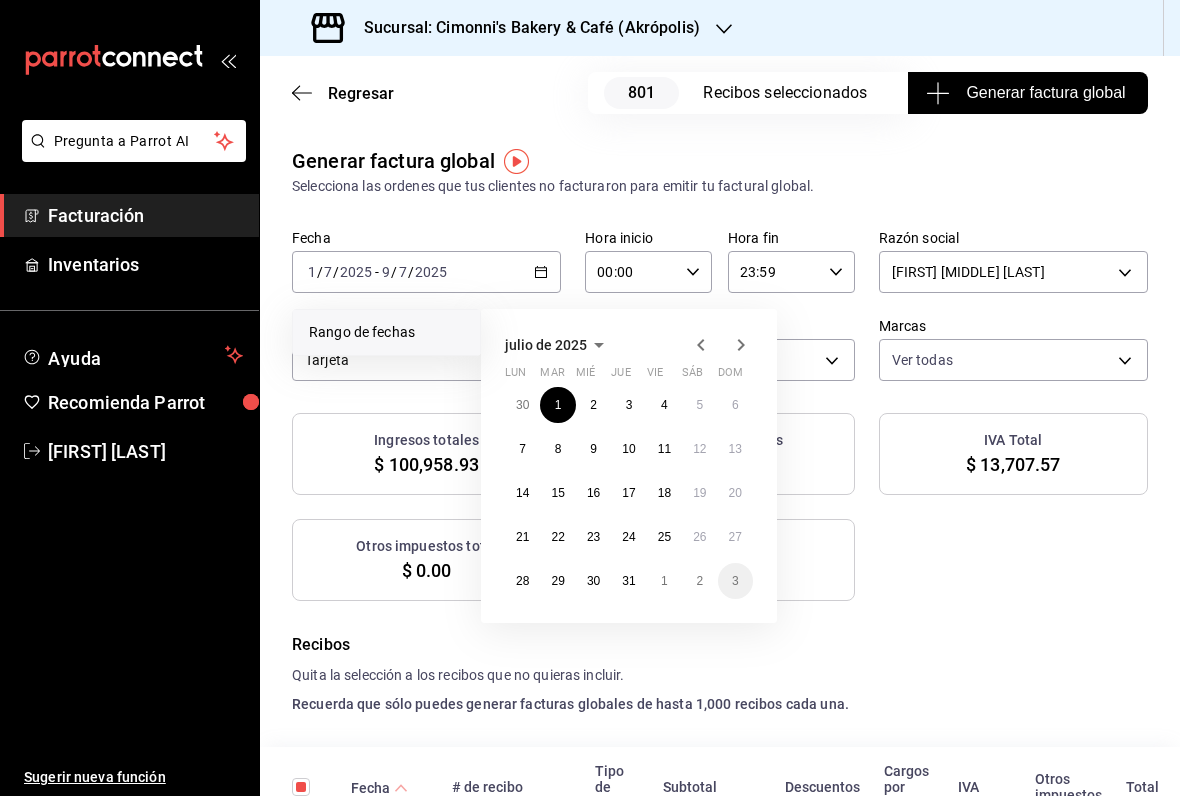 click on "11" at bounding box center (664, 449) 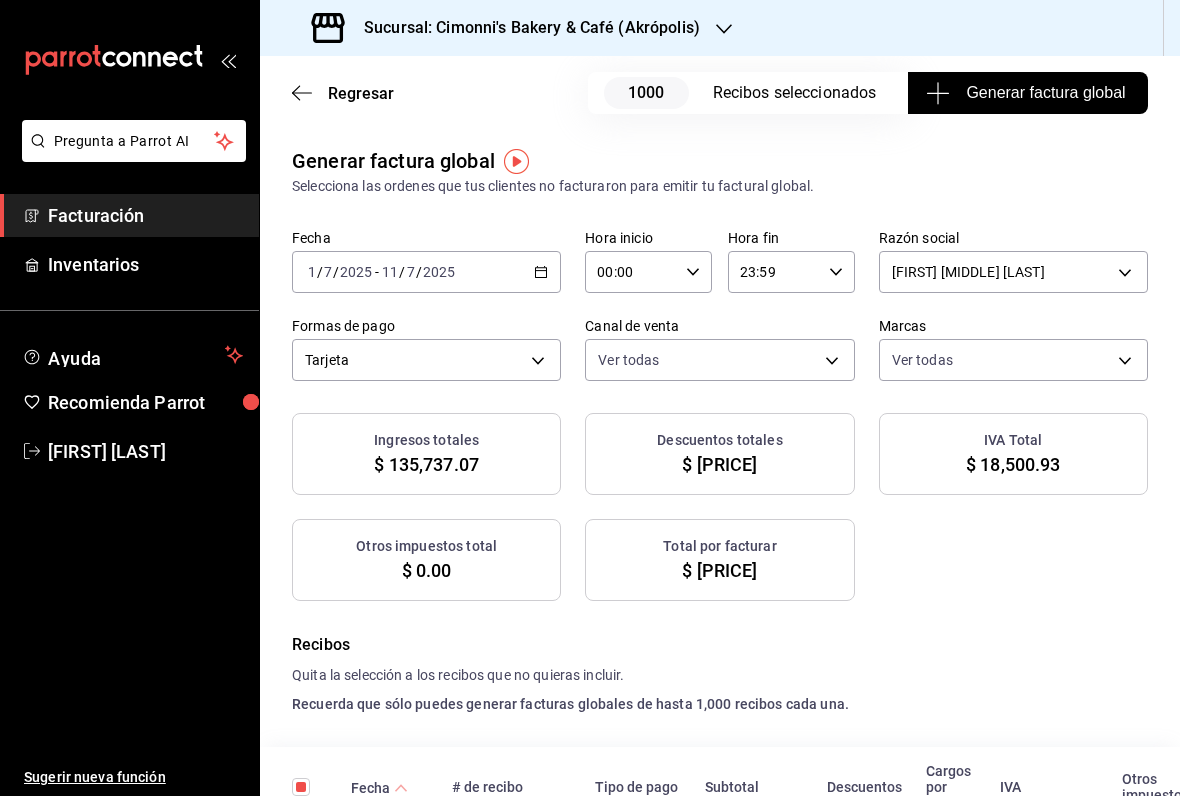 click 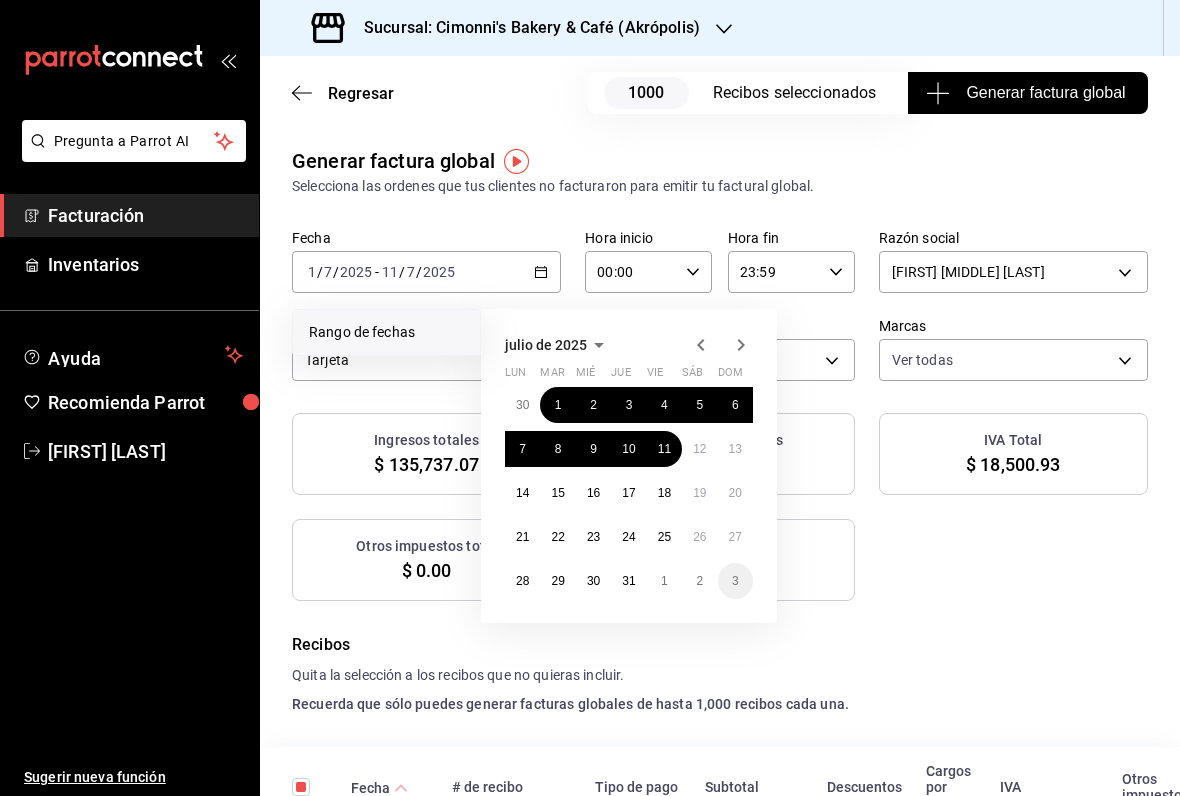 click on "1" at bounding box center [558, 405] 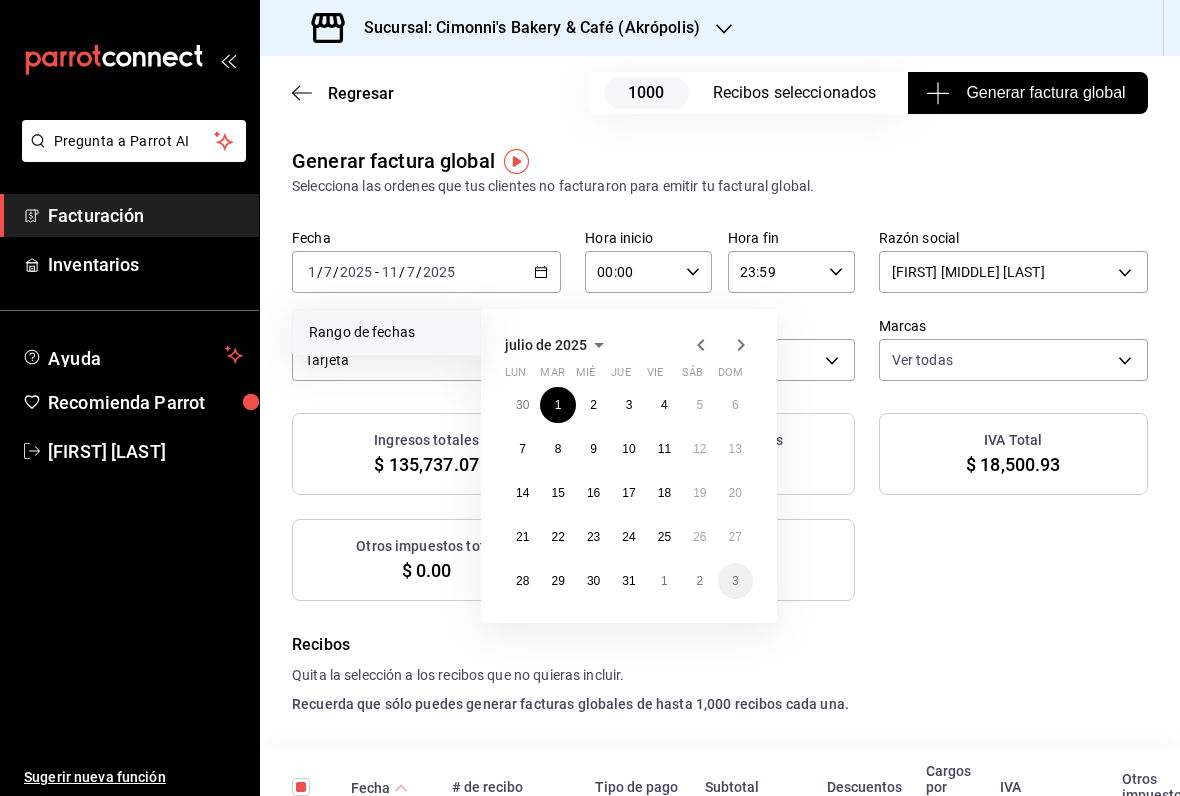 click on "10" at bounding box center [628, 449] 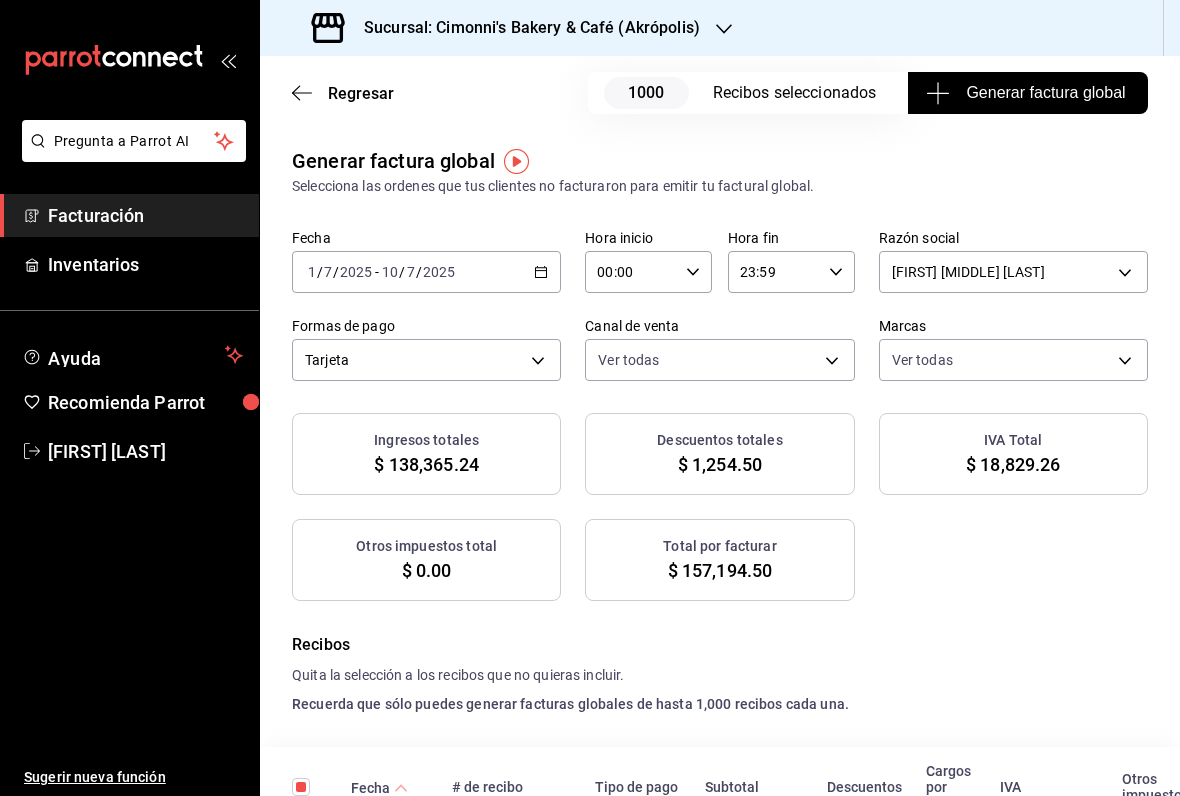 click on "Pregunta a Parrot AI Facturación   Inventarios   Ayuda Recomienda Parrot   Carlos Pat   Sugerir nueva función   Sucursal: Cimonni's Bakery & Café (Akrópolis) Regresar 1000 Recibos seleccionados Generar factura global Generar factura global Selecciona las ordenes que tus clientes no facturaron para emitir tu factural global. Fecha 2025-07-01 1 / 7 / 2025 - 2025-07-10 10 / 7 / 2025 Hora inicio 00:00 Hora inicio Hora fin 23:59 Hora fin Razón social ARTURO JOSE DONA LOPEZ 32c8dc32-ff91-496b-94e2-235f98a4086d Formas de pago Tarjeta CARD Canal de venta Ver todas PARROT,UBER_EATS,RAPPI,DIDI_FOOD,ONLINE Marcas Ver todas d32efc1c-4f81-4b24-930c-b43ca2c6fd9e Ingresos totales $ 138,365.24 Descuentos totales $ 1,254.50 IVA Total $ 18,829.26 Otros impuestos total $ 0.00 Total por facturar $ 157,194.50 Recibos Quita la selección a los recibos que no quieras incluir. Recuerda que sólo puedes generar facturas globales de hasta 1,000 recibos cada una. Fecha # de recibo Tipo de pago Subtotal Descuentos IVA Total Tarjeta" at bounding box center [590, 398] 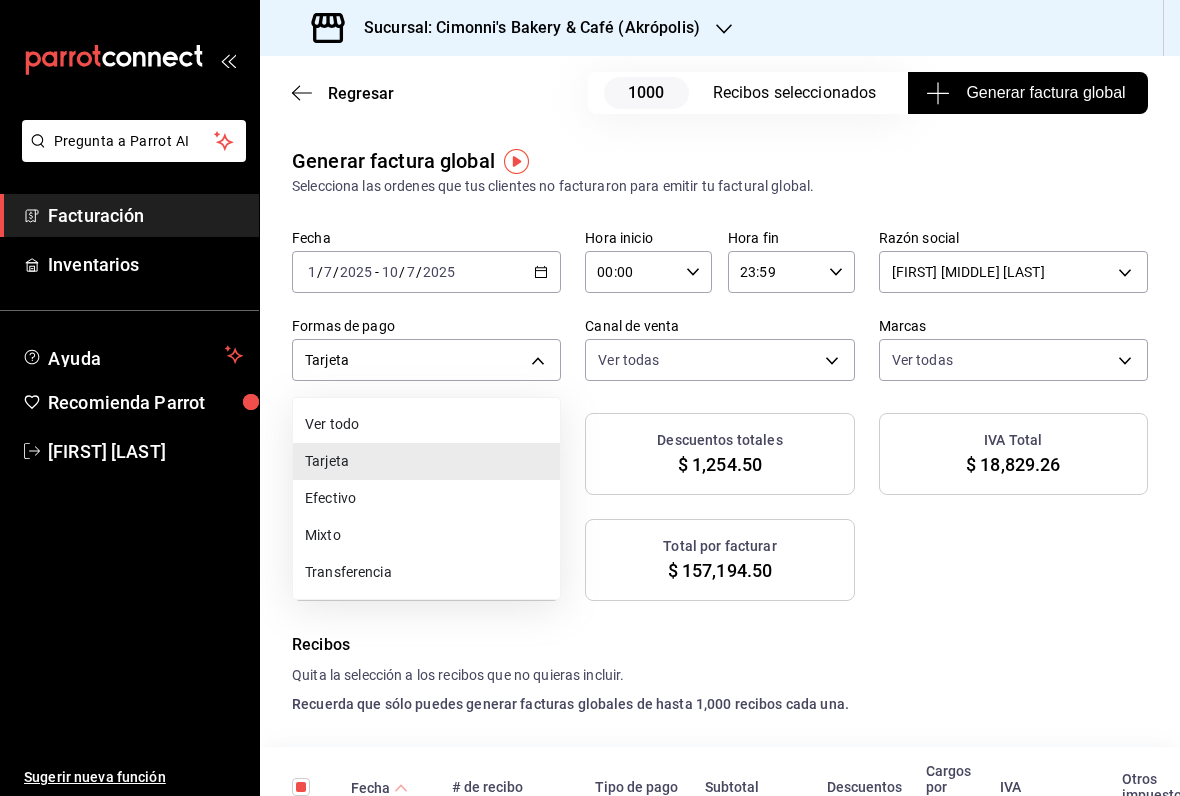click on "Ver todo" at bounding box center (426, 424) 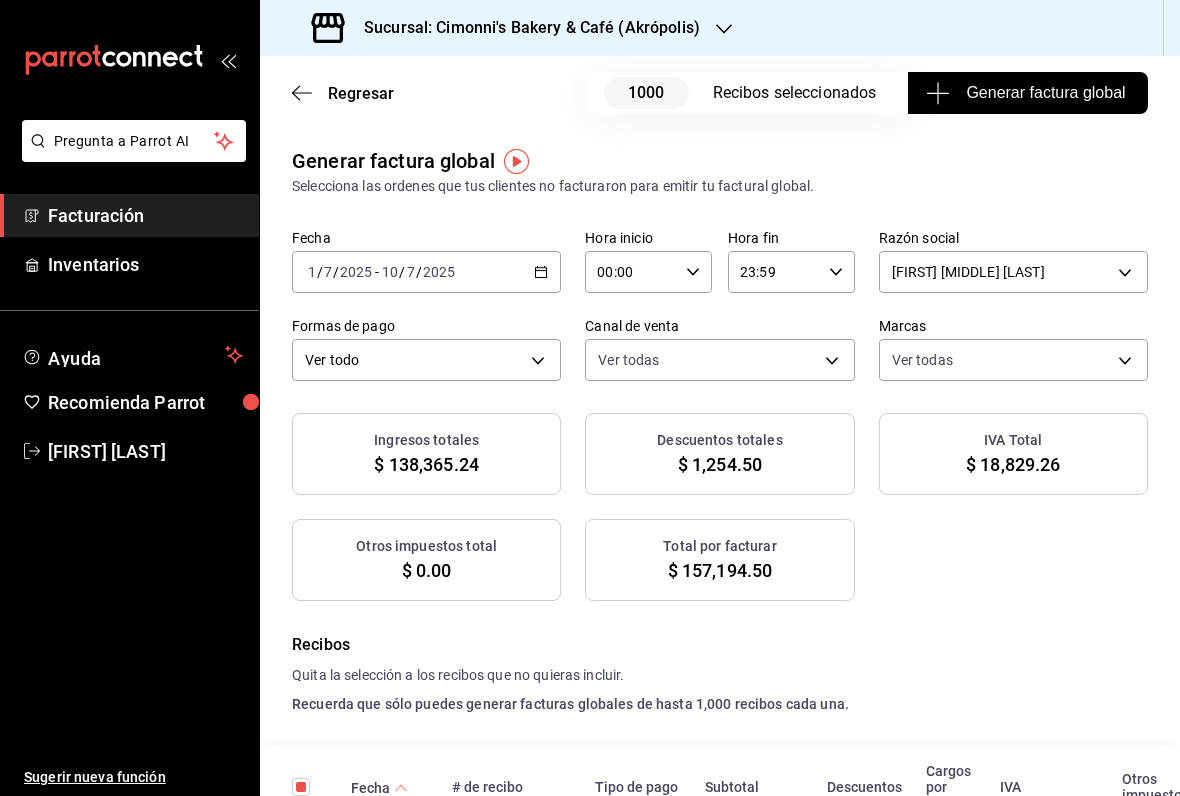 click on "Pregunta a Parrot AI Facturación   Inventarios   Ayuda Recomienda Parrot   Carlos Pat   Sugerir nueva función   Sucursal: Cimonni's Bakery & Café (Akrópolis) Regresar 1000 Recibos seleccionados Generar factura global Generar factura global Selecciona las ordenes que tus clientes no facturaron para emitir tu factural global. Fecha 2025-07-01 1 / 7 / 2025 - 2025-07-10 10 / 7 / 2025 Hora inicio 00:00 Hora inicio Hora fin 23:59 Hora fin Razón social ARTURO JOSE DONA LOPEZ 32c8dc32-ff91-496b-94e2-235f98a4086d Formas de pago Ver todo ALL Canal de venta Ver todas PARROT,UBER_EATS,RAPPI,DIDI_FOOD,ONLINE Marcas Ver todas d32efc1c-4f81-4b24-930c-b43ca2c6fd9e Ingresos totales $ 138,365.24 Descuentos totales $ 1,254.50 IVA Total $ 18,829.26 Otros impuestos total $ 0.00 Total por facturar $ 157,194.50 Recibos Quita la selección a los recibos que no quieras incluir. Recuerda que sólo puedes generar facturas globales de hasta 1,000 recibos cada una. Fecha # de recibo Tipo de pago Subtotal Descuentos IVA Total Tarjeta" at bounding box center (590, 398) 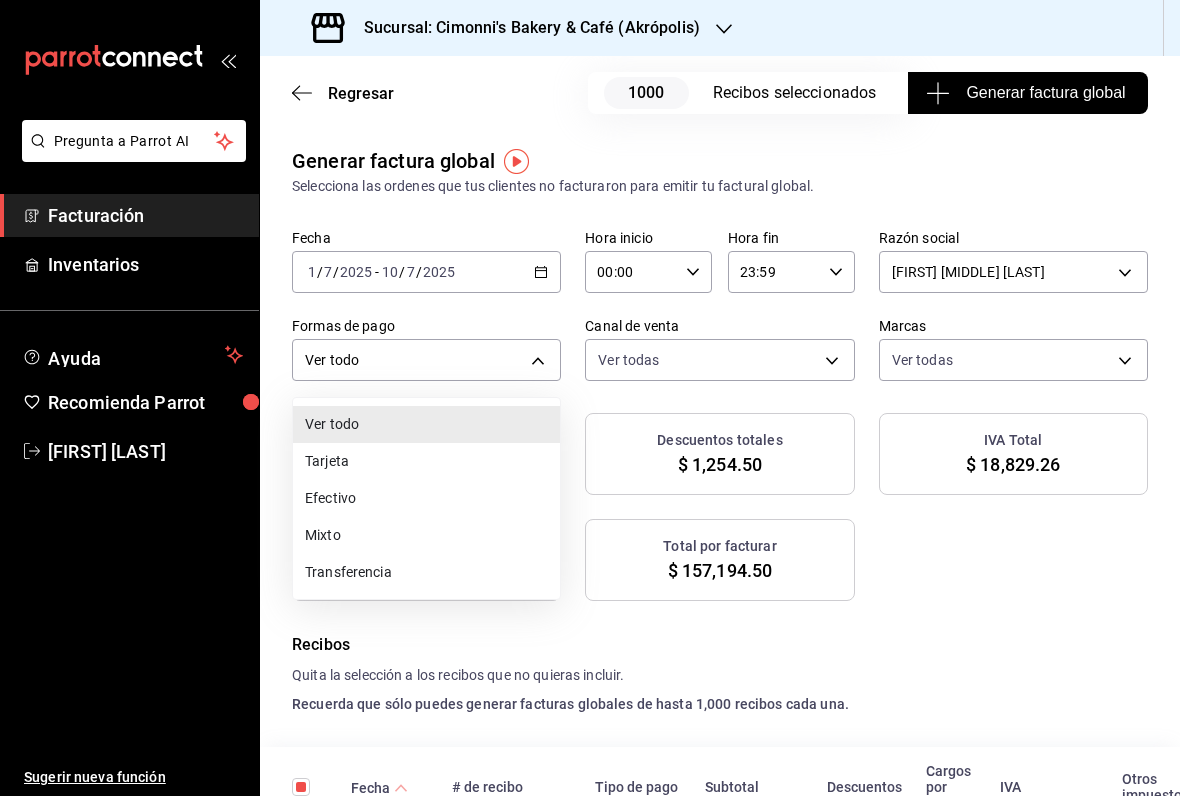 click on "Tarjeta" at bounding box center (426, 461) 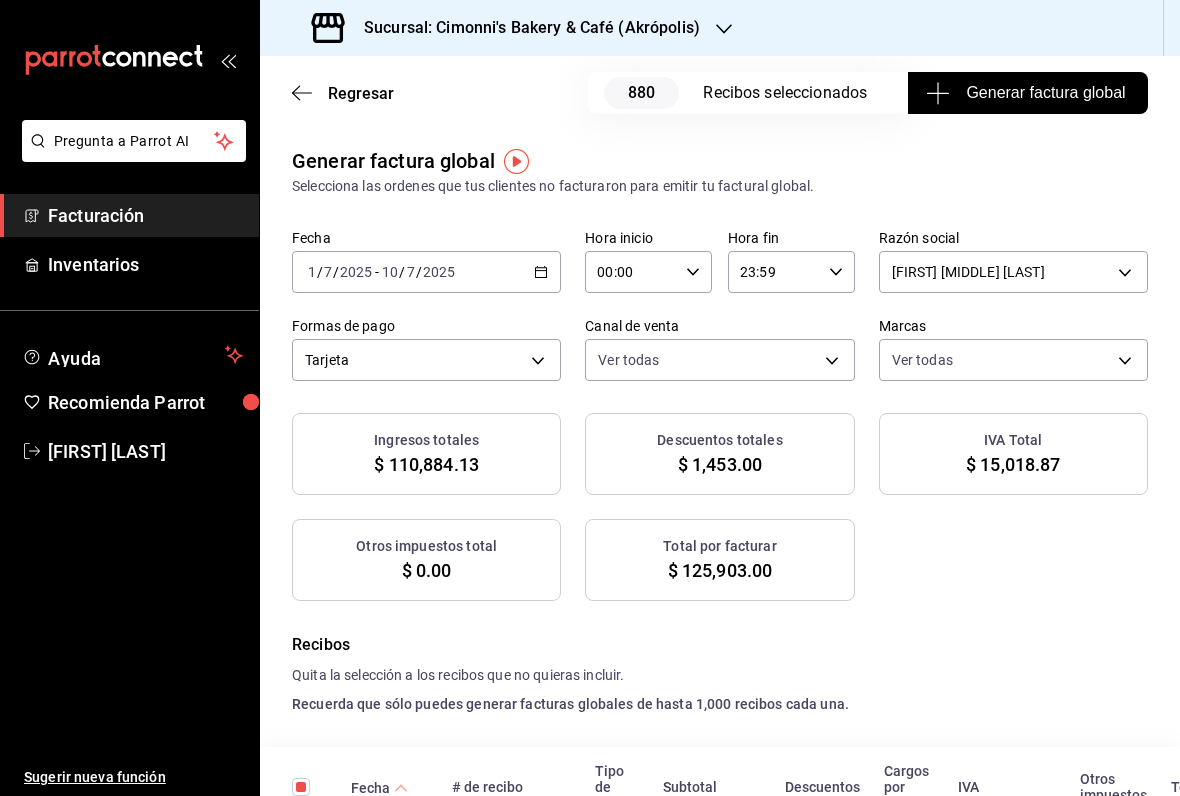 click on "[DATE] [DAY] / [YEAR] - [DATE] [DAY] / [YEAR]" at bounding box center [426, 272] 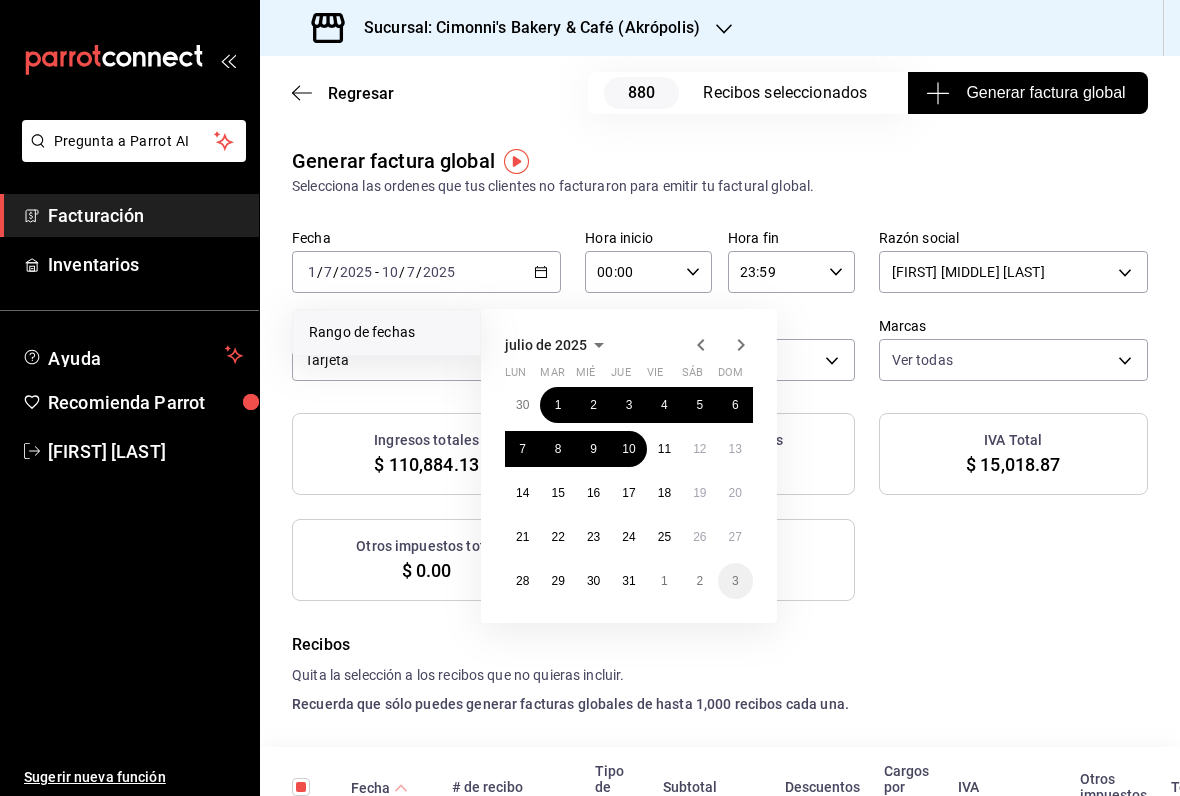 click on "Generar factura global Selecciona las ordenes que tus clientes no facturaron para emitir tu factural global. Fecha 2025-07-01 1 / 7 / 2025 - 2025-07-10 10 / 7 / 2025 Rango de fechas julio de 2025 lun mar mié jue vie sáb dom 30 1 2 3 4 5 6 7 8 9 10 11 12 13 14 15 16 17 18 19 20 21 22 23 24 25 26 27 28 29 30 31 1 2 3 Hora inicio 00:00 Hora inicio Hora fin 23:59 Hora fin Razón social ARTURO JOSE DONA LOPEZ 32c8dc32-ff91-496b-94e2-235f98a4086d Formas de pago Tarjeta CARD Canal de venta Ver todas PARROT,UBER_EATS,RAPPI,DIDI_FOOD,ONLINE Marcas Ver todas d32efc1c-4f81-4b24-930c-b43ca2c6fd9e Ingresos totales $ 110,884.13 Descuentos totales $ 1,453.00 IVA Total $ 15,018.87 Otros impuestos total $ 0.00 Total por facturar $ 125,903.00 Recibos Quita la selección a los recibos que no quieras incluir. Recuerda que sólo puedes generar facturas globales de hasta 1,000 recibos cada una. Fecha # de recibo Tipo de pago Subtotal Descuentos Cargos por servicio IVA Otros impuestos Total 10/07/2025 CC61107257300D Tarjeta $0.00" at bounding box center (720, 23097) 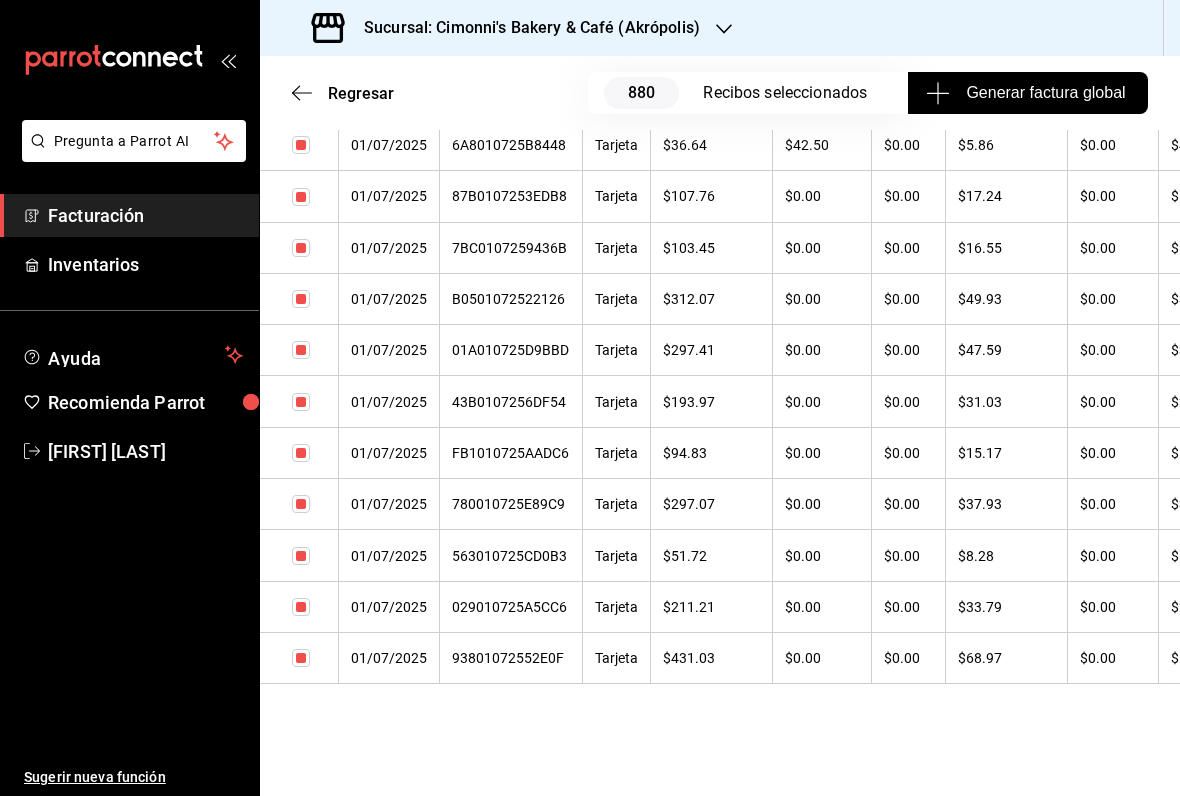 scroll, scrollTop: 45287, scrollLeft: 0, axis: vertical 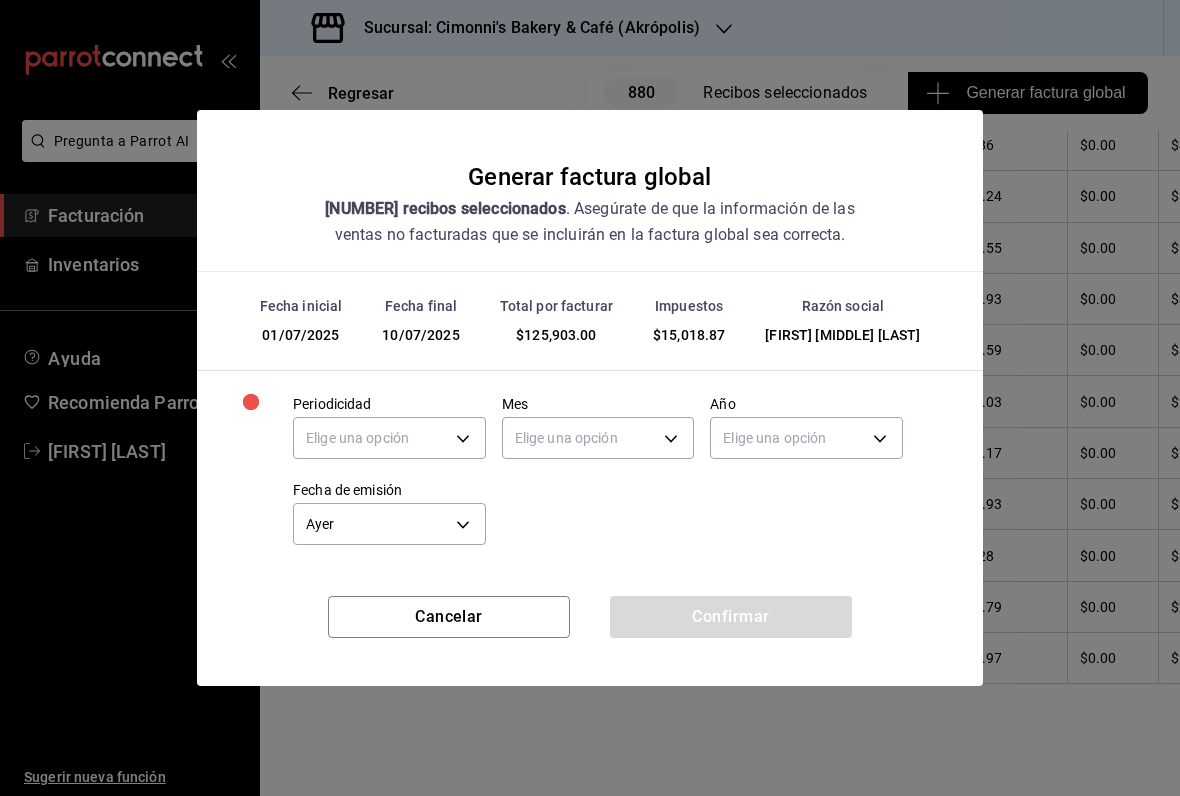 click on "Pregunta a Parrot AI Facturación Inventarios Ayuda Recomienda Parrot Carlos Pat Sugerir nueva función Sucursal: Cimonni's Bakery & Café (Akrópolis) Regresar 880 Recibos seleccionados Generar factura global Generar factura global Selecciona las ordenes que tus clientes no facturaron para emitir tu factural global. Fecha [DATE] [DAY] / [YEAR] - [DATE] [DAY] / [YEAR] Hora inicio 00:00 Hora inicio Hora fin 23:59 Hora fin Razón social [FIRST] [LAST] [UUID] Formas de pago Tarjeta CARD Canal de venta Ver todas PARROT,UBER_EATS,RAPPI,DIDI_FOOD,ONLINE Marcas Ver todas [UUID] Ingresos totales $ [AMOUNT] Descuentos totales $ [AMOUNT] IVA Total $ [AMOUNT] Otros impuestos total $ [AMOUNT] Total por facturar $ [AMOUNT] Recibos Quita la selección a los recibos que no quieras incluir. Recuerda que sólo puedes generar facturas globales de hasta 1,000 recibos cada una. Fecha # de recibo Tipo de pago Subtotal Descuentos IVA Total Tarjeta" at bounding box center [590, 398] 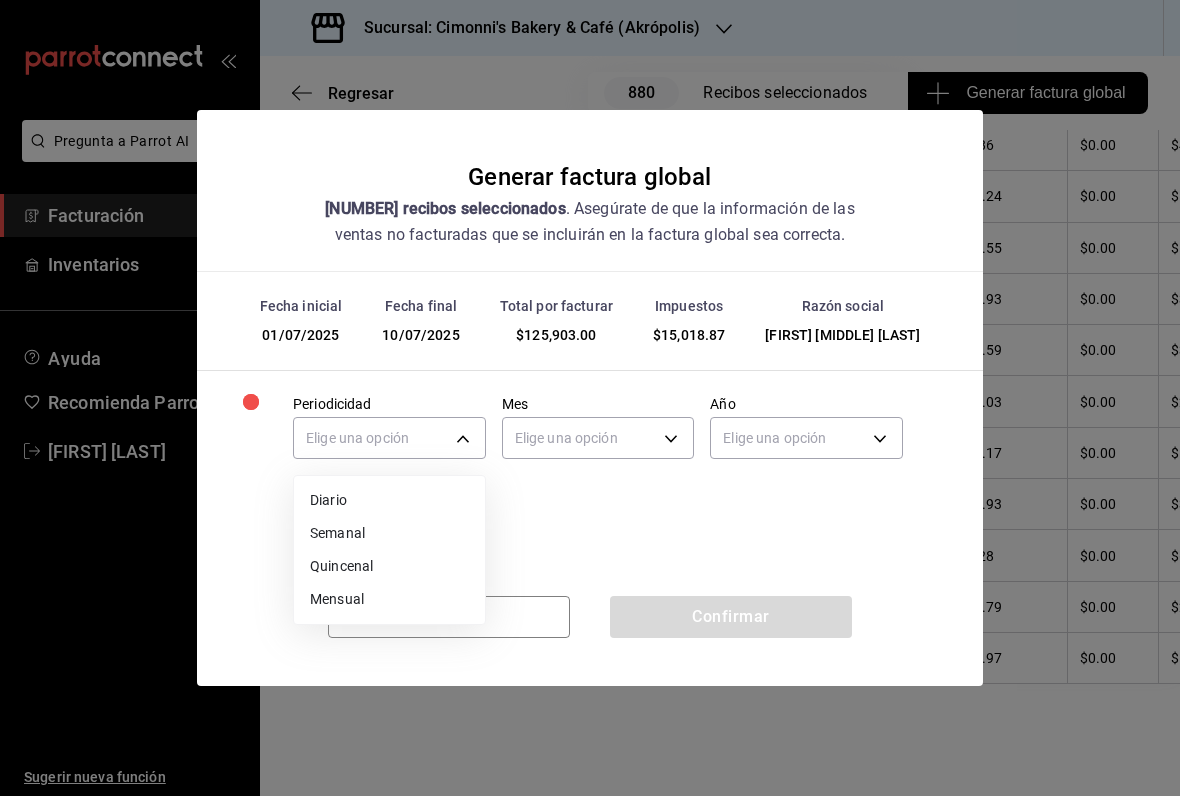 click on "Semanal" at bounding box center (389, 533) 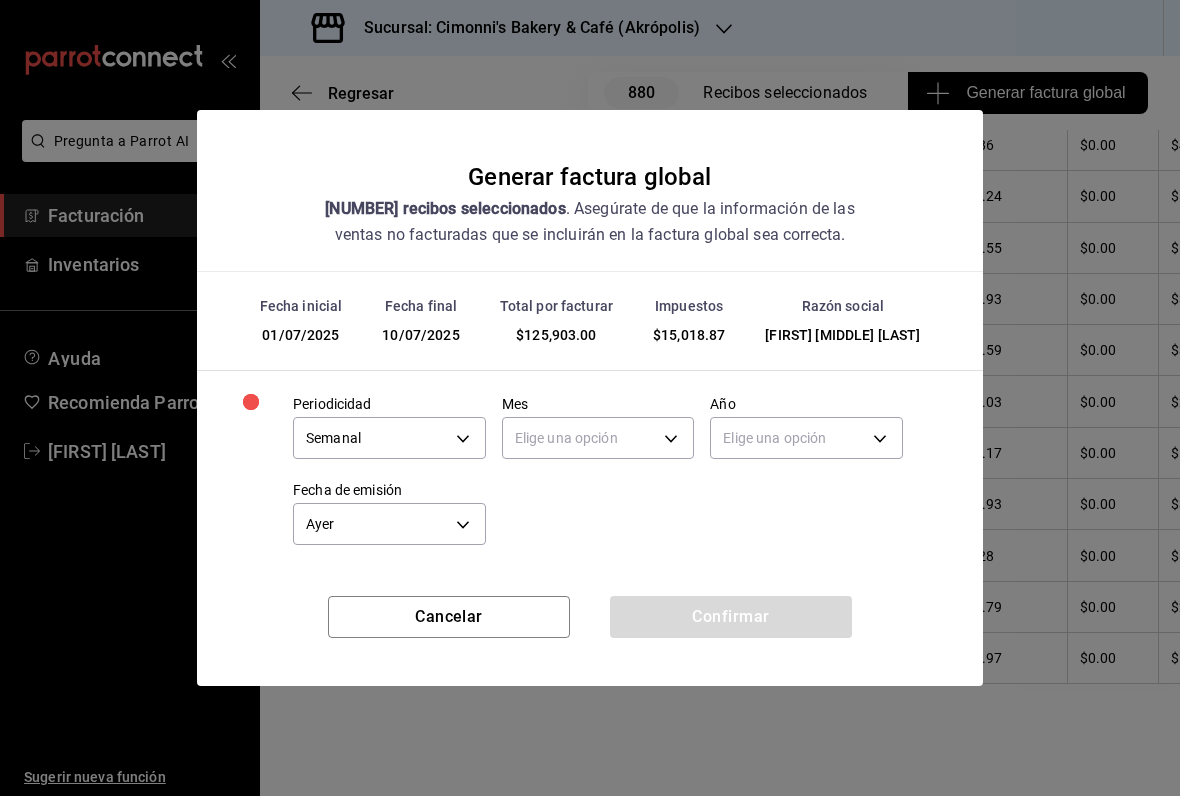 click on "Pregunta a Parrot AI Facturación Inventarios Ayuda Recomienda Parrot Carlos Pat Sugerir nueva función Sucursal: Cimonni's Bakery & Café (Akrópolis) Regresar 880 Recibos seleccionados Generar factura global Generar factura global Selecciona las ordenes que tus clientes no facturaron para emitir tu factural global. Fecha [DATE] [DAY] / [YEAR] - [DATE] [DAY] / [YEAR] Hora inicio 00:00 Hora inicio Hora fin 23:59 Hora fin Razón social [FIRST] [LAST] [UUID] Formas de pago Tarjeta CARD Canal de venta Ver todas PARROT,UBER_EATS,RAPPI,DIDI_FOOD,ONLINE Marcas Ver todas [UUID] Ingresos totales $ [AMOUNT] Descuentos totales $ [AMOUNT] IVA Total $ [AMOUNT] Otros impuestos total $ [AMOUNT] Total por facturar $ [AMOUNT] Recibos Quita la selección a los recibos que no quieras incluir. Recuerda que sólo puedes generar facturas globales de hasta 1,000 recibos cada una. Fecha # de recibo Tipo de pago Subtotal Descuentos IVA Total Tarjeta" at bounding box center (590, 398) 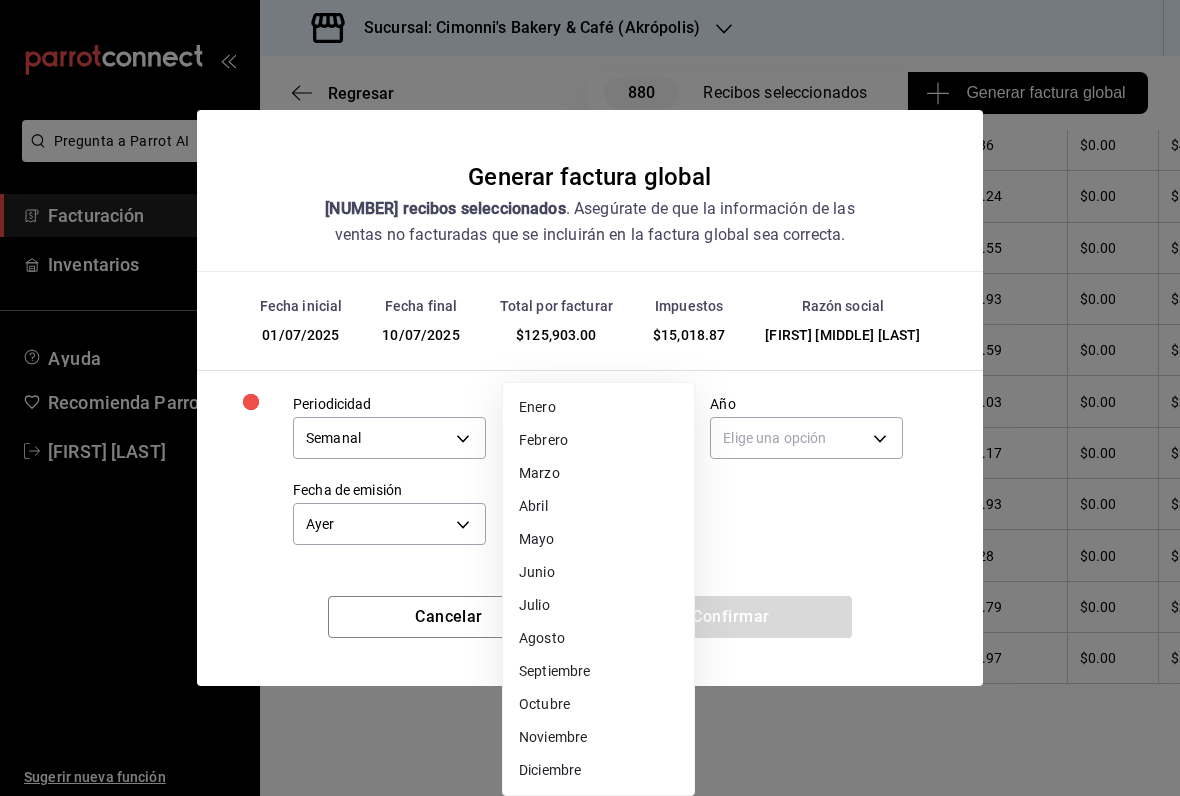 click on "Julio" at bounding box center (598, 605) 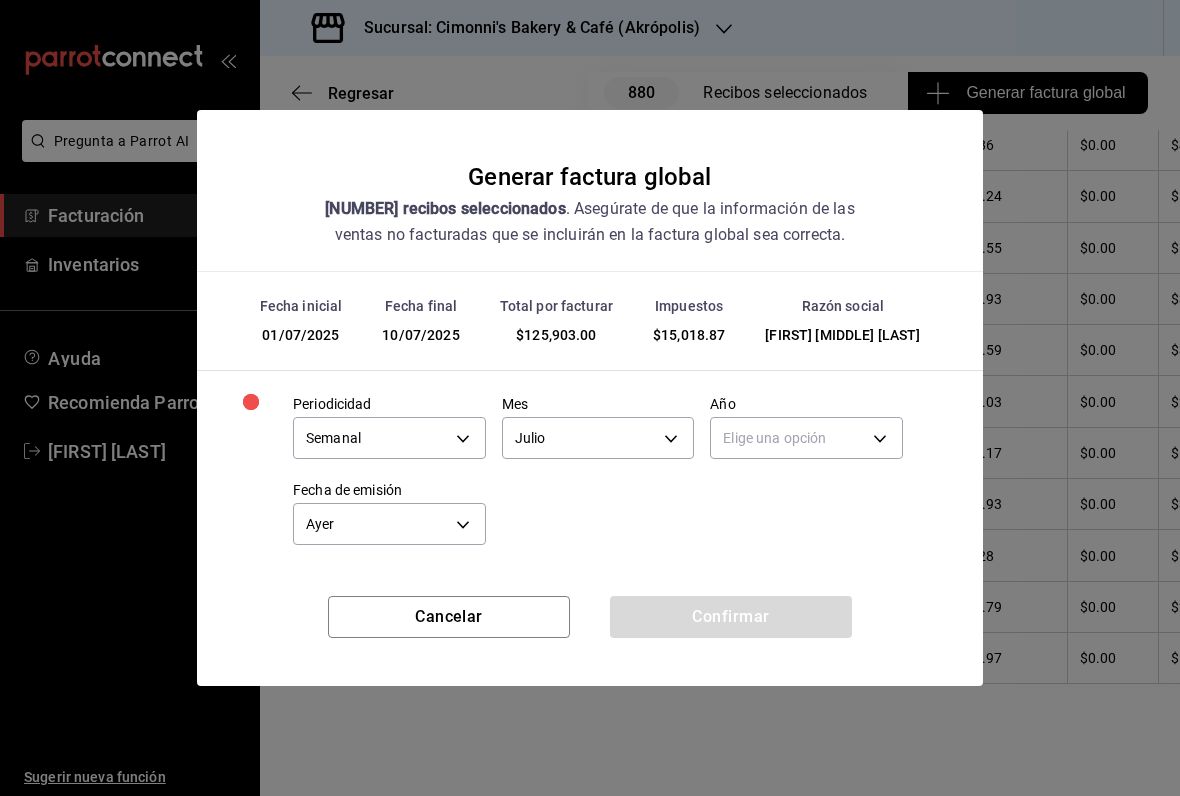 click on "Pregunta a Parrot AI Facturación Inventarios Ayuda Recomienda Parrot Carlos Pat Sugerir nueva función Sucursal: Cimonni's Bakery & Café (Akrópolis) Regresar 880 Recibos seleccionados Generar factura global Generar factura global Selecciona las ordenes que tus clientes no facturaron para emitir tu factural global. Fecha [DATE] [DAY] / [YEAR] - [DATE] [DAY] / [YEAR] Hora inicio 00:00 Hora inicio Hora fin 23:59 Hora fin Razón social [FIRST] [LAST] [UUID] Formas de pago Tarjeta CARD Canal de venta Ver todas PARROT,UBER_EATS,RAPPI,DIDI_FOOD,ONLINE Marcas Ver todas [UUID] Ingresos totales $ [AMOUNT] Descuentos totales $ [AMOUNT] IVA Total $ [AMOUNT] Otros impuestos total $ [AMOUNT] Total por facturar $ [AMOUNT] Recibos Quita la selección a los recibos que no quieras incluir. Recuerda que sólo puedes generar facturas globales de hasta 1,000 recibos cada una. Fecha # de recibo Tipo de pago Subtotal Descuentos IVA Total Tarjeta" at bounding box center [590, 398] 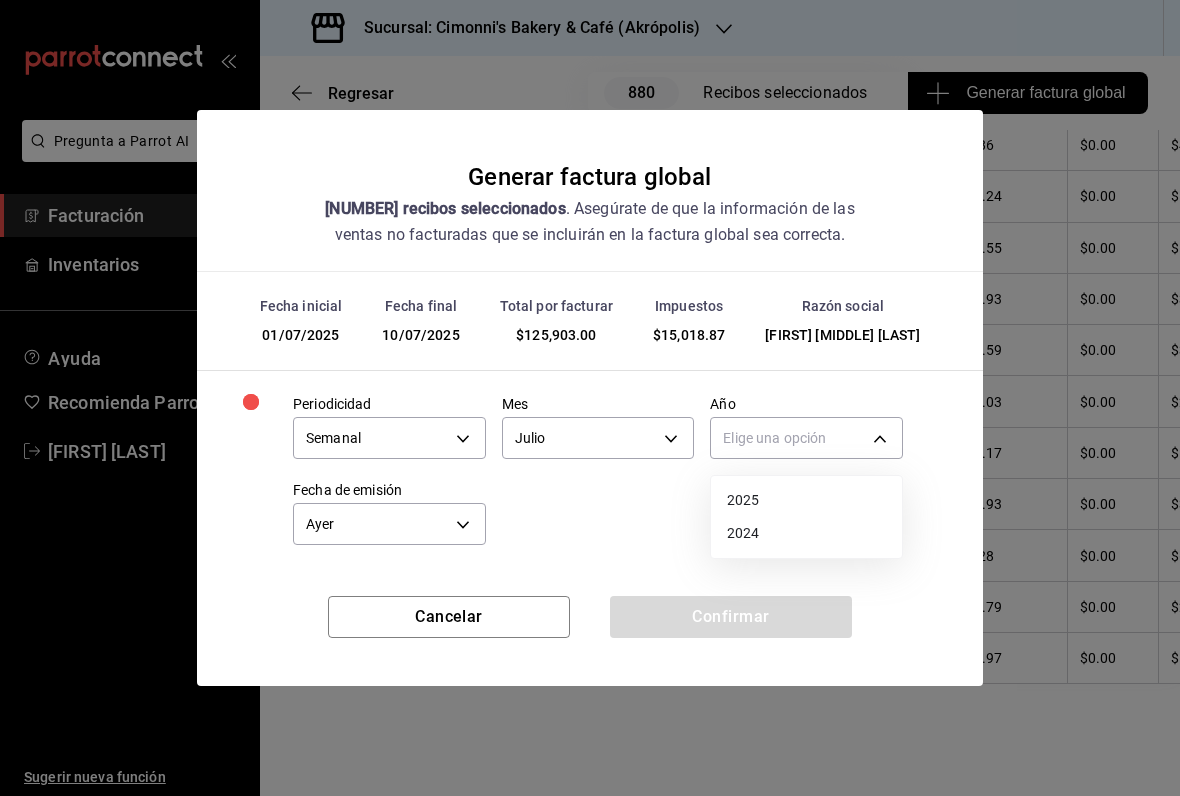 click on "2025" at bounding box center [806, 500] 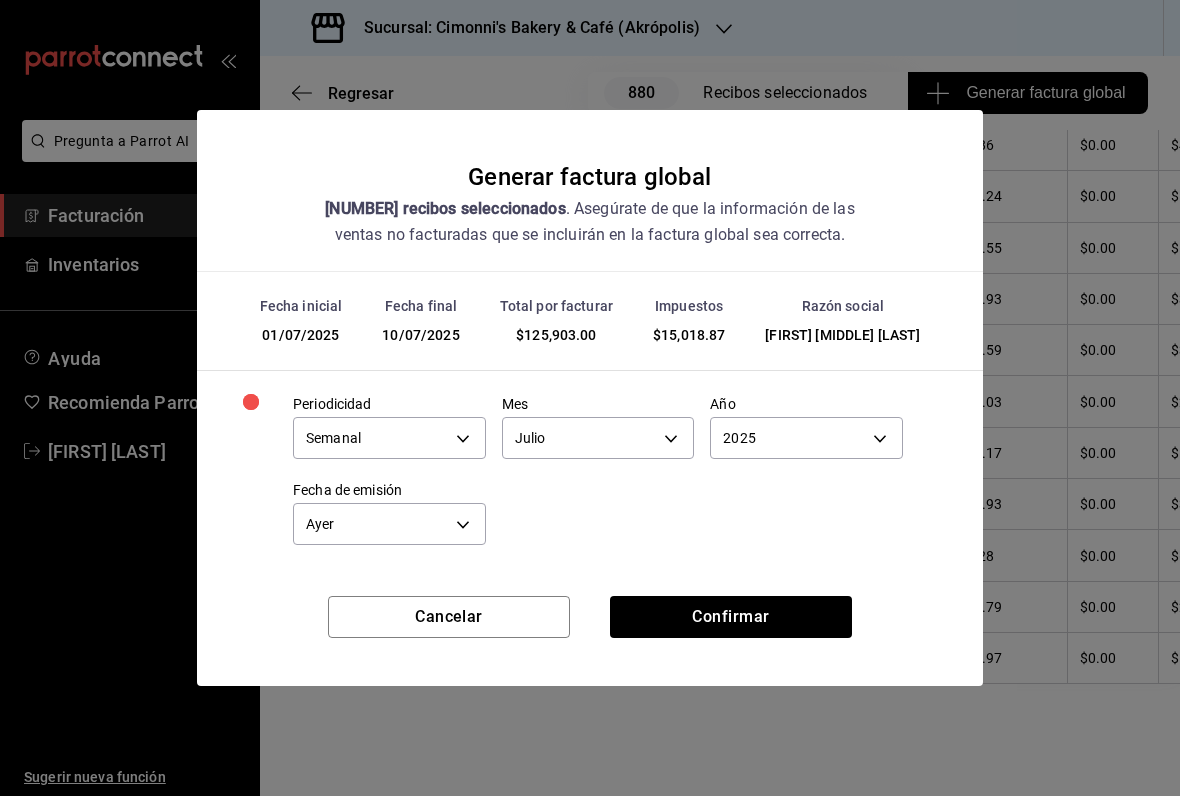 click on "Pregunta a Parrot AI Facturación Inventarios Ayuda Recomienda Parrot Carlos Pat Sugerir nueva función Sucursal: Cimonni's Bakery & Café (Akrópolis) Regresar 880 Recibos seleccionados Generar factura global Generar factura global Selecciona las ordenes que tus clientes no facturaron para emitir tu factural global. Fecha [DATE] [DAY] / [YEAR] - [DATE] [DAY] / [YEAR] Hora inicio 00:00 Hora inicio Hora fin 23:59 Hora fin Razón social [FIRST] [LAST] [UUID] Formas de pago Tarjeta CARD Canal de venta Ver todas PARROT,UBER_EATS,RAPPI,DIDI_FOOD,ONLINE Marcas Ver todas [UUID] Ingresos totales $ [AMOUNT] Descuentos totales $ [AMOUNT] IVA Total $ [AMOUNT] Otros impuestos total $ [AMOUNT] Total por facturar $ [AMOUNT] Recibos Quita la selección a los recibos que no quieras incluir. Recuerda que sólo puedes generar facturas globales de hasta 1,000 recibos cada una. Fecha # de recibo Tipo de pago Subtotal Descuentos IVA Total Tarjeta" at bounding box center [590, 398] 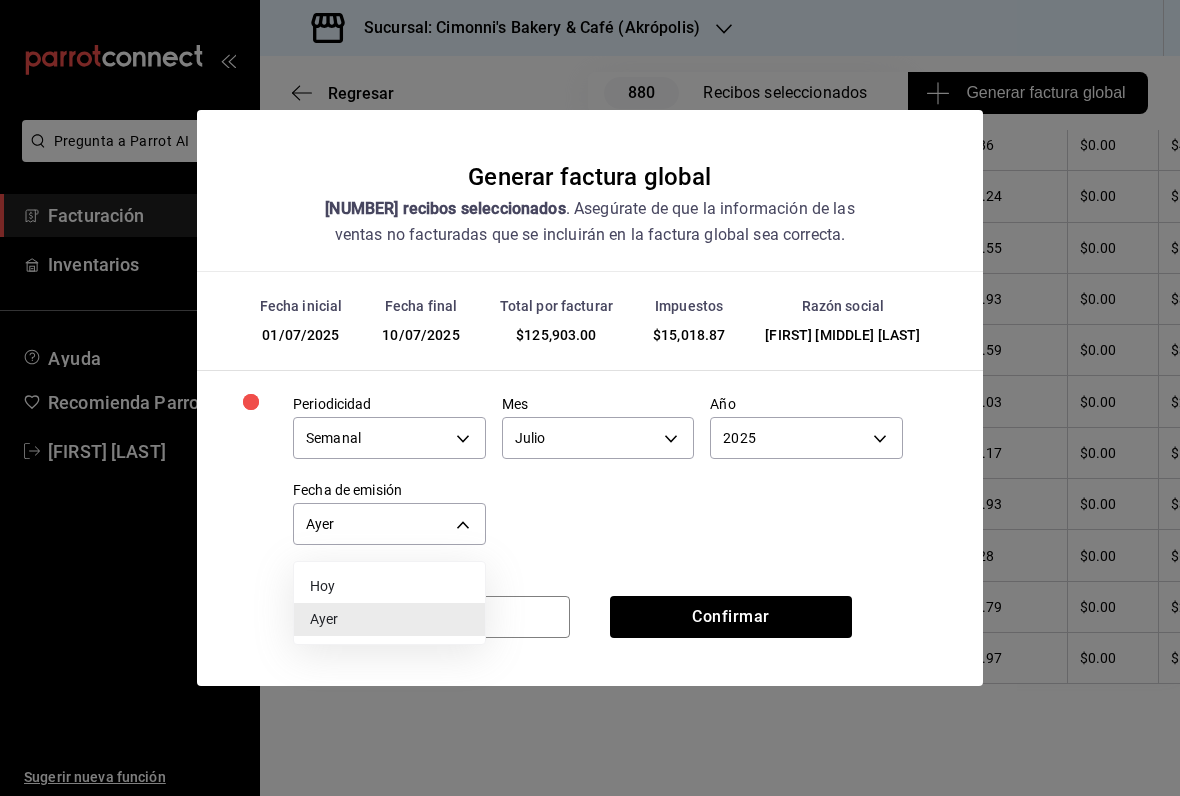 click at bounding box center [590, 398] 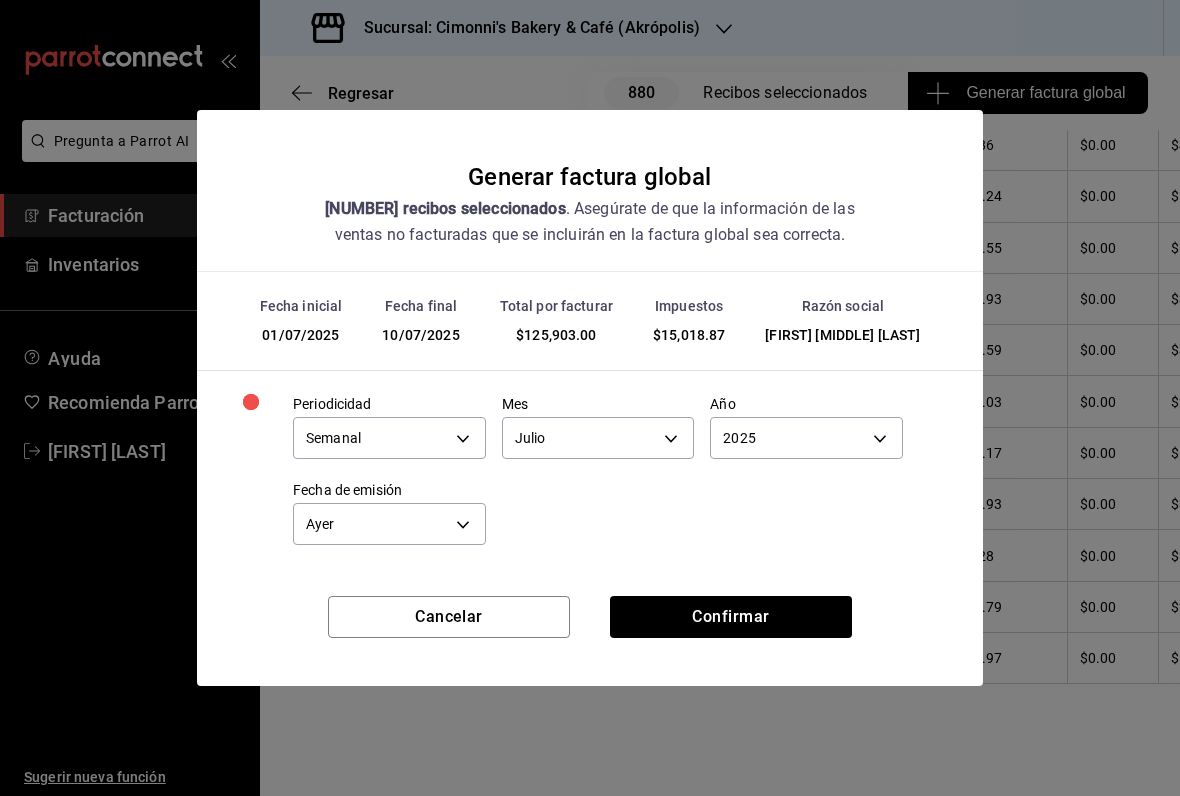 click on "Pregunta a Parrot AI Facturación Inventarios Ayuda Recomienda Parrot Carlos Pat Sugerir nueva función Sucursal: Cimonni's Bakery & Café (Akrópolis) Regresar 880 Recibos seleccionados Generar factura global Generar factura global Selecciona las ordenes que tus clientes no facturaron para emitir tu factural global. Fecha [DATE] [DAY] / [YEAR] - [DATE] [DAY] / [YEAR] Hora inicio 00:00 Hora inicio Hora fin 23:59 Hora fin Razón social [FIRST] [LAST] [UUID] Formas de pago Tarjeta CARD Canal de venta Ver todas PARROT,UBER_EATS,RAPPI,DIDI_FOOD,ONLINE Marcas Ver todas [UUID] Ingresos totales $ [AMOUNT] Descuentos totales $ [AMOUNT] IVA Total $ [AMOUNT] Otros impuestos total $ [AMOUNT] Total por facturar $ [AMOUNT] Recibos Quita la selección a los recibos que no quieras incluir. Recuerda que sólo puedes generar facturas globales de hasta 1,000 recibos cada una. Fecha # de recibo Tipo de pago Subtotal Descuentos IVA Total Tarjeta" at bounding box center (590, 398) 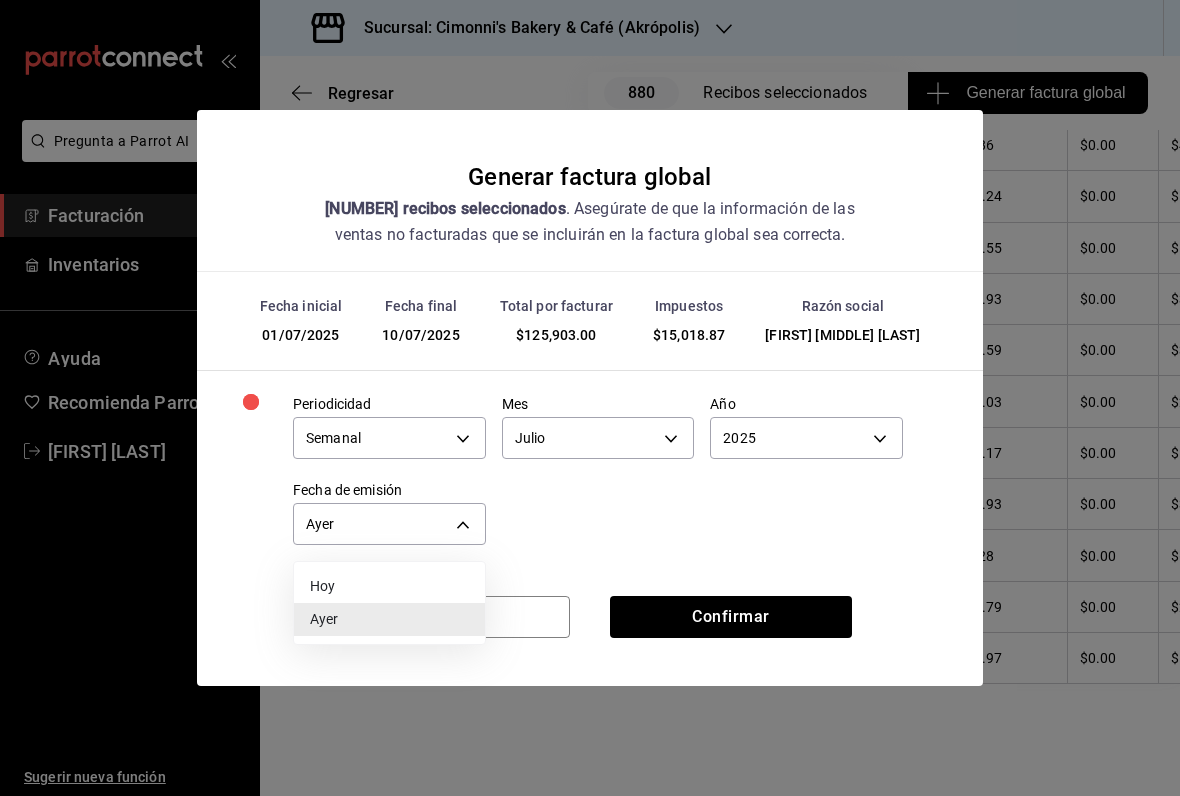 click on "Ayer" at bounding box center (389, 619) 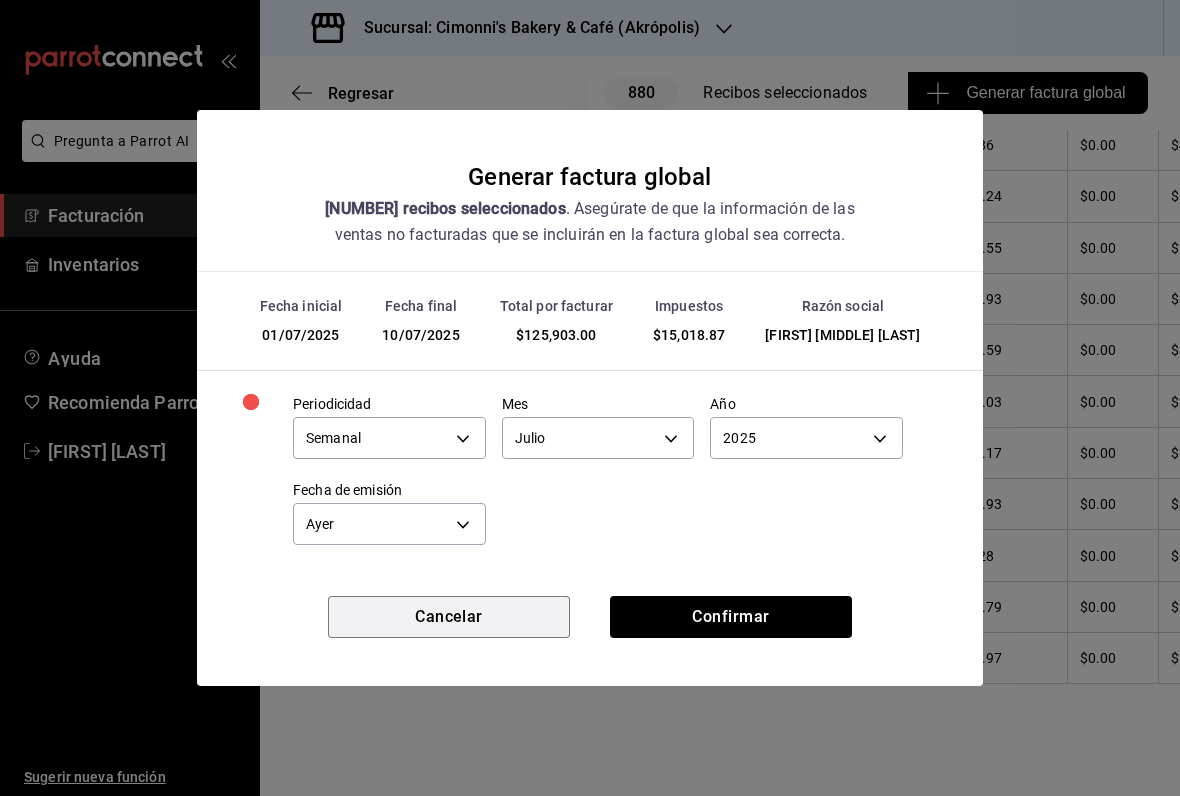 click on "Cancelar" at bounding box center [449, 617] 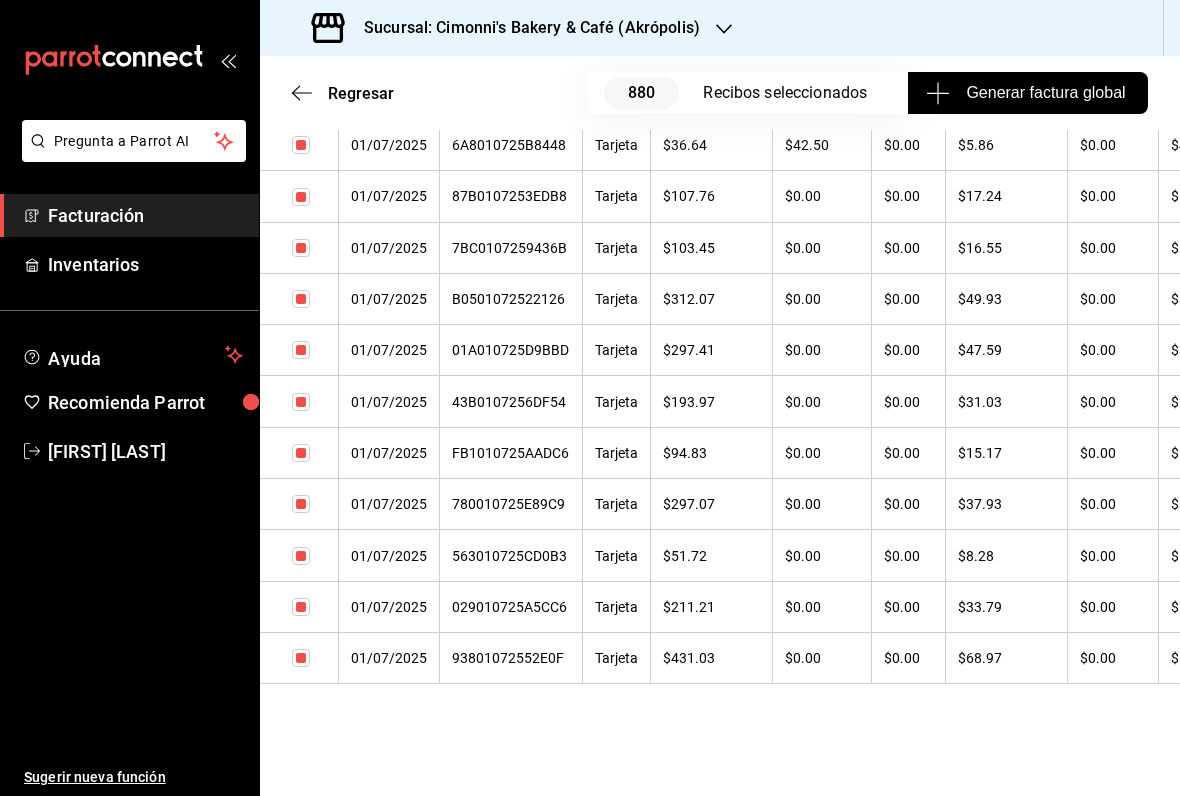 click on "Generar factura global" at bounding box center (1028, 93) 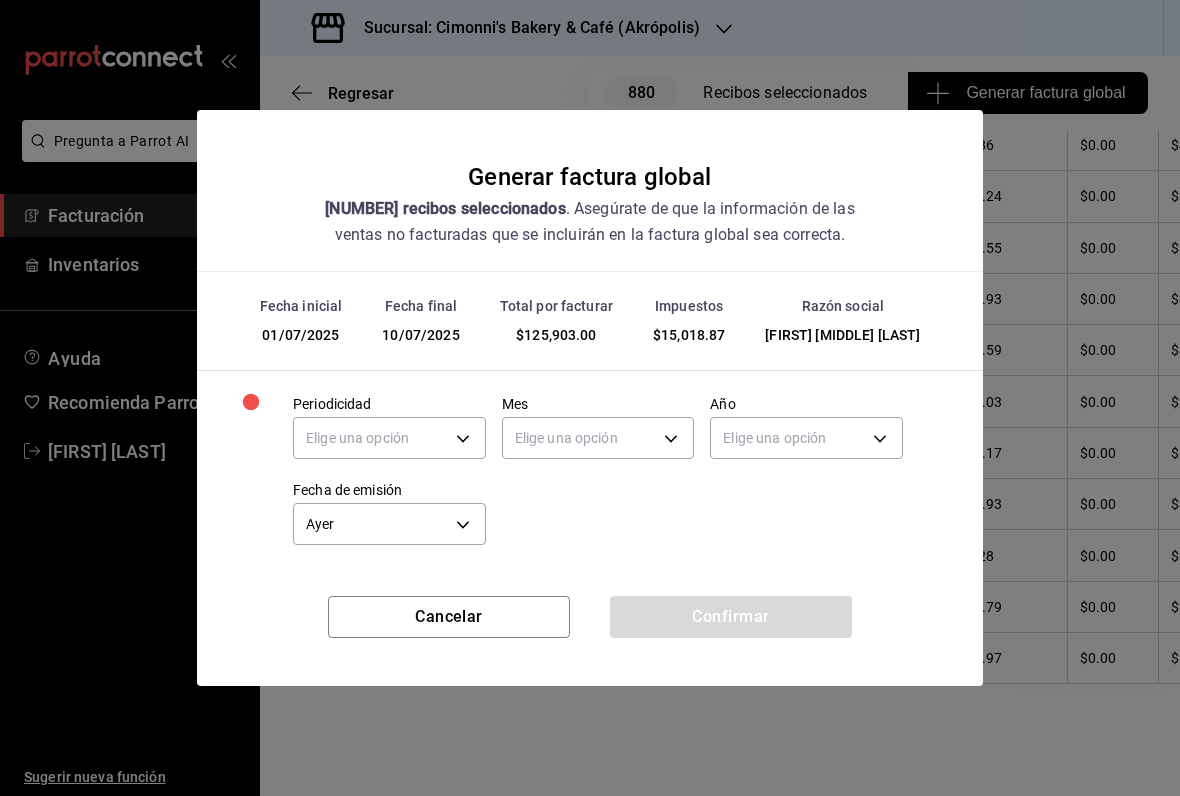 click on "Pregunta a Parrot AI Facturación Inventarios Ayuda Recomienda Parrot Carlos Pat Sugerir nueva función Sucursal: Cimonni's Bakery & Café (Akrópolis) Regresar 880 Recibos seleccionados Generar factura global Generar factura global Selecciona las ordenes que tus clientes no facturaron para emitir tu factural global. Fecha [DATE] [DAY] / [YEAR] - [DATE] [DAY] / [YEAR] Hora inicio 00:00 Hora inicio Hora fin 23:59 Hora fin Razón social [FIRST] [LAST] [UUID] Formas de pago Tarjeta CARD Canal de venta Ver todas PARROT,UBER_EATS,RAPPI,DIDI_FOOD,ONLINE Marcas Ver todas [UUID] Ingresos totales $ [AMOUNT] Descuentos totales $ [AMOUNT] IVA Total $ [AMOUNT] Otros impuestos total $ [AMOUNT] Total por facturar $ [AMOUNT] Recibos Quita la selección a los recibos que no quieras incluir. Recuerda que sólo puedes generar facturas globales de hasta 1,000 recibos cada una. Fecha # de recibo Tipo de pago Subtotal Descuentos IVA Total Tarjeta" at bounding box center (590, 398) 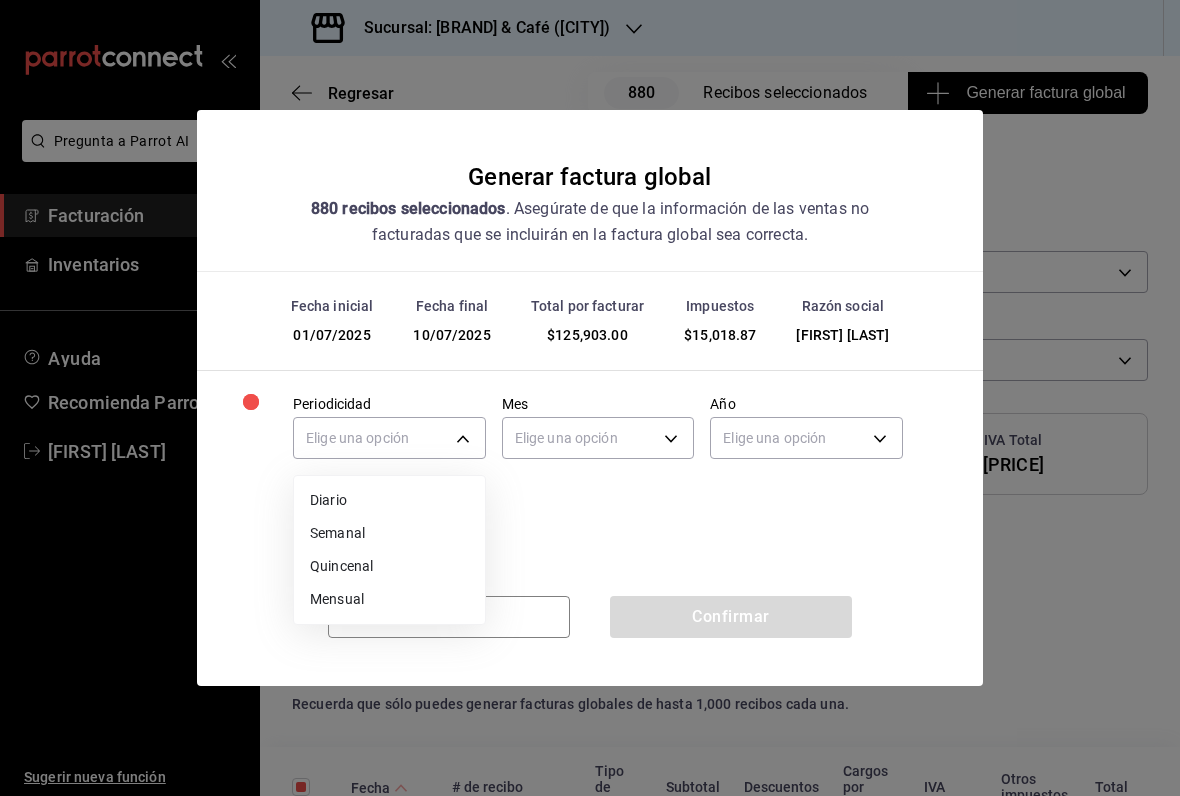 scroll, scrollTop: 0, scrollLeft: 0, axis: both 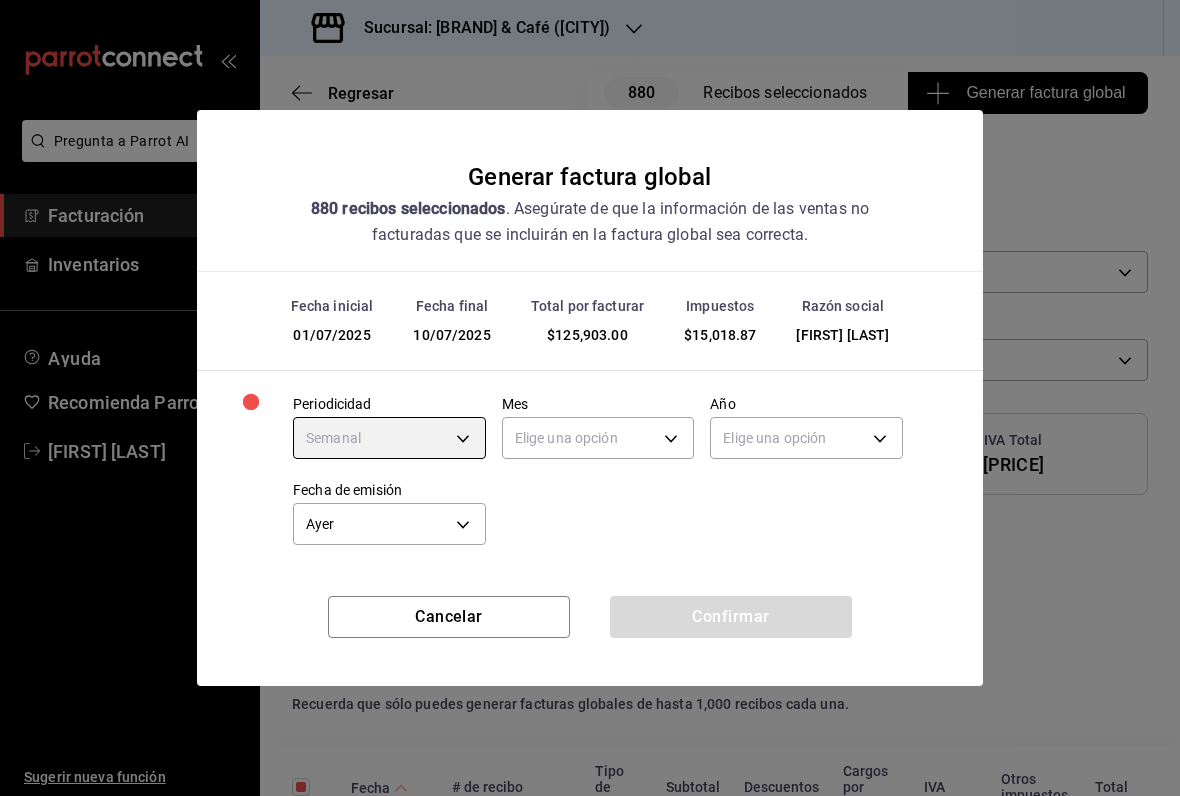 type on "WEEKLY" 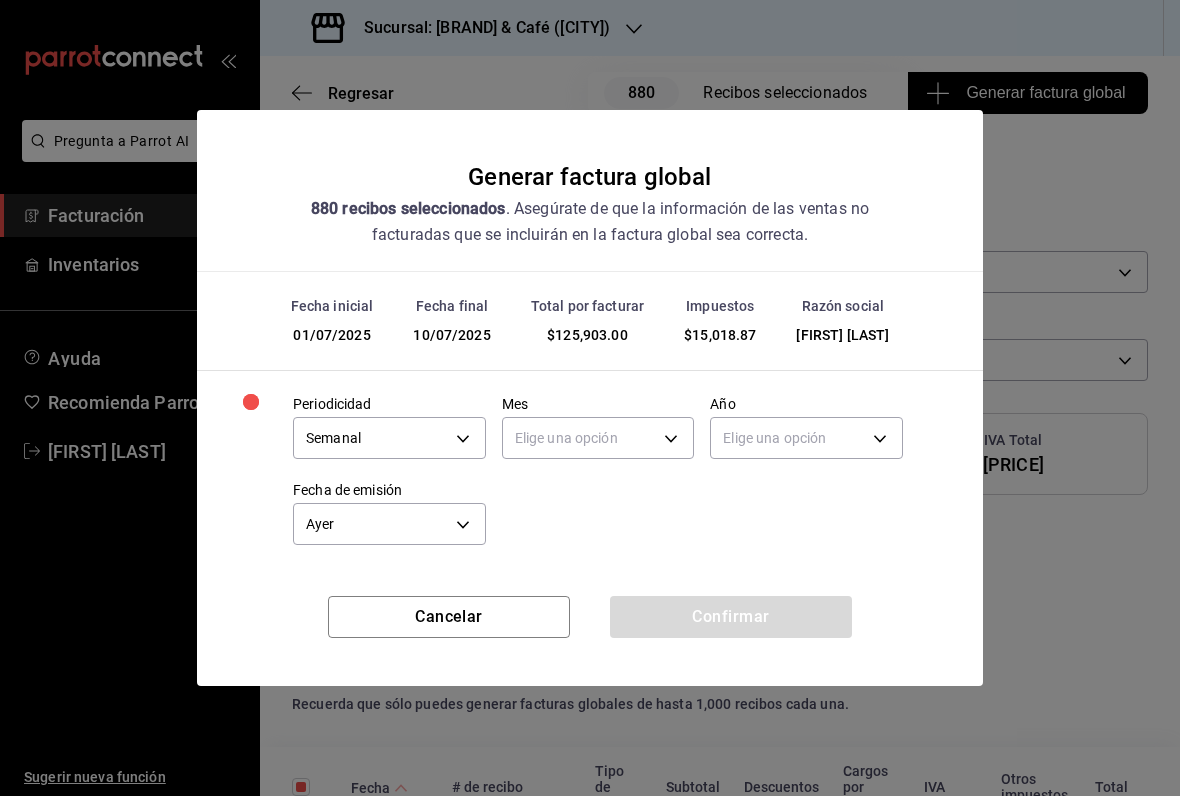 click on "Pregunta a Parrot AI Facturación Inventarios Ayuda Recomienda Parrot Carlos Pat Sugerir nueva función Sucursal: Cimonni's Bakery & Café (Akrópolis) Regresar 880 Recibos seleccionados Generar factura global Generar factura global Selecciona las ordenes que tus clientes no facturaron para emitir tu factural global. Fecha [DATE] [DAY] / [YEAR] - [DATE] [DAY] / [YEAR] Hora inicio 00:00 Hora inicio Hora fin 23:59 Hora fin Razón social [FIRST] [LAST] [UUID] Formas de pago Tarjeta CARD Canal de venta Ver todas PARROT,UBER_EATS,RAPPI,DIDI_FOOD,ONLINE Marcas Ver todas [UUID] Ingresos totales $ [AMOUNT] Descuentos totales $ [AMOUNT] IVA Total $ [AMOUNT] Otros impuestos total $ [AMOUNT] Total por facturar $ [AMOUNT] Recibos Quita la selección a los recibos que no quieras incluir. Recuerda que sólo puedes generar facturas globales de hasta 1,000 recibos cada una. Fecha # de recibo Tipo de pago Subtotal Descuentos IVA Total Tarjeta" at bounding box center [590, 398] 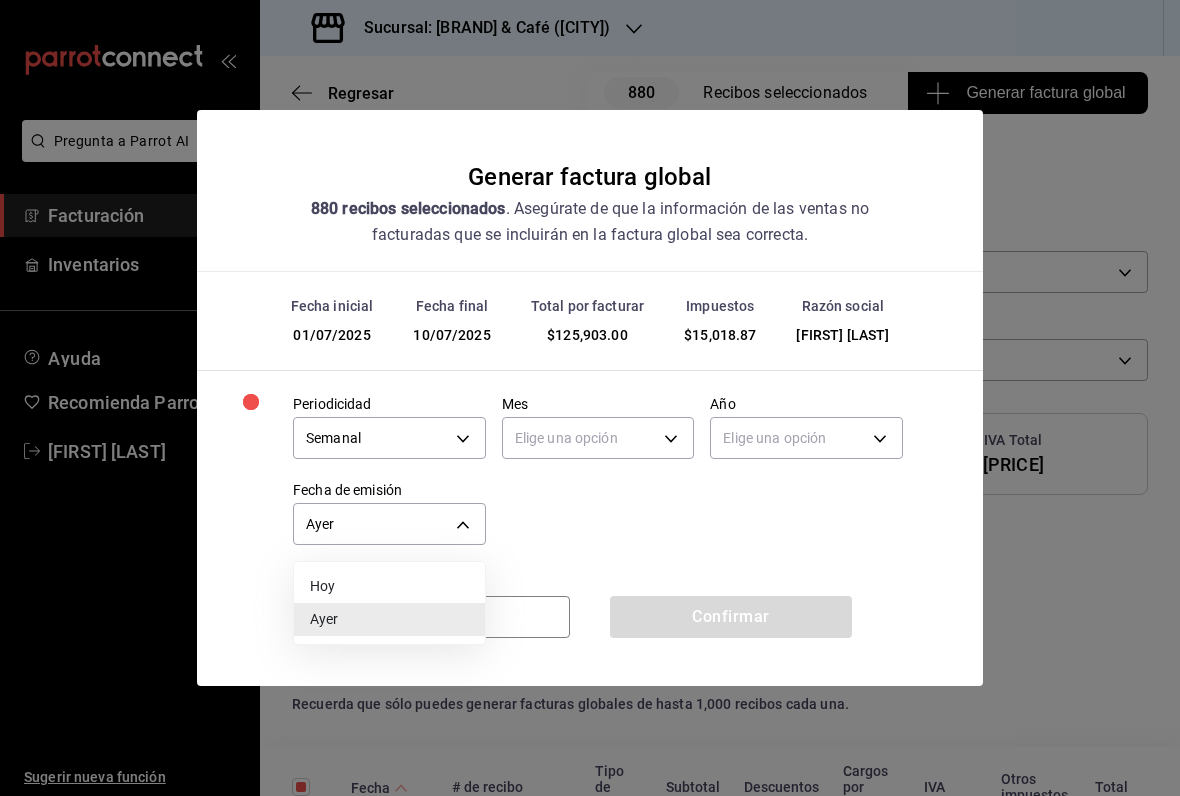 click at bounding box center [590, 398] 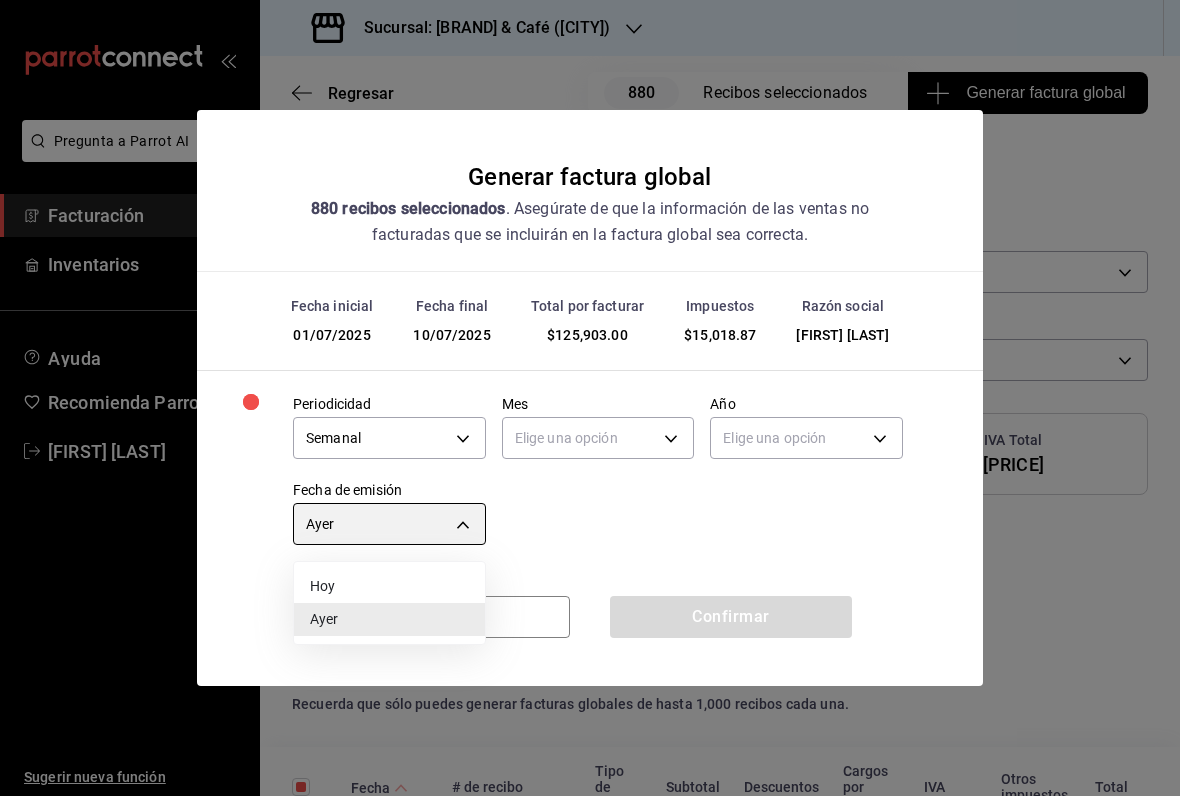 scroll, scrollTop: 45287, scrollLeft: 0, axis: vertical 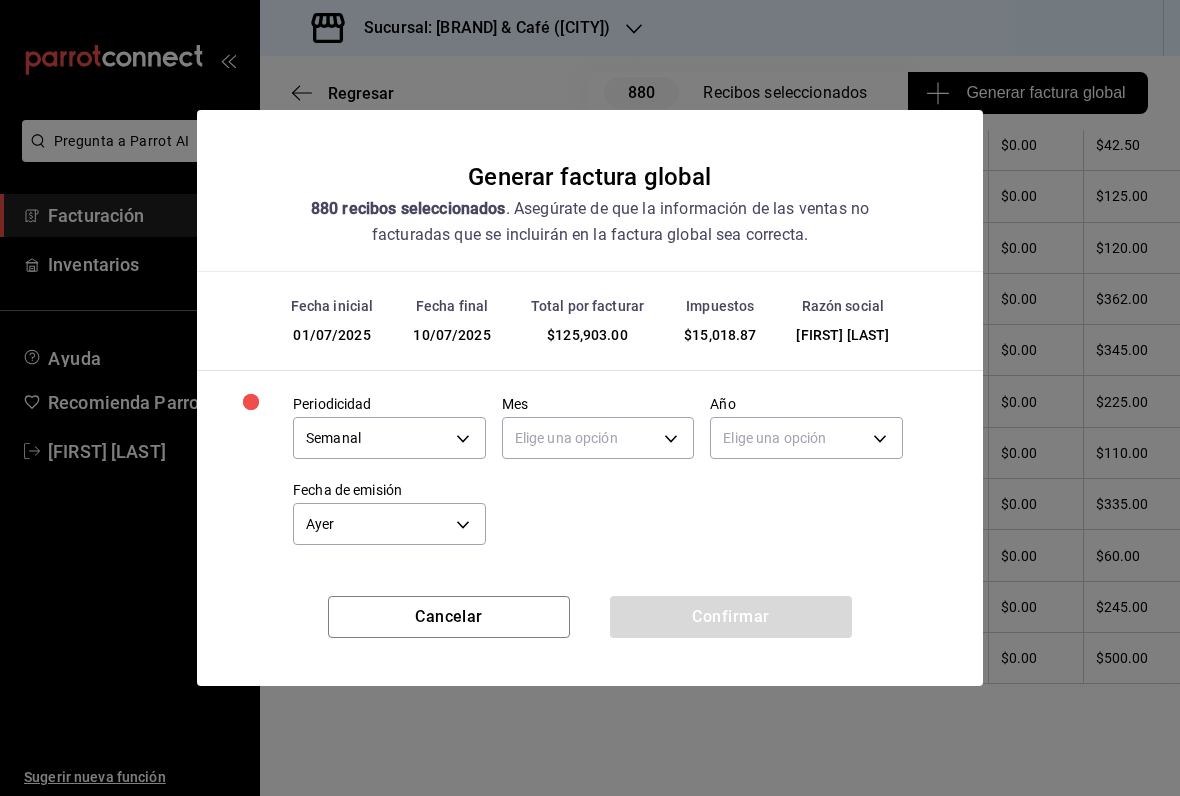 click on "Pregunta a Parrot AI Facturación Inventarios Ayuda Recomienda Parrot Carlos Pat Sugerir nueva función Sucursal: Cimonni's Bakery & Café (Akrópolis) Regresar 880 Recibos seleccionados Generar factura global Generar factura global Selecciona las ordenes que tus clientes no facturaron para emitir tu factural global. Fecha [DATE] [DAY] / [YEAR] - [DATE] [DAY] / [YEAR] Hora inicio 00:00 Hora inicio Hora fin 23:59 Hora fin Razón social [FIRST] [LAST] [UUID] Formas de pago Tarjeta CARD Canal de venta Ver todas PARROT,UBER_EATS,RAPPI,DIDI_FOOD,ONLINE Marcas Ver todas [UUID] Ingresos totales $ [AMOUNT] Descuentos totales $ [AMOUNT] IVA Total $ [AMOUNT] Otros impuestos total $ [AMOUNT] Total por facturar $ [AMOUNT] Recibos Quita la selección a los recibos que no quieras incluir. Recuerda que sólo puedes generar facturas globales de hasta 1,000 recibos cada una. Fecha # de recibo Tipo de pago Subtotal Descuentos IVA Total Tarjeta" at bounding box center [590, 398] 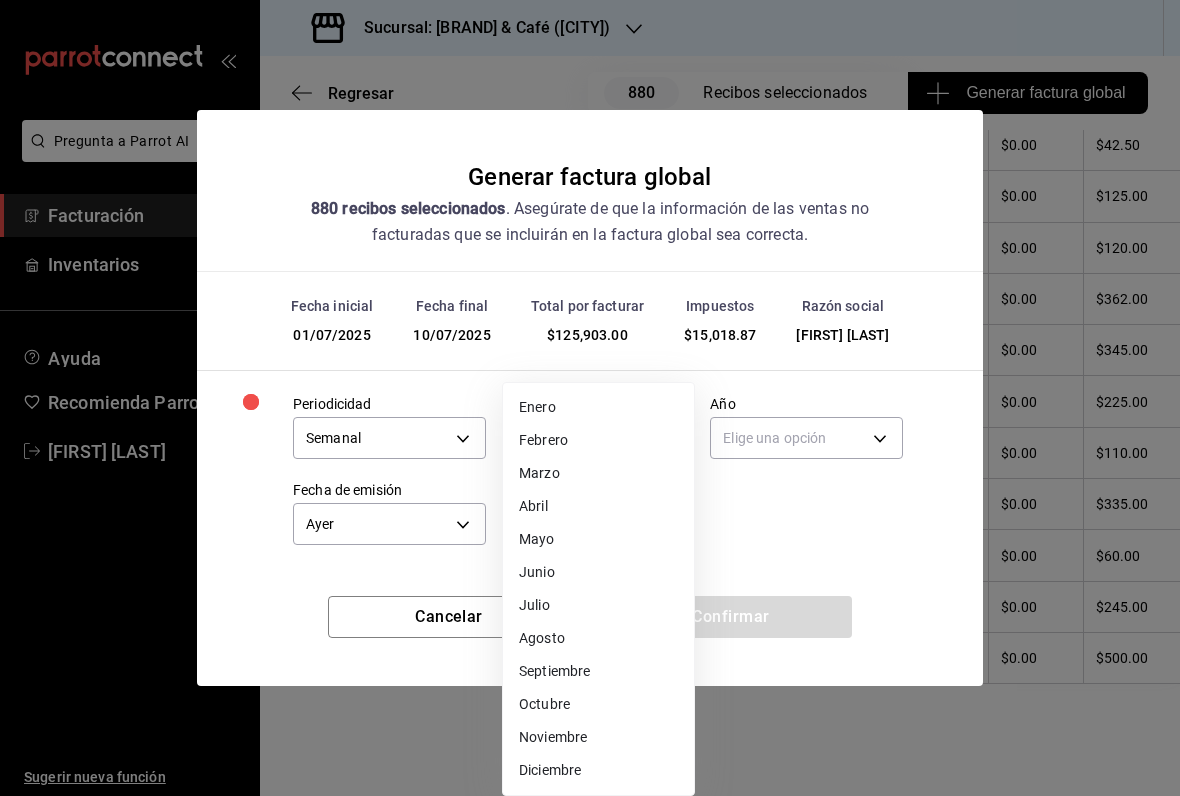 click on "Julio" at bounding box center [598, 605] 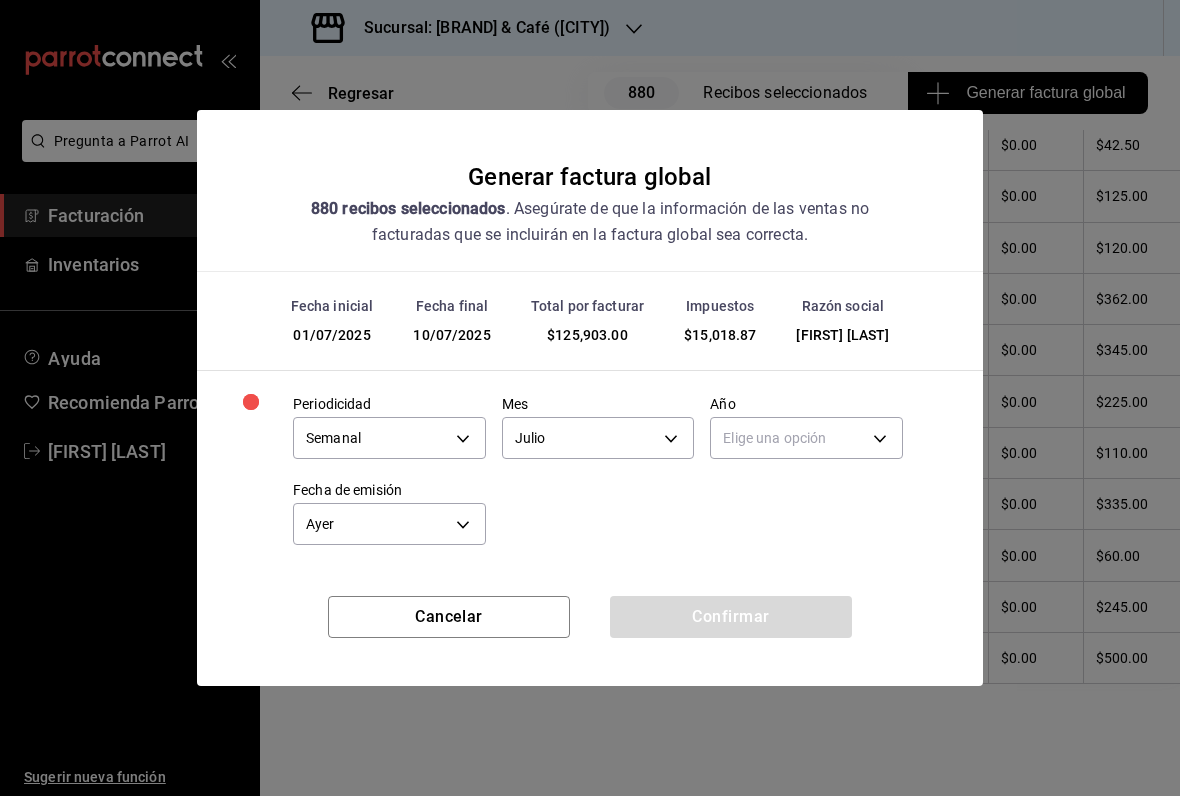 click on "Pregunta a Parrot AI Facturación Inventarios Ayuda Recomienda Parrot Carlos Pat Sugerir nueva función Sucursal: Cimonni's Bakery & Café (Akrópolis) Regresar 880 Recibos seleccionados Generar factura global Generar factura global Selecciona las ordenes que tus clientes no facturaron para emitir tu factural global. Fecha [DATE] [DAY] / [YEAR] - [DATE] [DAY] / [YEAR] Hora inicio 00:00 Hora inicio Hora fin 23:59 Hora fin Razón social [FIRST] [LAST] [UUID] Formas de pago Tarjeta CARD Canal de venta Ver todas PARROT,UBER_EATS,RAPPI,DIDI_FOOD,ONLINE Marcas Ver todas [UUID] Ingresos totales $ [AMOUNT] Descuentos totales $ [AMOUNT] IVA Total $ [AMOUNT] Otros impuestos total $ [AMOUNT] Total por facturar $ [AMOUNT] Recibos Quita la selección a los recibos que no quieras incluir. Recuerda que sólo puedes generar facturas globales de hasta 1,000 recibos cada una. Fecha # de recibo Tipo de pago Subtotal Descuentos IVA Total Tarjeta" at bounding box center (590, 398) 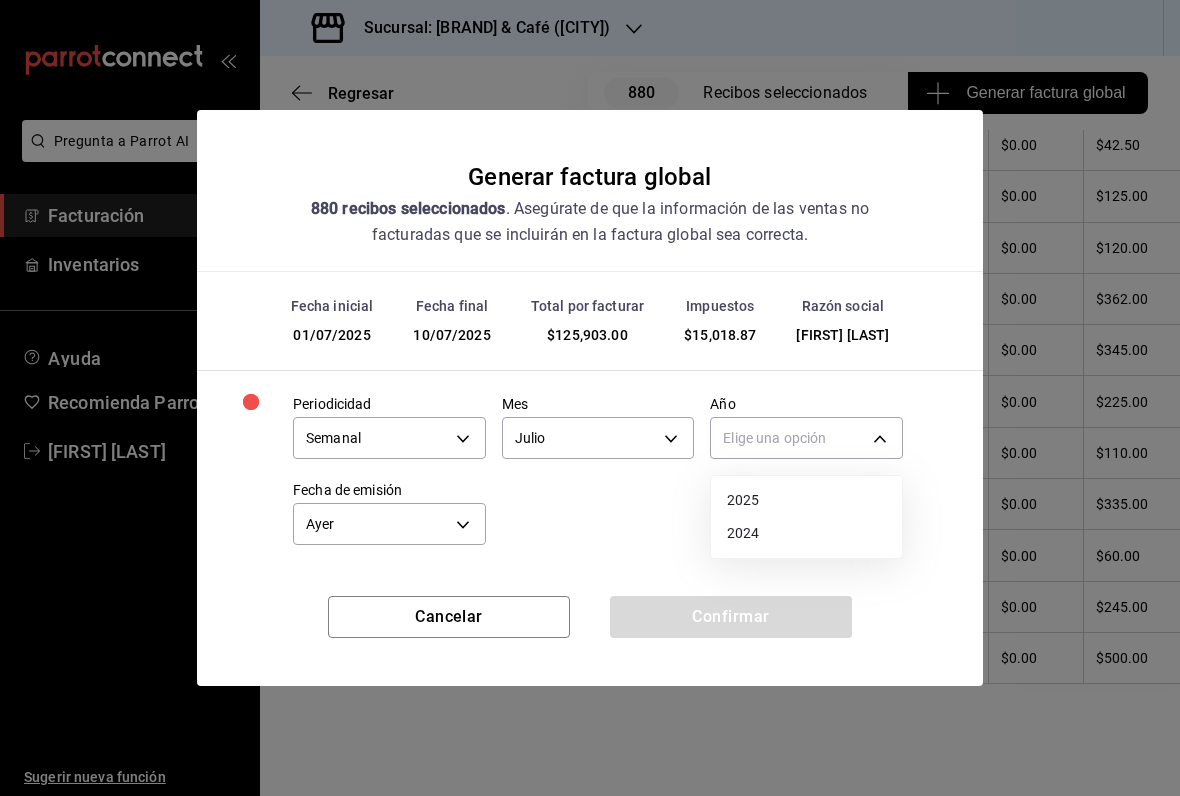 click on "2025" at bounding box center (806, 500) 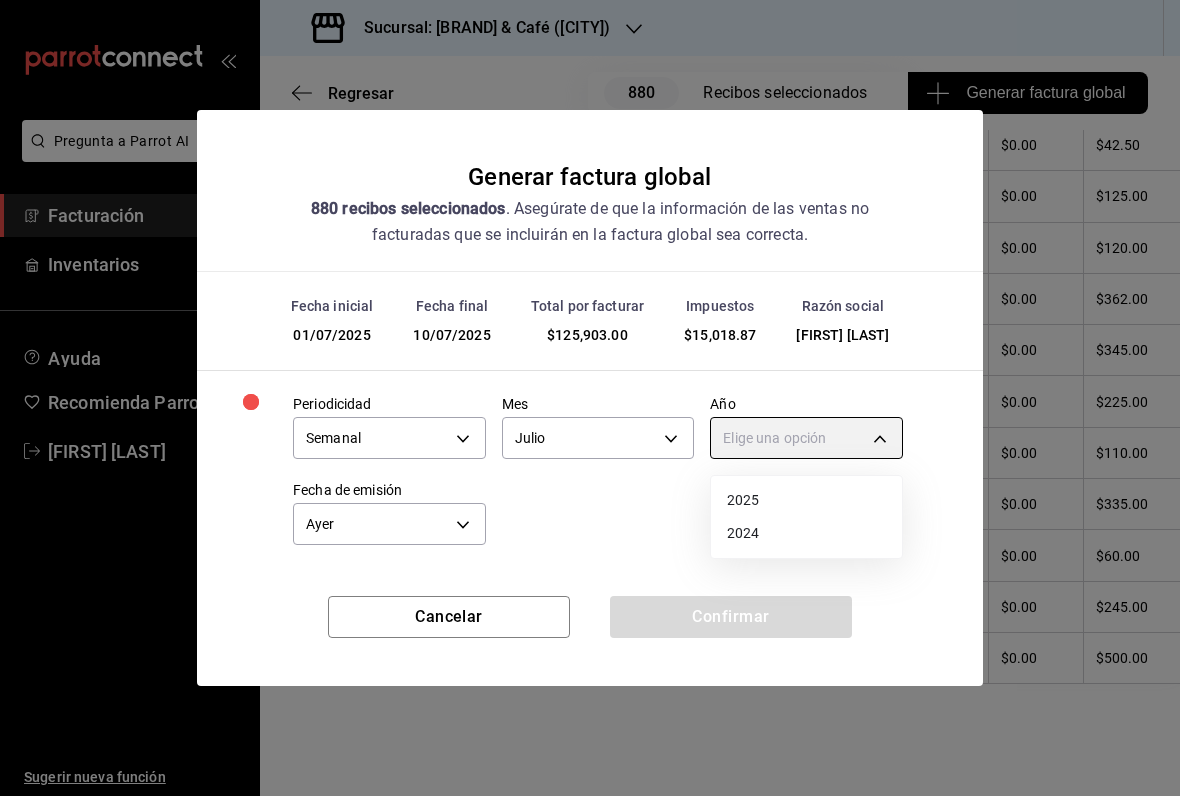 type on "2025" 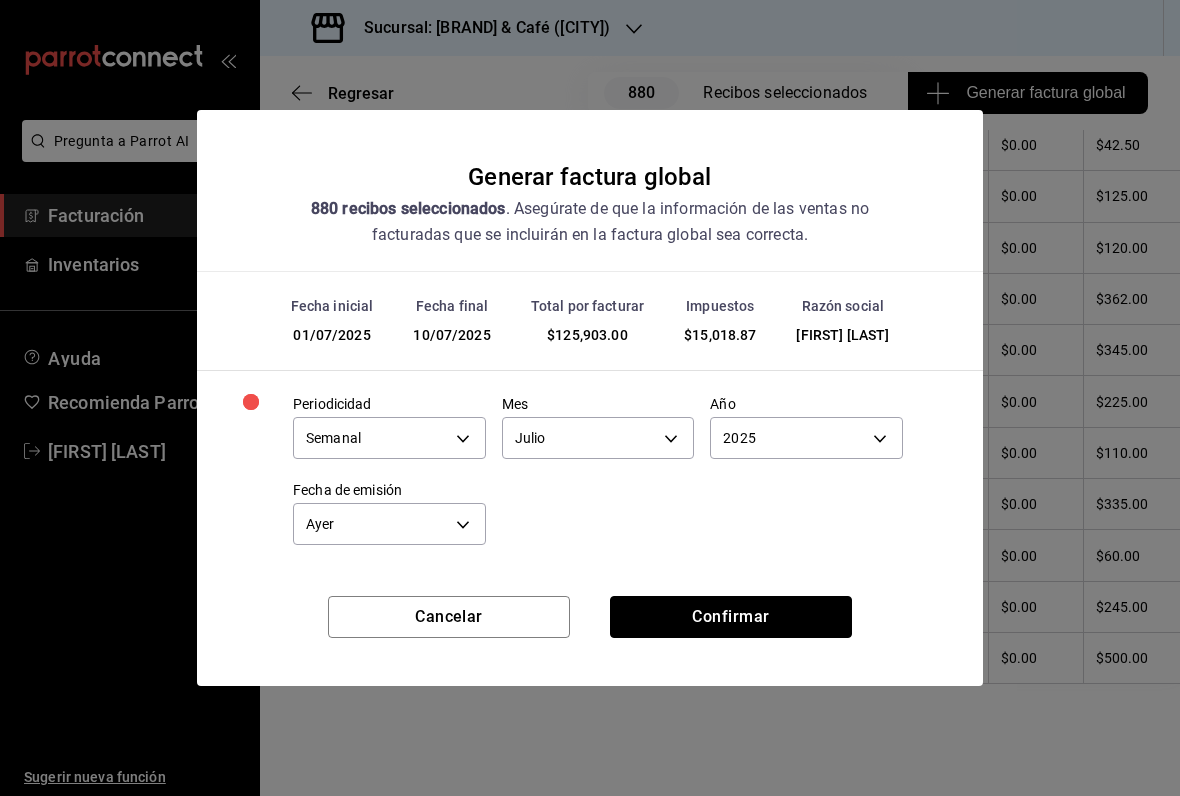 click on "Confirmar" at bounding box center (731, 617) 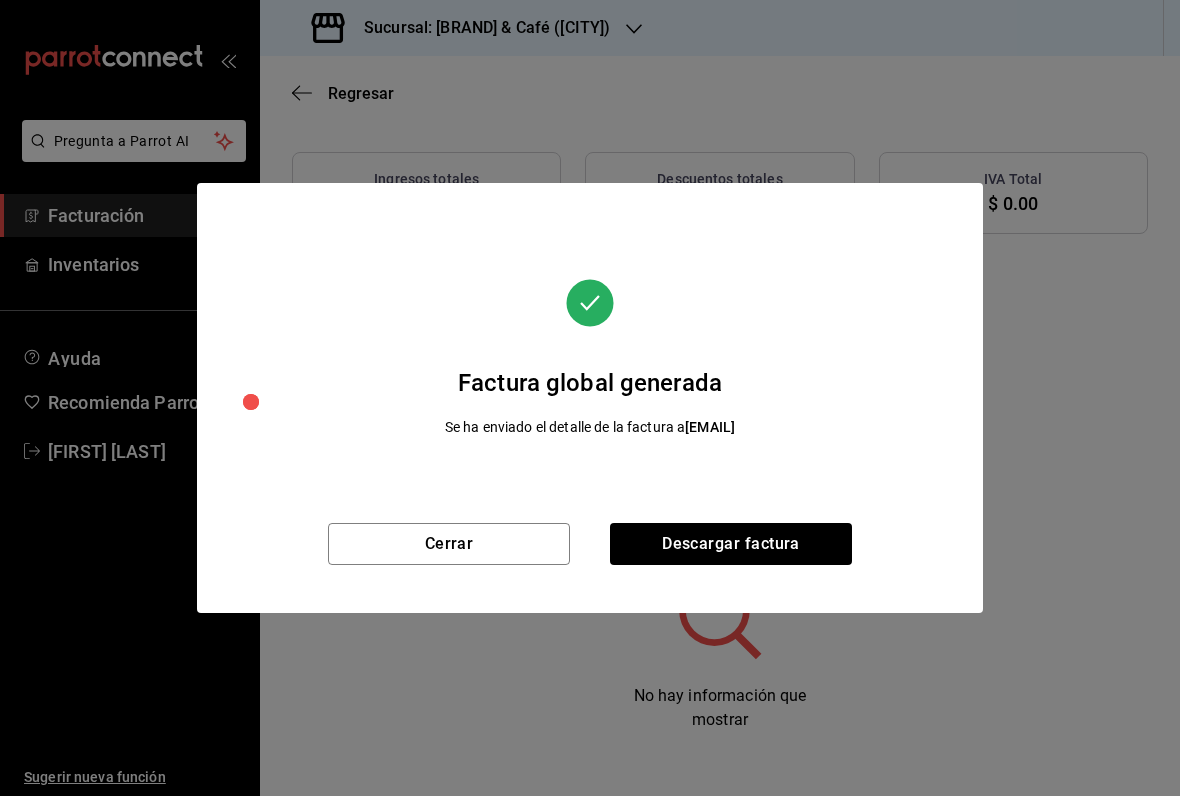 scroll, scrollTop: 238, scrollLeft: 0, axis: vertical 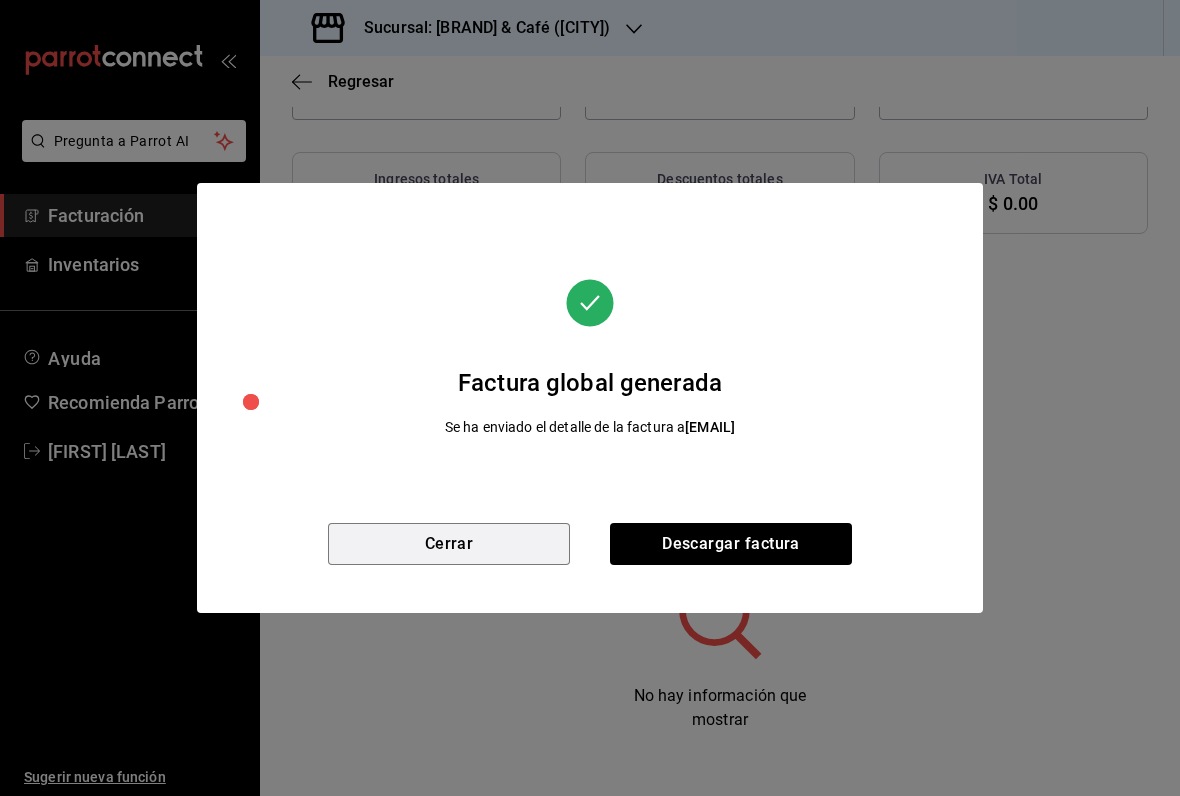 click on "Cerrar" at bounding box center [449, 544] 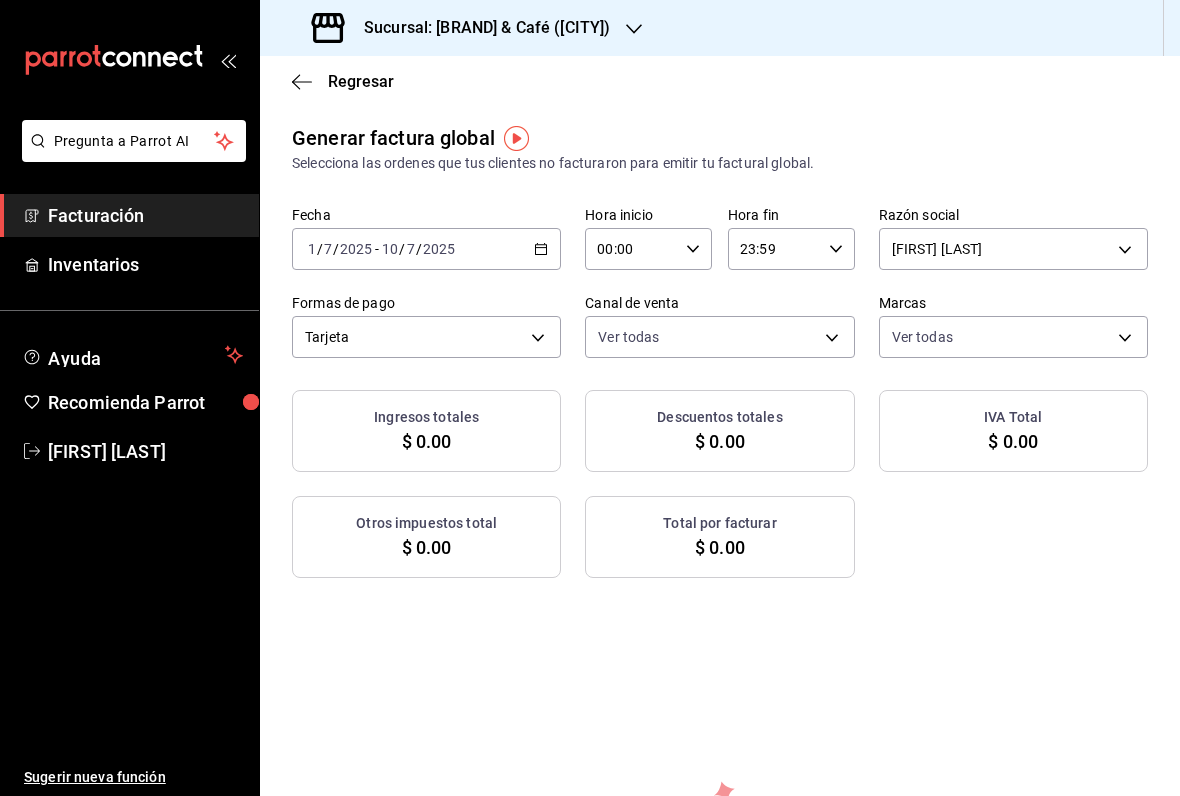 scroll, scrollTop: 0, scrollLeft: 0, axis: both 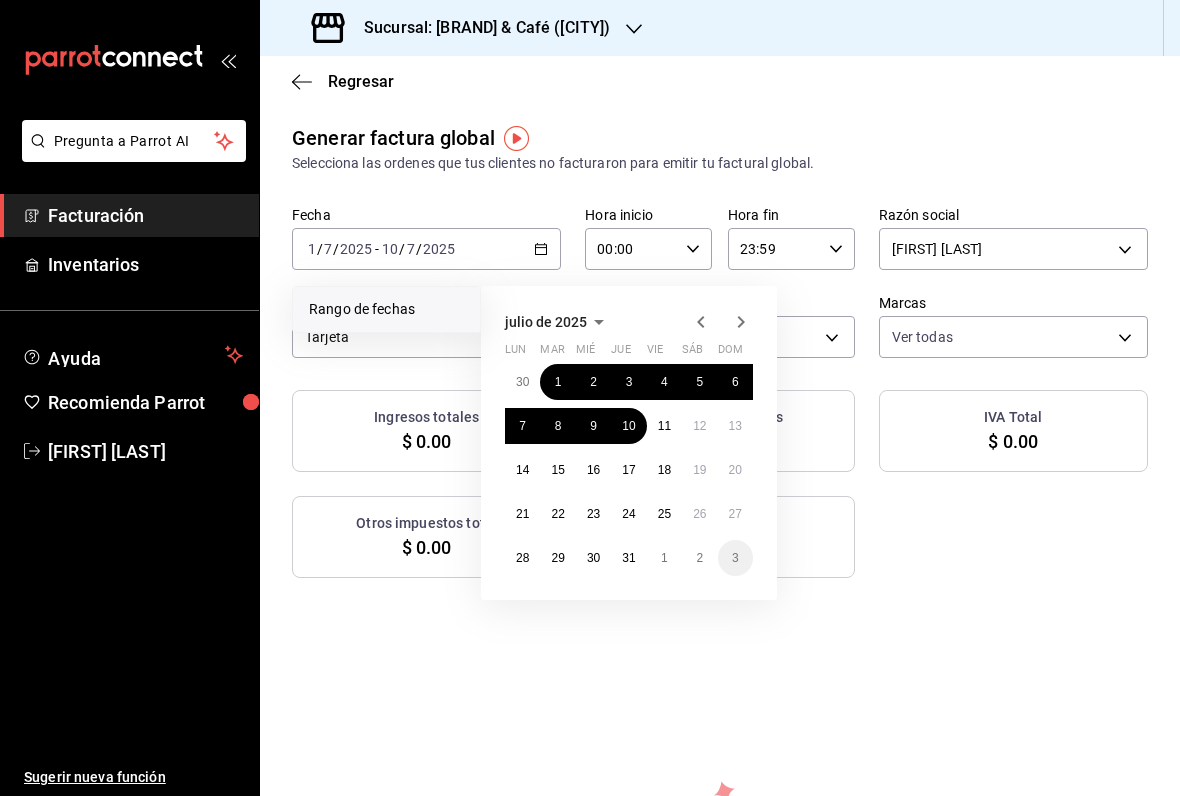 click on "10" at bounding box center [628, 426] 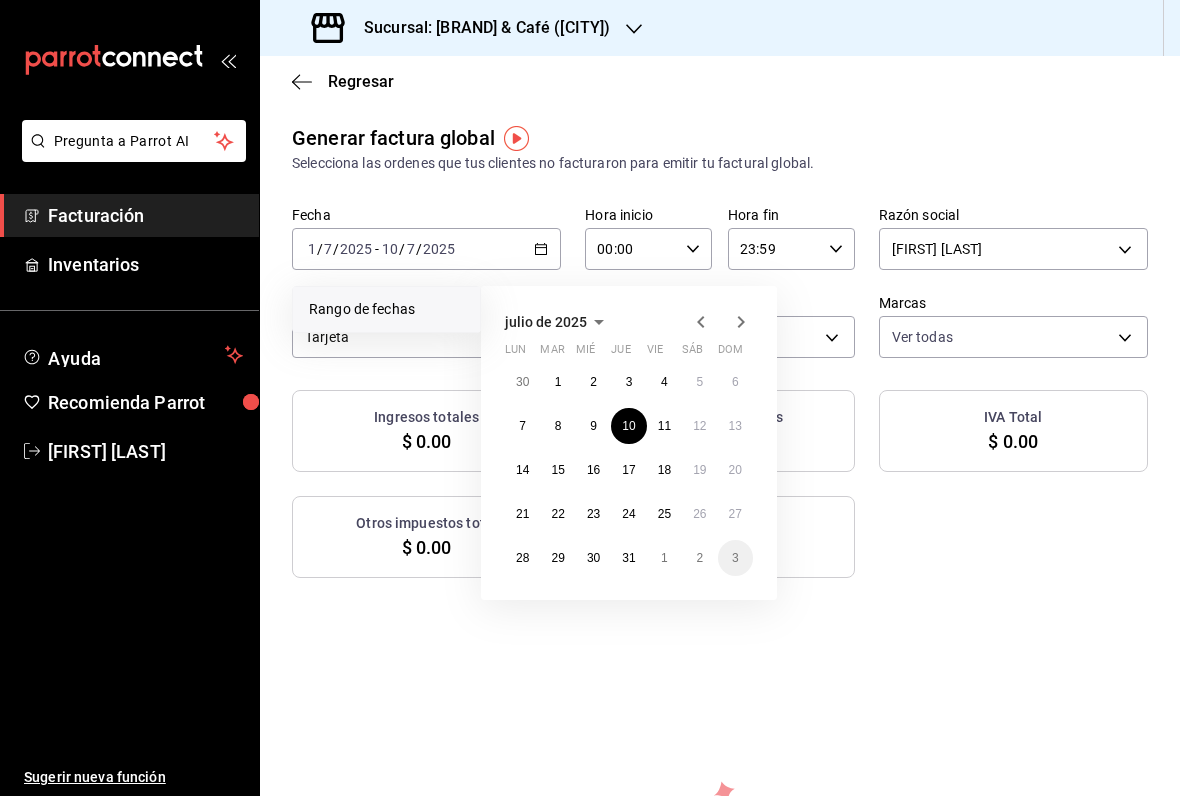 click on "17" at bounding box center [628, 470] 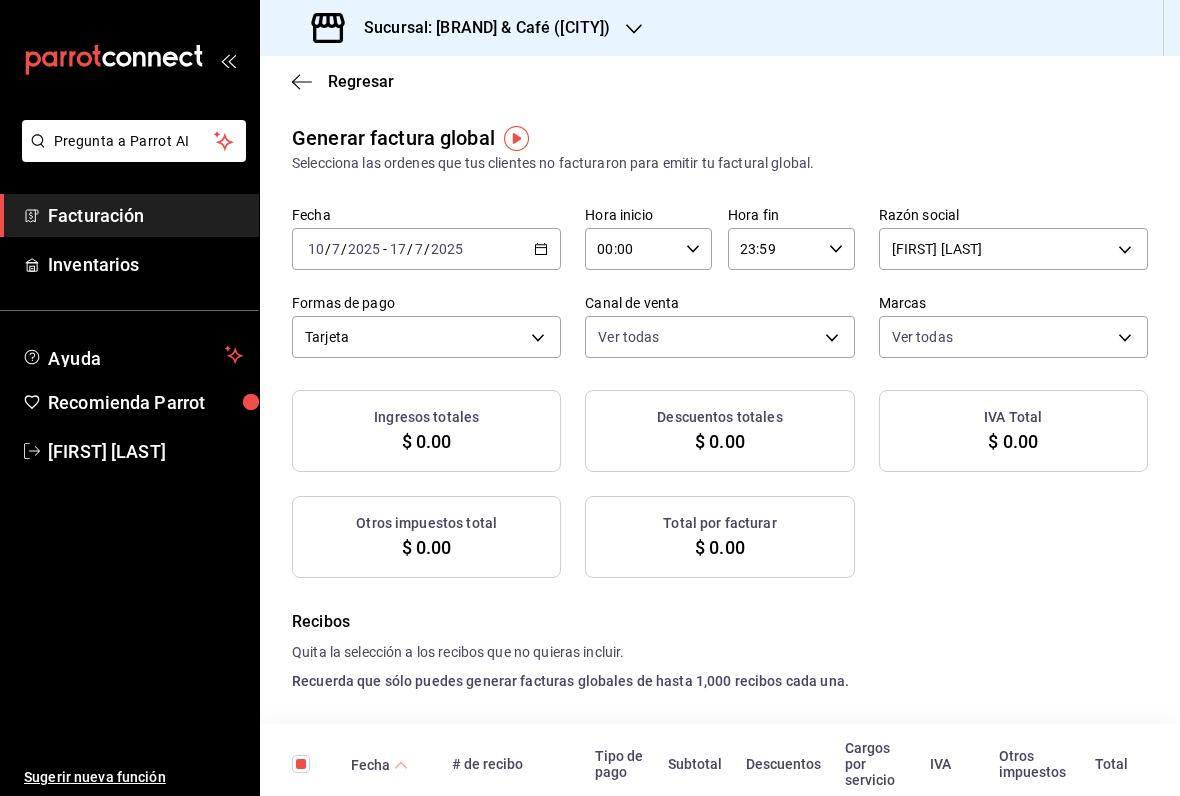 checkbox on "true" 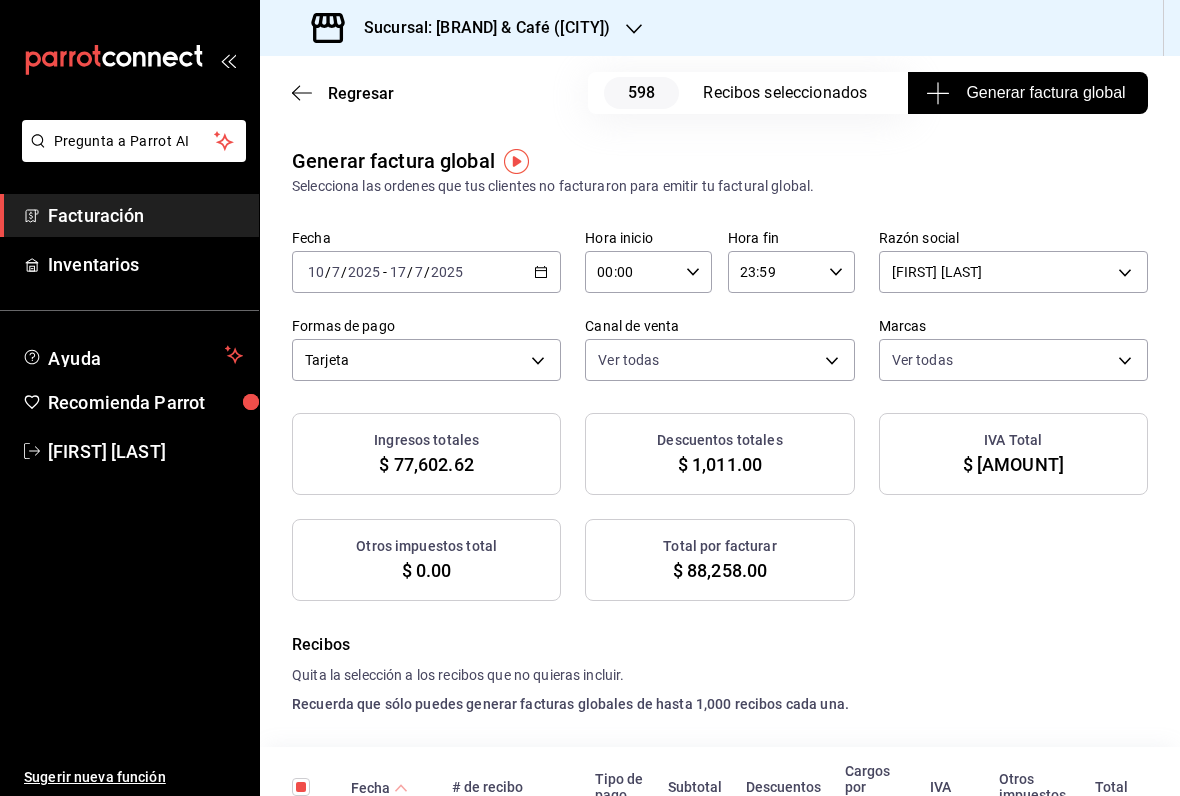 click on "Pregunta a Parrot AI Facturación   Inventarios   Ayuda Recomienda Parrot   [PERSON]   Sugerir nueva función   Sucursal: Cimonni's Bakery & Café (Akrópolis) Regresar 598 Recibos seleccionados Generar factura global Generar factura global Selecciona las ordenes que tus clientes no facturaron para emitir tu factural global. Fecha 2025-07-10 10 / 7 / 2025 - 2025-07-17 17 / 7 / 2025 Hora inicio 00:00 Hora inicio Hora fin 23:59 Hora fin Razón social [PERSON] [UUID] Formas de pago Tarjeta CARD Canal de venta Ver todas PARROT,UBER_EATS,RAPPI,DIDI_FOOD,ONLINE Marcas Ver todas [UUID] Ingresos totales $ 77,602.62 Descuentos totales $ 1,011.00 IVA Total $ 10,655.38 Otros impuestos total $ 0.00 Total por facturar $ 88,258.00 Recibos Quita la selección a los recibos que no quieras incluir. Recuerda que sólo puedes generar facturas globales de hasta 1,000 recibos cada una. Fecha # de recibo Tipo de pago Subtotal Descuentos Cargos por servicio" at bounding box center (590, 398) 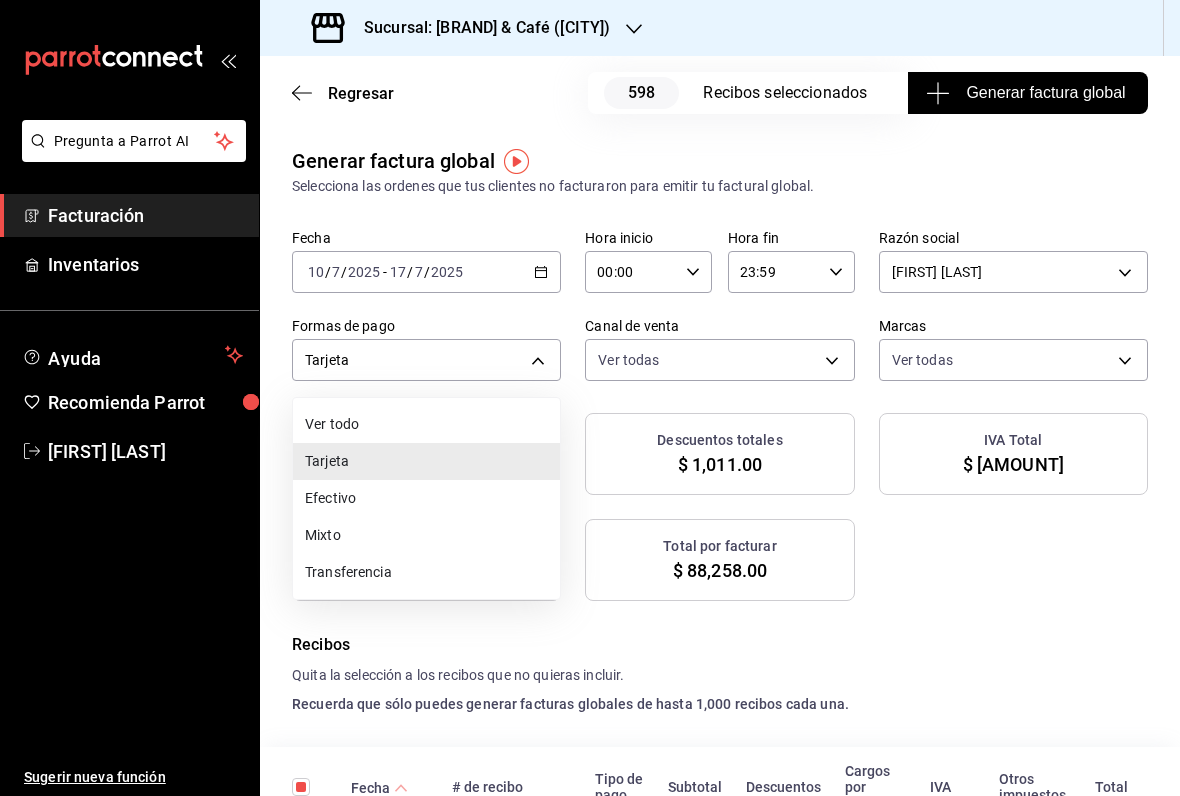 click on "Ver todo" at bounding box center (426, 424) 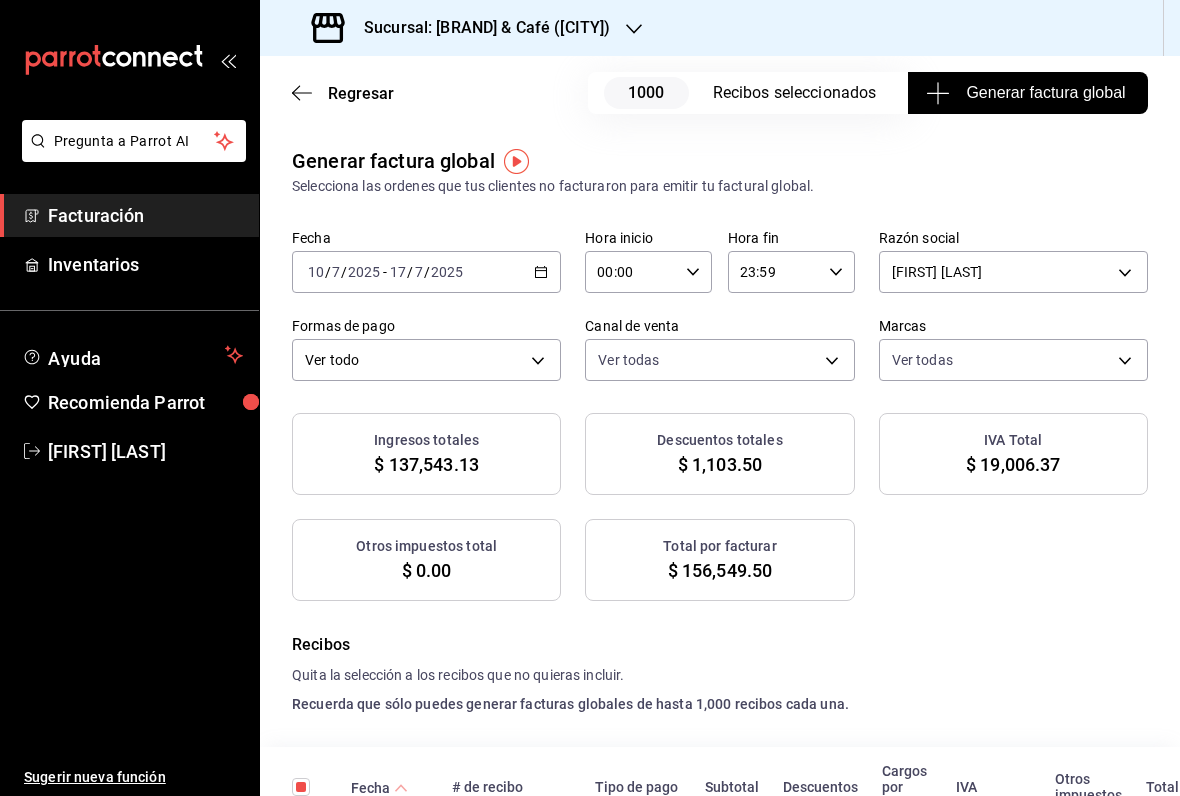 click on "Pregunta a Parrot AI Facturación   Inventarios   Ayuda Recomienda Parrot   [FIRST] [LAST]   Sugerir nueva función   Sucursal: Cimonni's Bakery & Café (Akrópolis) Regresar 1000 Recibos seleccionados Generar factura global Generar factura global Selecciona las ordenes que tus clientes no facturaron para emitir tu factural global. Fecha 2025-07-10 10 / 7 / 2025 - 2025-07-17 17 / 7 / 2025 Hora inicio 00:00 Hora inicio Hora fin 23:59 Hora fin Razón social ARTURO JOSE DONA LOPEZ 32c8dc32-ff91-496b-94e2-235f98a4086d Formas de pago Ver todo ALL Canal de venta Ver todas PARROT,UBER_EATS,RAPPI,DIDI_FOOD,ONLINE Marcas Ver todas d32efc1c-4f81-4b24-930c-b43ca2c6fd9e Ingresos totales $ 137,543.13 Descuentos totales $ 1,103.50 IVA Total $ 19,006.37 Otros impuestos total $ 0.00 Total por facturar $ 156,549.50 Recibos Quita la selección a los recibos que no quieras incluir. Recuerda que sólo puedes generar facturas globales de hasta 1,000 recibos cada una. Fecha # de recibo Tipo de pago Subtotal Descuentos IVA Total $0.00" at bounding box center [590, 398] 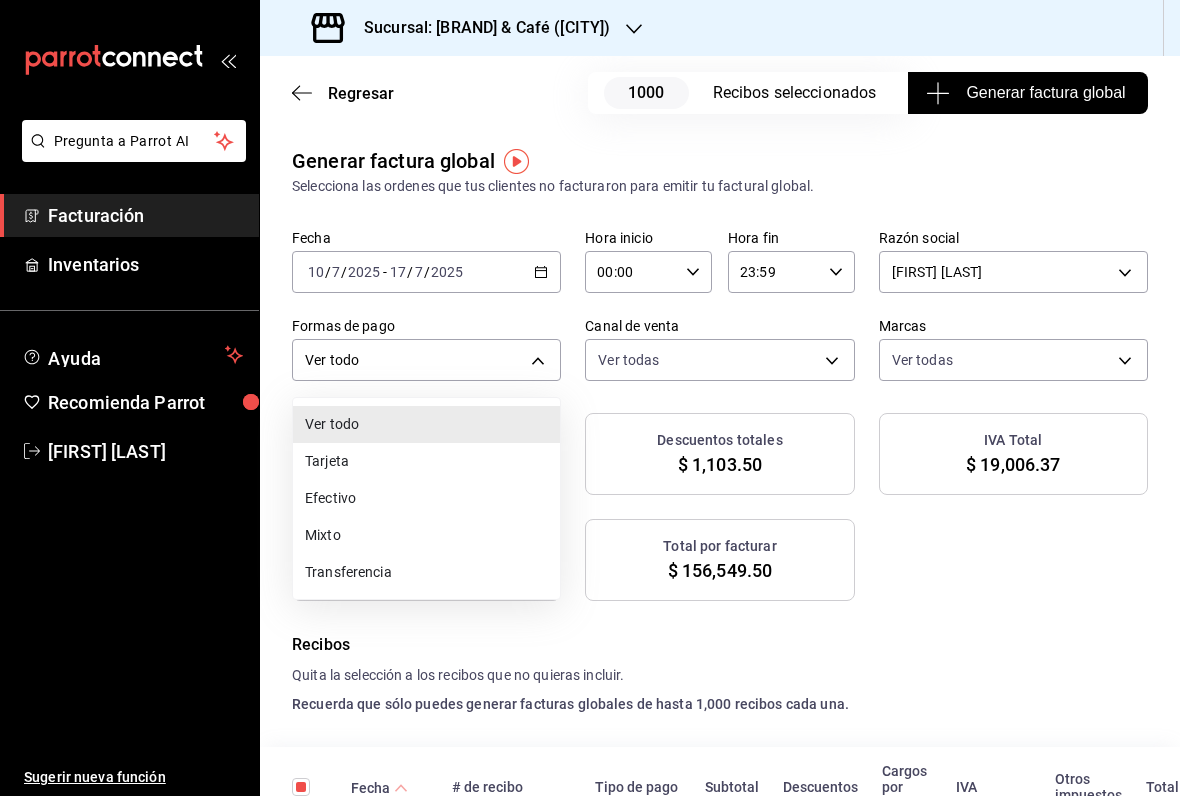 click at bounding box center (590, 398) 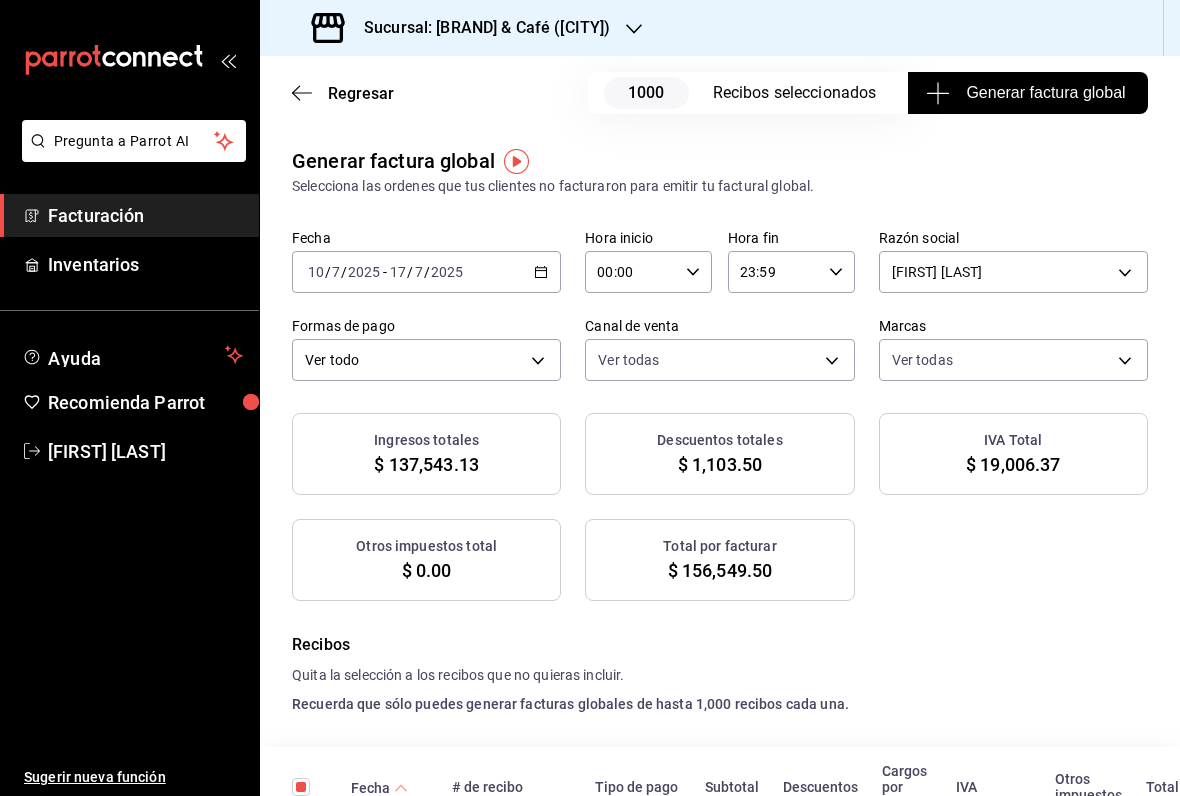 click on "Pregunta a Parrot AI Facturación   Inventarios   Ayuda Recomienda Parrot   [FIRST] [LAST]   Sugerir nueva función   Sucursal: Cimonni's Bakery & Café (Akrópolis) Regresar 1000 Recibos seleccionados Generar factura global Generar factura global Selecciona las ordenes que tus clientes no facturaron para emitir tu factural global. Fecha 2025-07-10 10 / 7 / 2025 - 2025-07-17 17 / 7 / 2025 Hora inicio 00:00 Hora inicio Hora fin 23:59 Hora fin Razón social ARTURO JOSE DONA LOPEZ 32c8dc32-ff91-496b-94e2-235f98a4086d Formas de pago Ver todo ALL Canal de venta Ver todas PARROT,UBER_EATS,RAPPI,DIDI_FOOD,ONLINE Marcas Ver todas d32efc1c-4f81-4b24-930c-b43ca2c6fd9e Ingresos totales $ 137,543.13 Descuentos totales $ 1,103.50 IVA Total $ 19,006.37 Otros impuestos total $ 0.00 Total por facturar $ 156,549.50 Recibos Quita la selección a los recibos que no quieras incluir. Recuerda que sólo puedes generar facturas globales de hasta 1,000 recibos cada una. Fecha # de recibo Tipo de pago Subtotal Descuentos IVA Total $0.00" at bounding box center (590, 398) 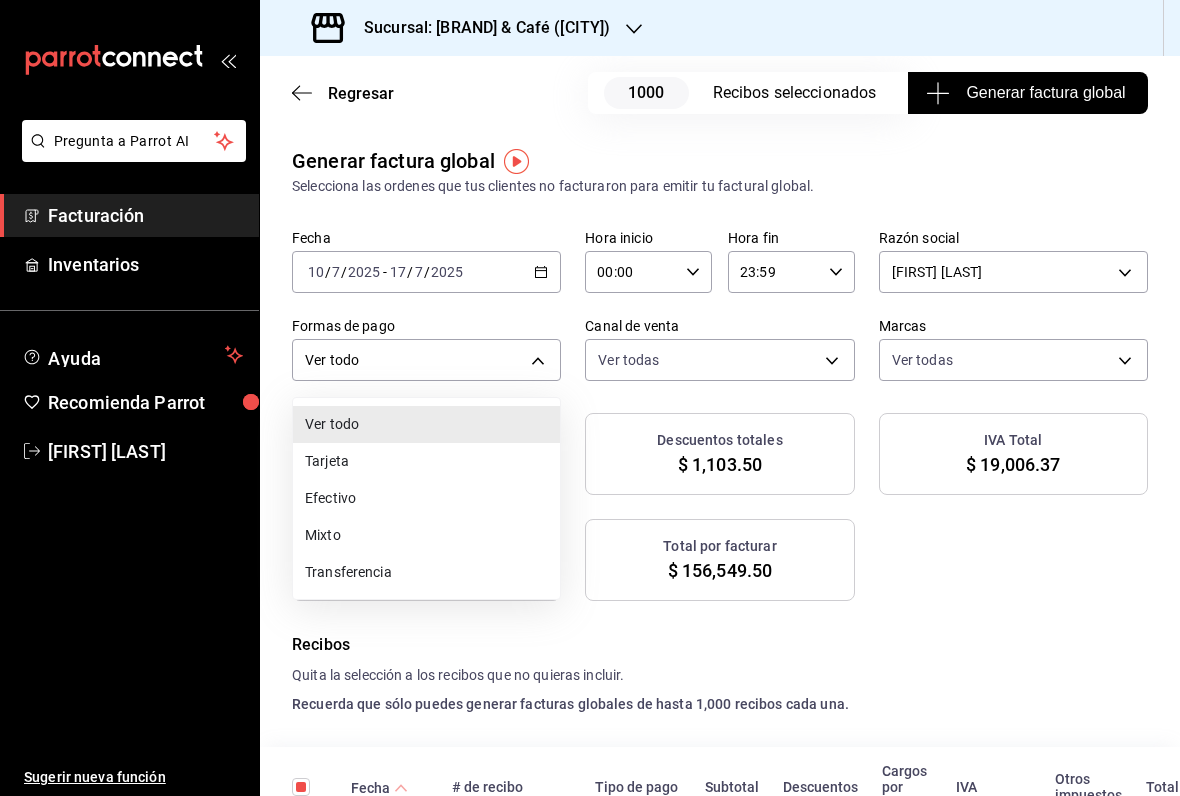 click on "Tarjeta" at bounding box center (426, 461) 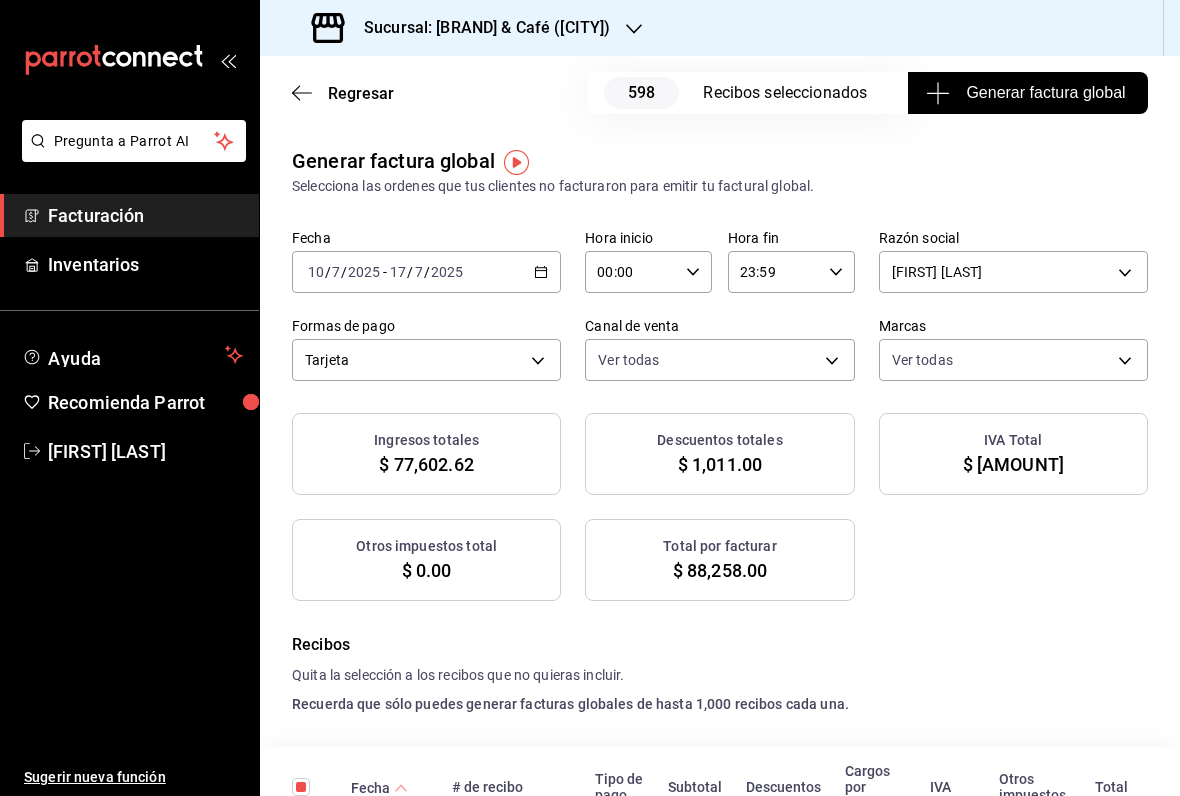 scroll, scrollTop: 0, scrollLeft: 0, axis: both 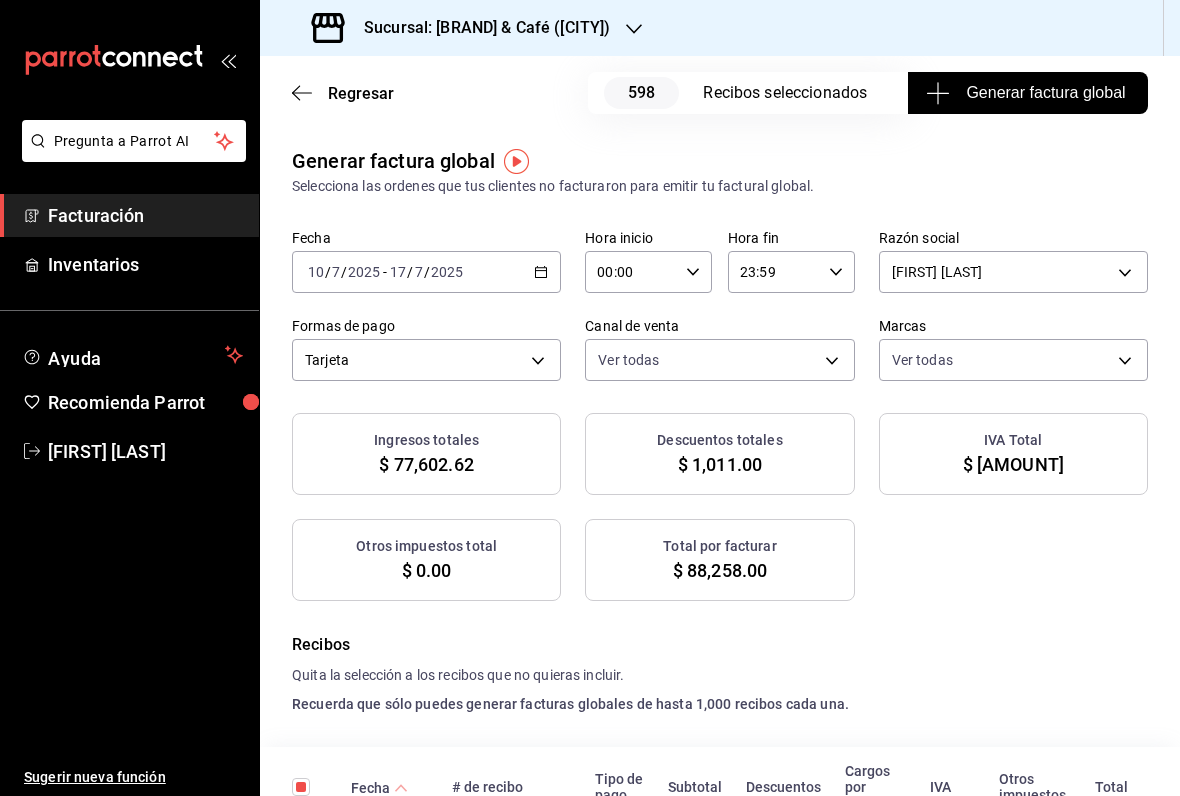 click 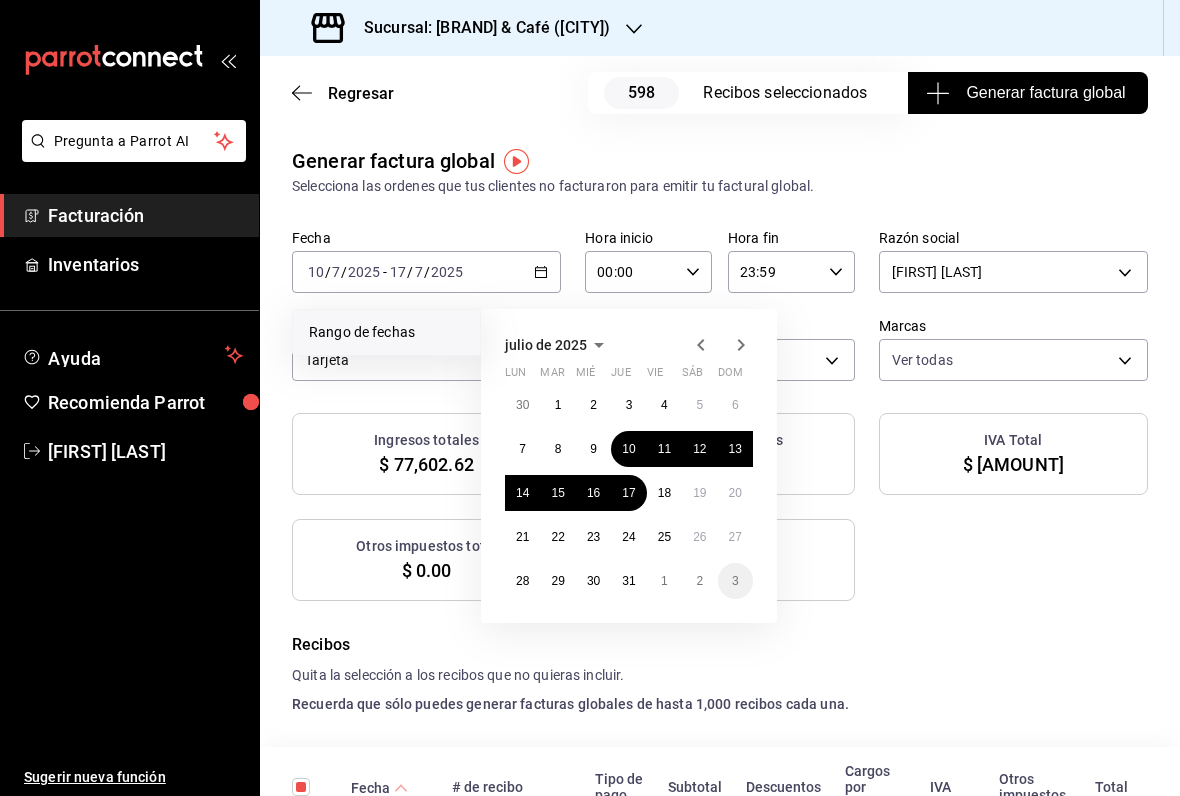 click on "10" at bounding box center (628, 449) 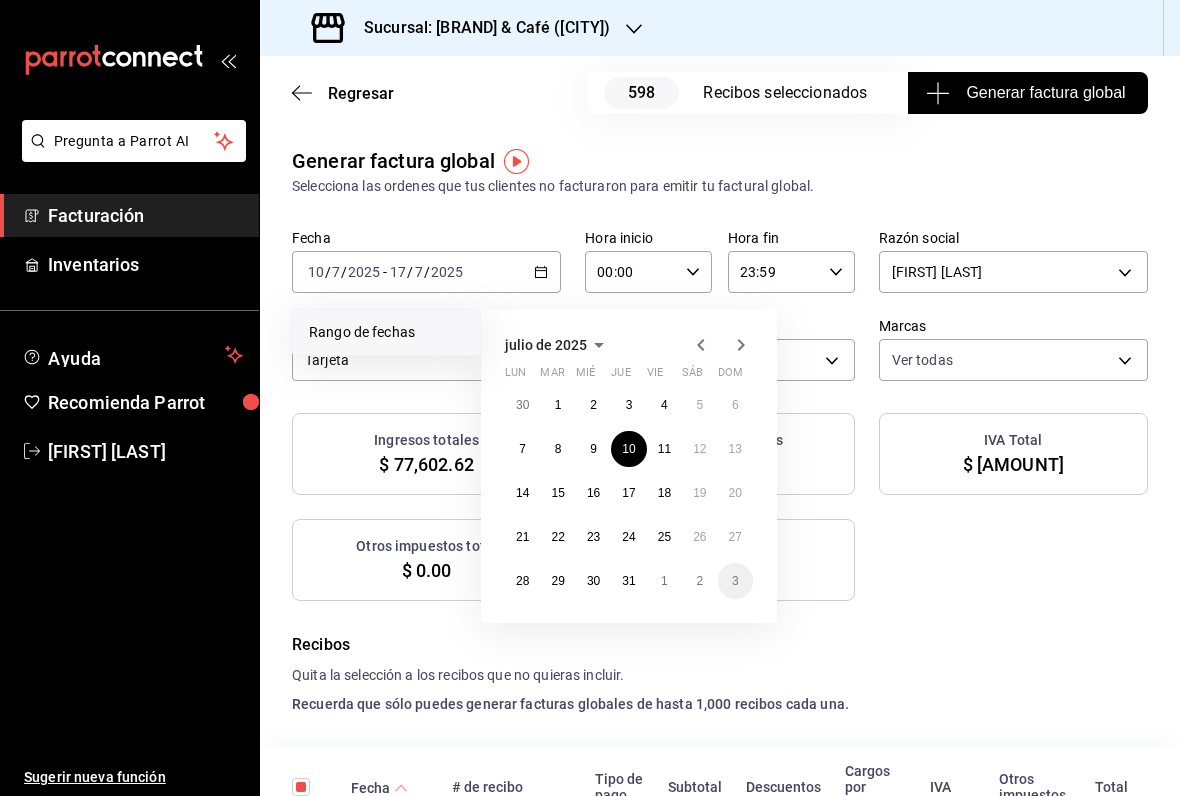 click on "19" at bounding box center (699, 493) 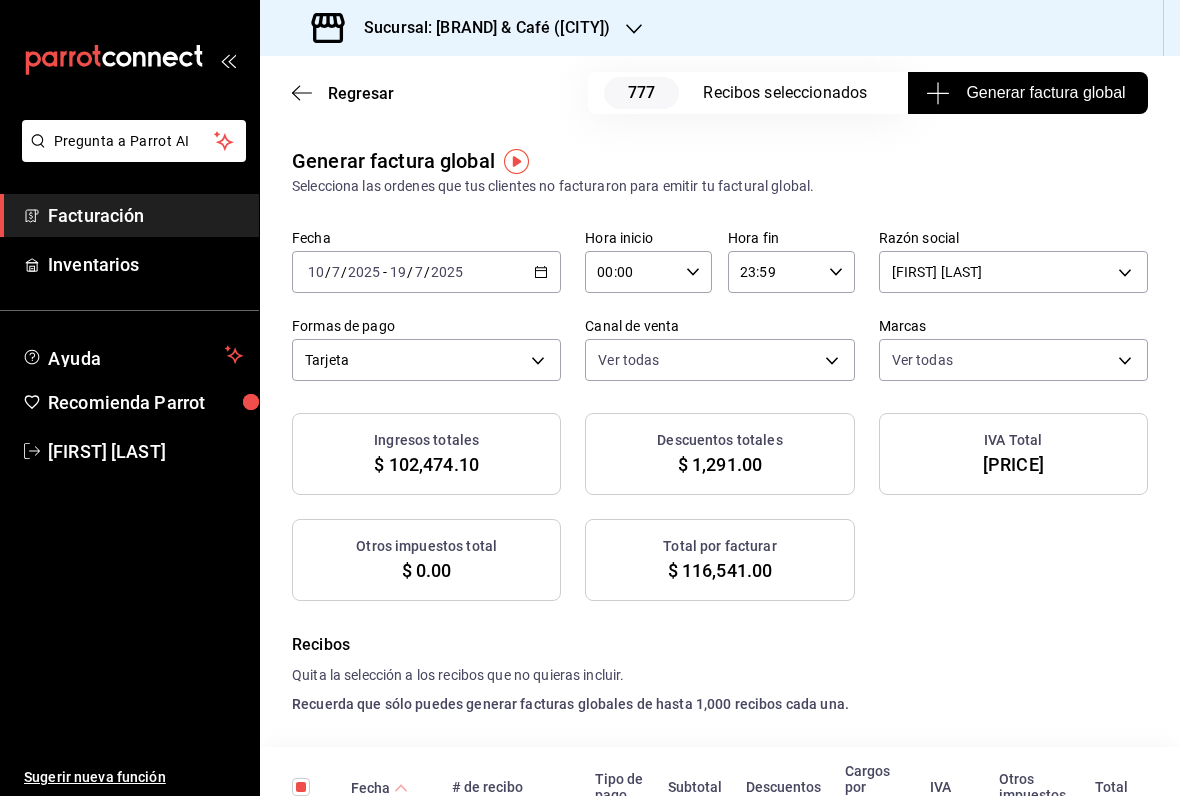 click on "Pregunta a Parrot AI Facturación   Inventarios   Ayuda Recomienda Parrot   [FIRST] [LAST]   Sugerir nueva función   Sucursal: Cimonni's Bakery & Café (Akrópolis) Regresar 777 Recibos seleccionados Generar factura global Generar factura global Selecciona las ordenes que tus clientes no facturaron para emitir tu factural global. Fecha 2025-07-10 10 / 7 / 2025 - 2025-07-19 19 / 7 / 2025 Hora inicio 00:00 Hora inicio Hora fin 23:59 Hora fin Razón social [FULL_NAME] [UUID] Formas de pago Tarjeta CARD Canal de venta Ver todas PARROT,UBER_EATS,RAPPI,DIDI_FOOD,ONLINE Marcas Ver todas [UUID] Ingresos totales $ 102,474.10 Descuentos totales $ 1,291.00 IVA Total $ 14,066.90 Otros impuestos total $ 0.00 Total por facturar $ 116,541.00 Recibos Quita la selección a los recibos que no quieras incluir. Recuerda que sólo puedes generar facturas globales de hasta 1,000 recibos cada una. Fecha # de recibo Tipo de pago Subtotal Descuentos IVA Total Tarjeta" at bounding box center (590, 398) 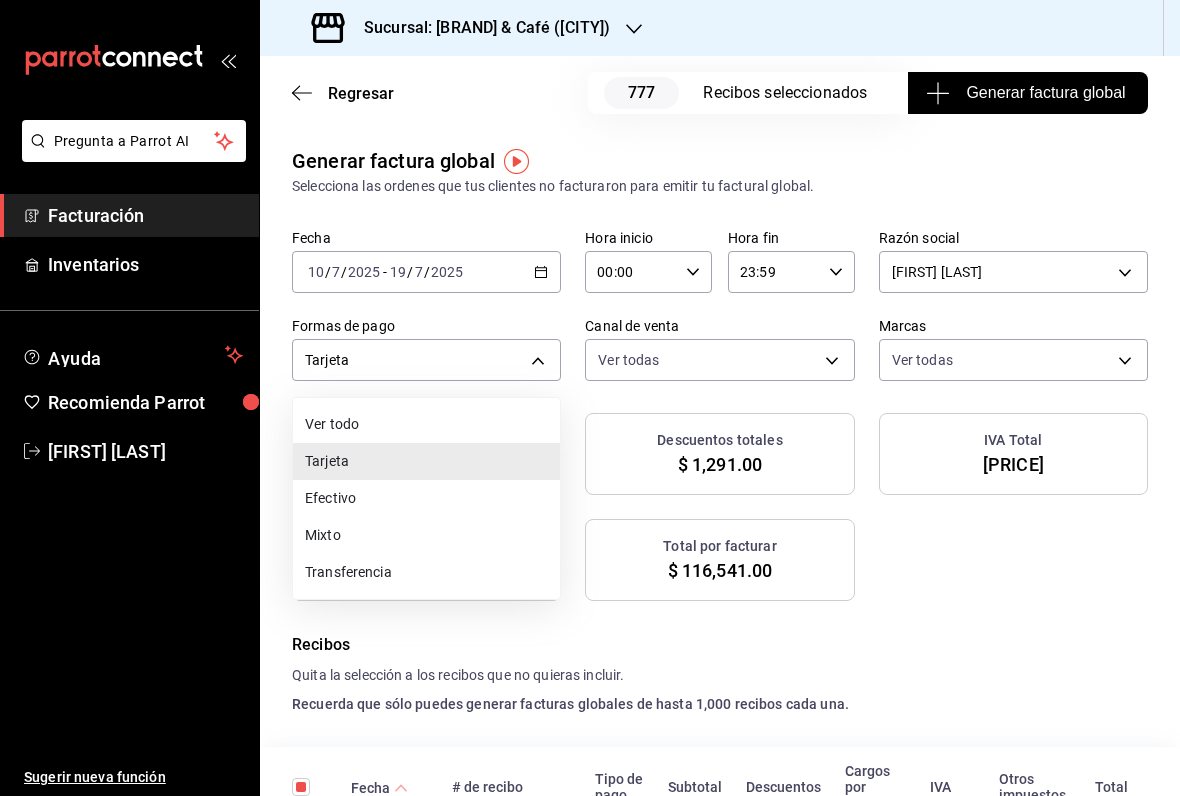 click at bounding box center [590, 398] 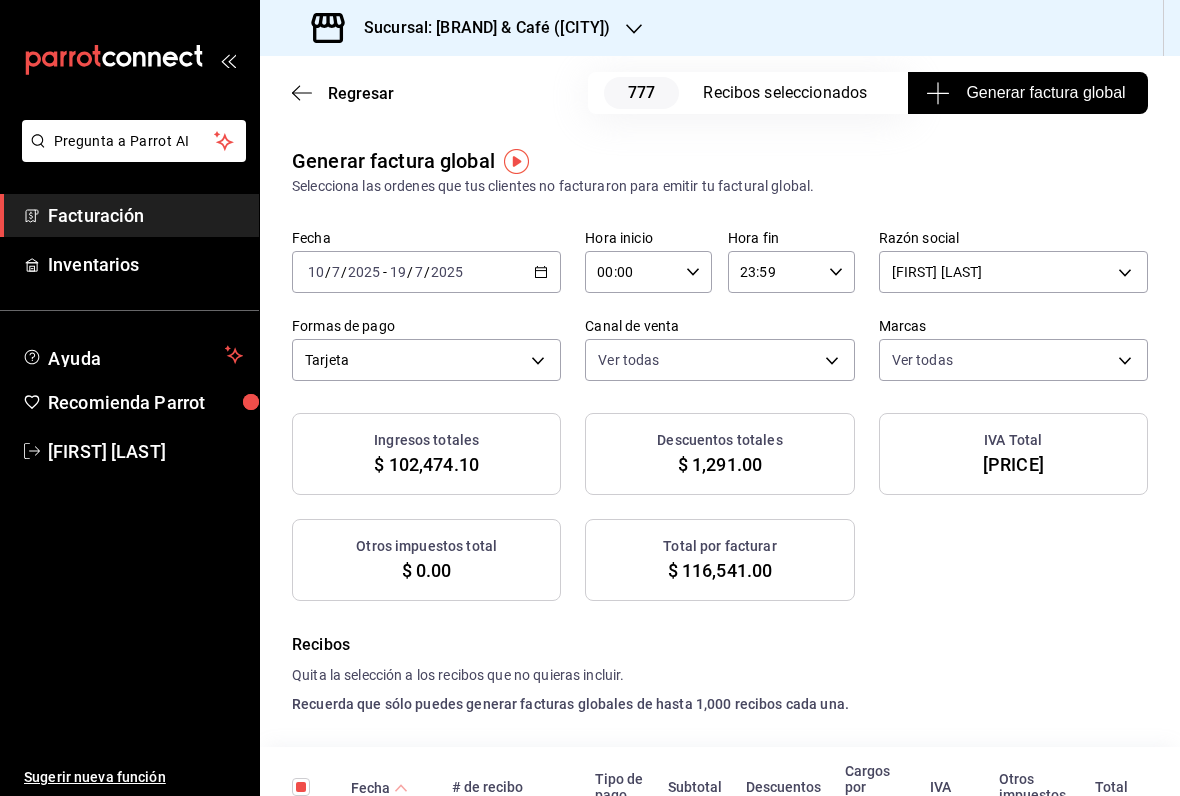 click 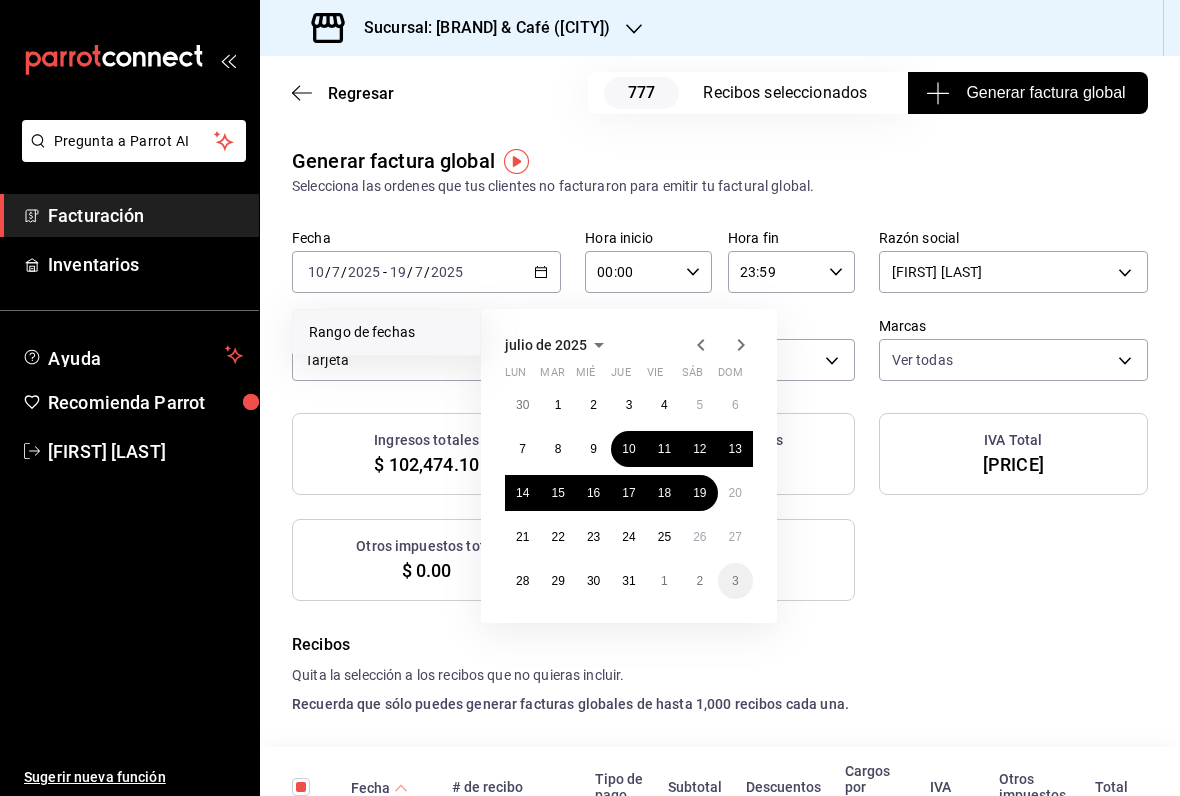 click on "10" at bounding box center (628, 449) 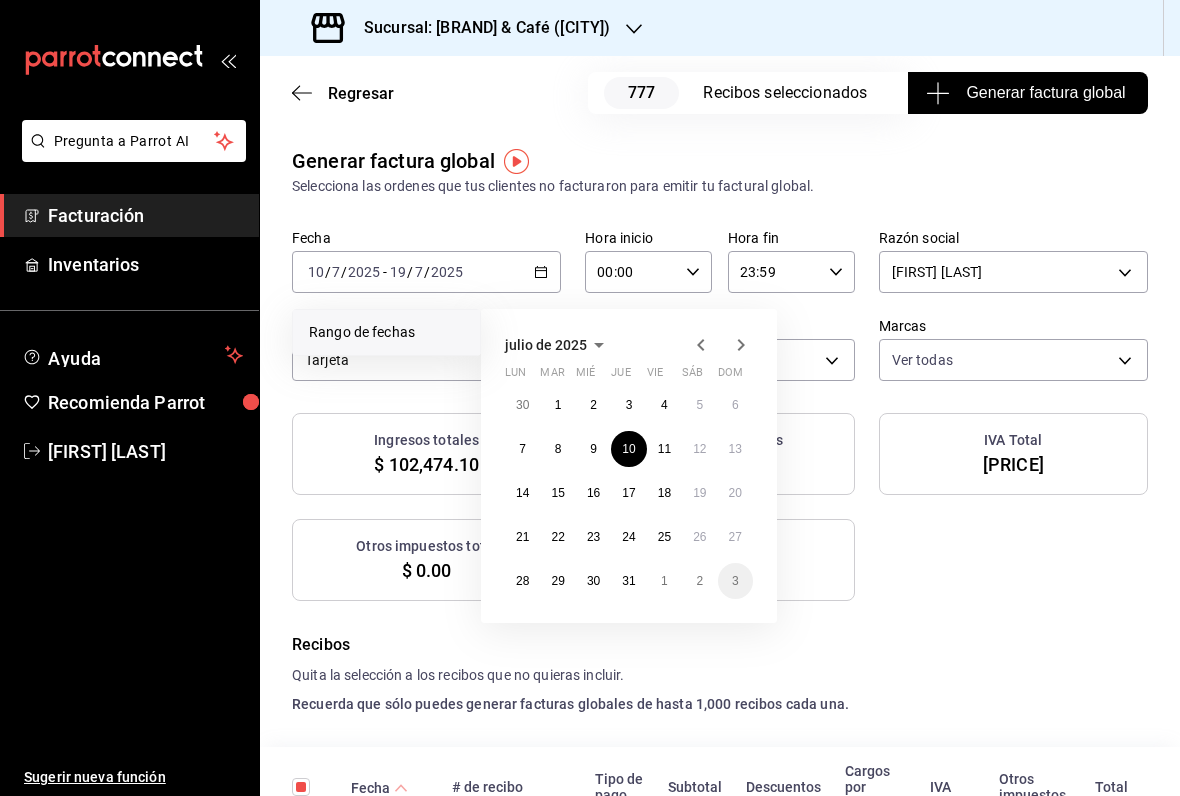 click on "21" at bounding box center (522, 537) 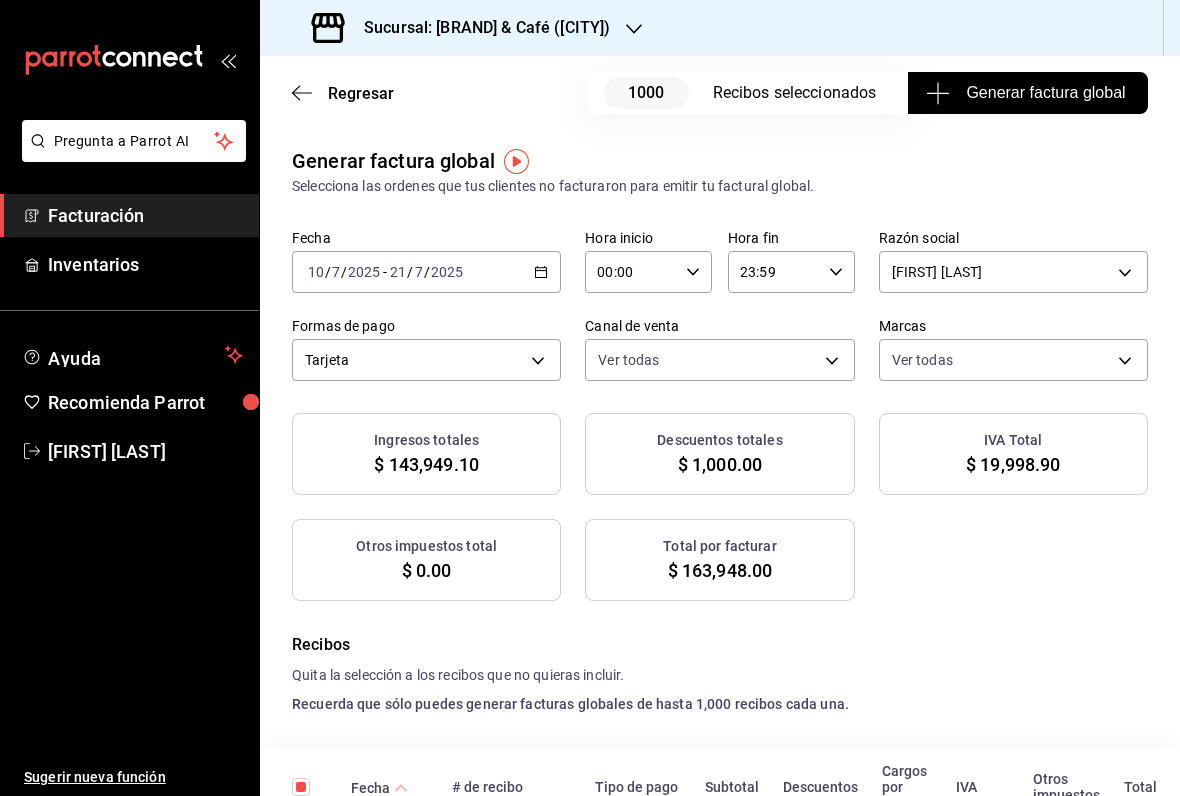 click on "Pregunta a Parrot AI Facturación   Inventarios   Ayuda Recomienda Parrot   [PERSON]   Sugerir nueva función   Sucursal: Cimonni's Bakery & Café (Akrópolis) Regresar 1000 Recibos seleccionados Generar factura global Generar factura global Selecciona las ordenes que tus clientes no facturaron para emitir tu factural global. Fecha 2025-07-10 10 / 7 / 2025 - 2025-07-21 21 / 7 / 2025 Hora inicio 00:00 Hora inicio Hora fin 23:59 Hora fin Razón social [PERSON] [UUID] Formas de pago Tarjeta CARD Canal de venta Ver todas PARROT,UBER_EATS,RAPPI,DIDI_FOOD,ONLINE Marcas Ver todas [UUID] Ingresos totales $ 143,949.10 Descuentos totales $ 1,000.00 IVA Total $ 19,998.90 Otros impuestos total $ 0.00 Total por facturar $ 163,948.00 Recibos Quita la selección a los recibos que no quieras incluir. Recuerda que sólo puedes generar facturas globales de hasta 1,000 recibos cada una. Fecha # de recibo Tipo de pago Subtotal Descuentos IVA Total $60.34" at bounding box center [590, 398] 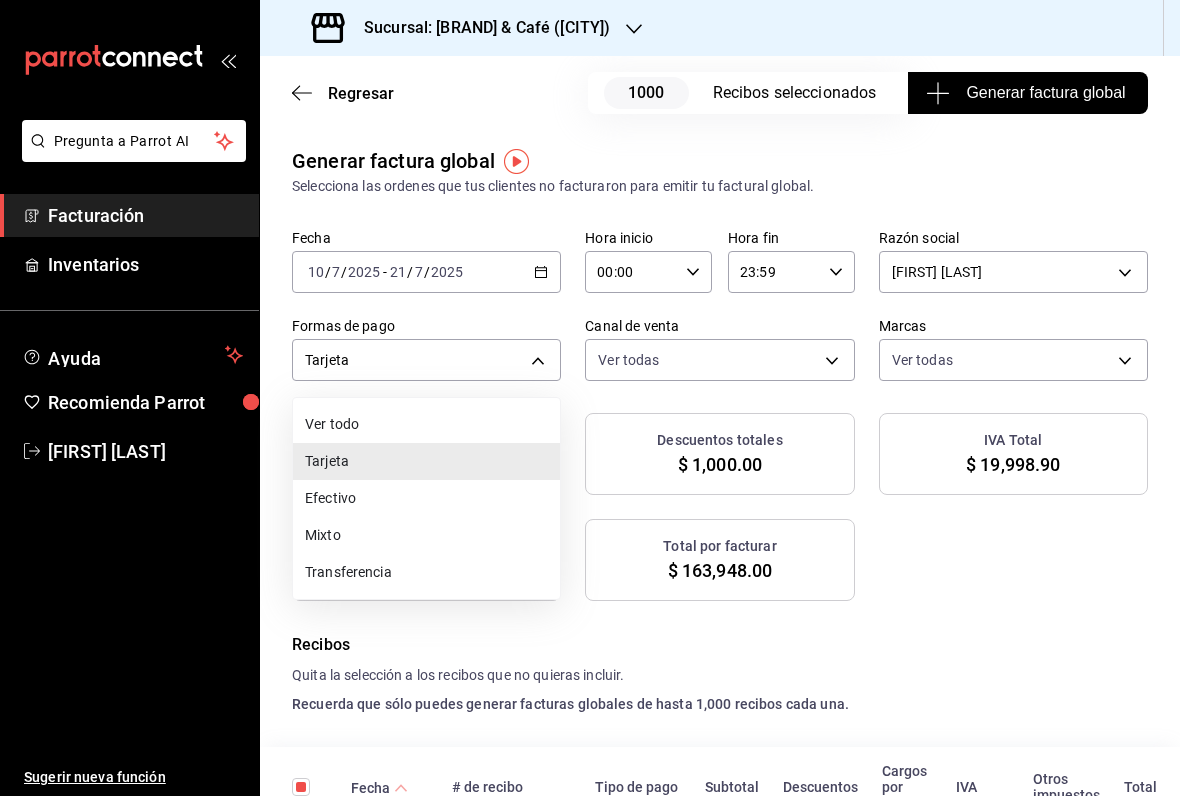 click on "Ver todo" at bounding box center [426, 424] 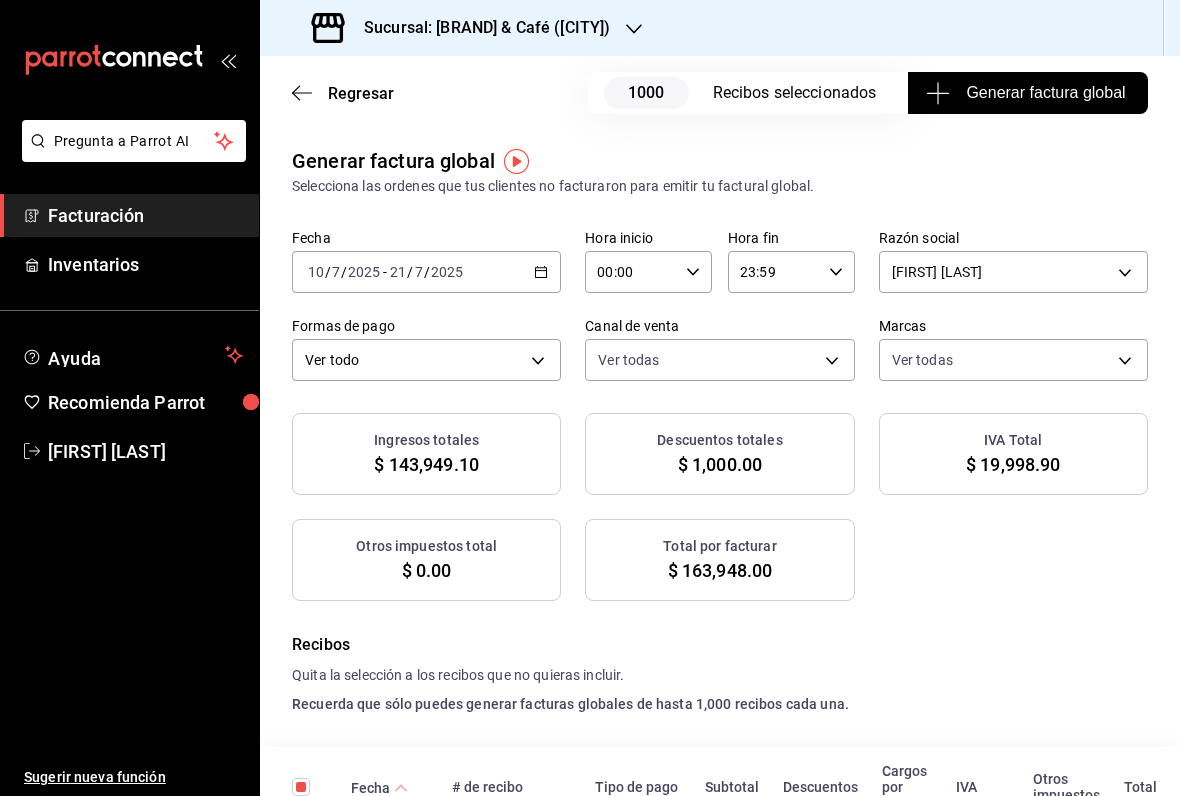 click on "Pregunta a Parrot AI Facturación   Inventarios   Ayuda Recomienda Parrot   [FIRST] [LAST]   Sugerir nueva función   Sucursal: Cimonni's Bakery & Café (Akrópolis) Regresar 1000 Recibos seleccionados Generar factura global Generar factura global Selecciona las ordenes que tus clientes no facturaron para emitir tu factural global. Fecha [DATE] [DATE] / [DATE] - [DATE] [DATE] / [DATE] Hora inicio 00:00 Hora inicio Hora fin 23:59 Hora fin Razón social [FIRST] [LAST] [UUID] Formas de pago Ver todo ALL Canal de venta Ver todas PARROT,UBER_EATS,RAPPI,DIDI_FOOD,ONLINE Marcas Ver todas [UUID] Ingresos totales $ 143,949.10 Descuentos totales $ 1,000.00 IVA Total $ 19,998.90 Otros impuestos total $ 0.00 Total por facturar $ 163,948.00 Recibos Quita la selección a los recibos que no quieras incluir. Recuerda que sólo puedes generar facturas globales de hasta 1,000 recibos cada una. Fecha # de recibo Tipo de pago Subtotal Descuentos IVA Total $60.34" at bounding box center (590, 398) 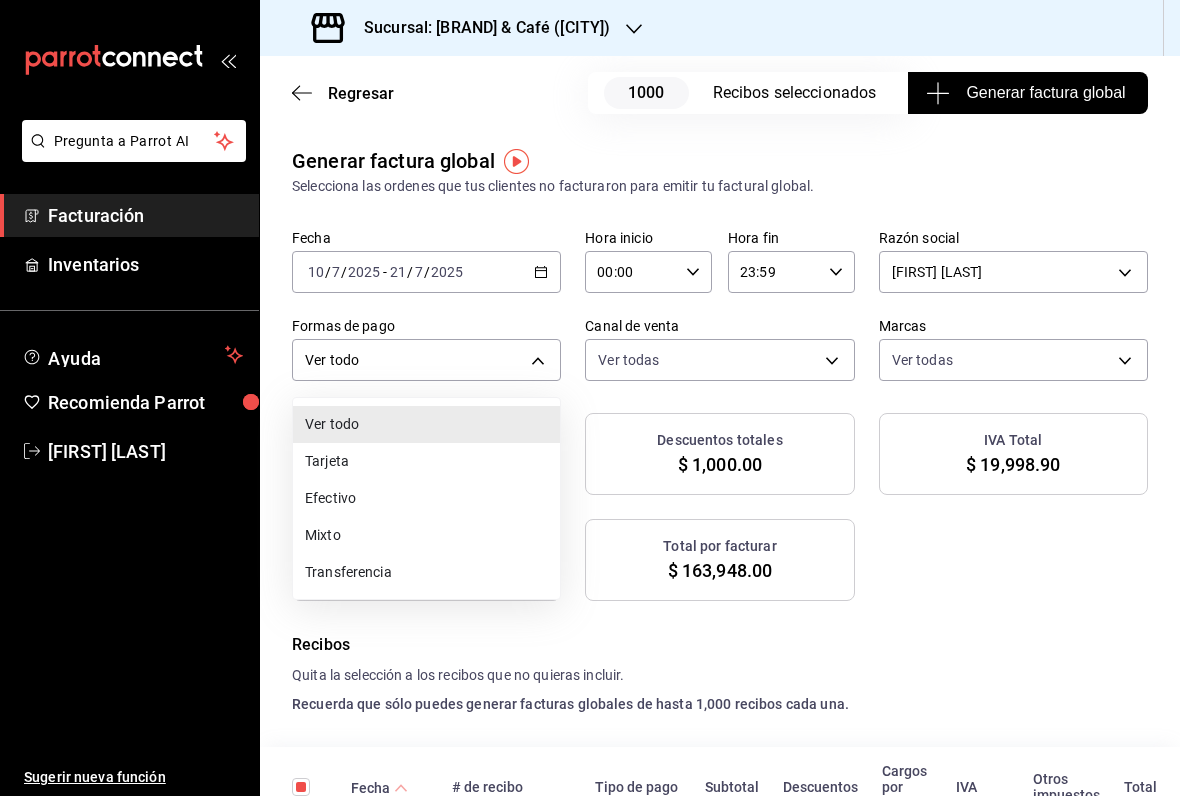 click on "Tarjeta" at bounding box center (426, 461) 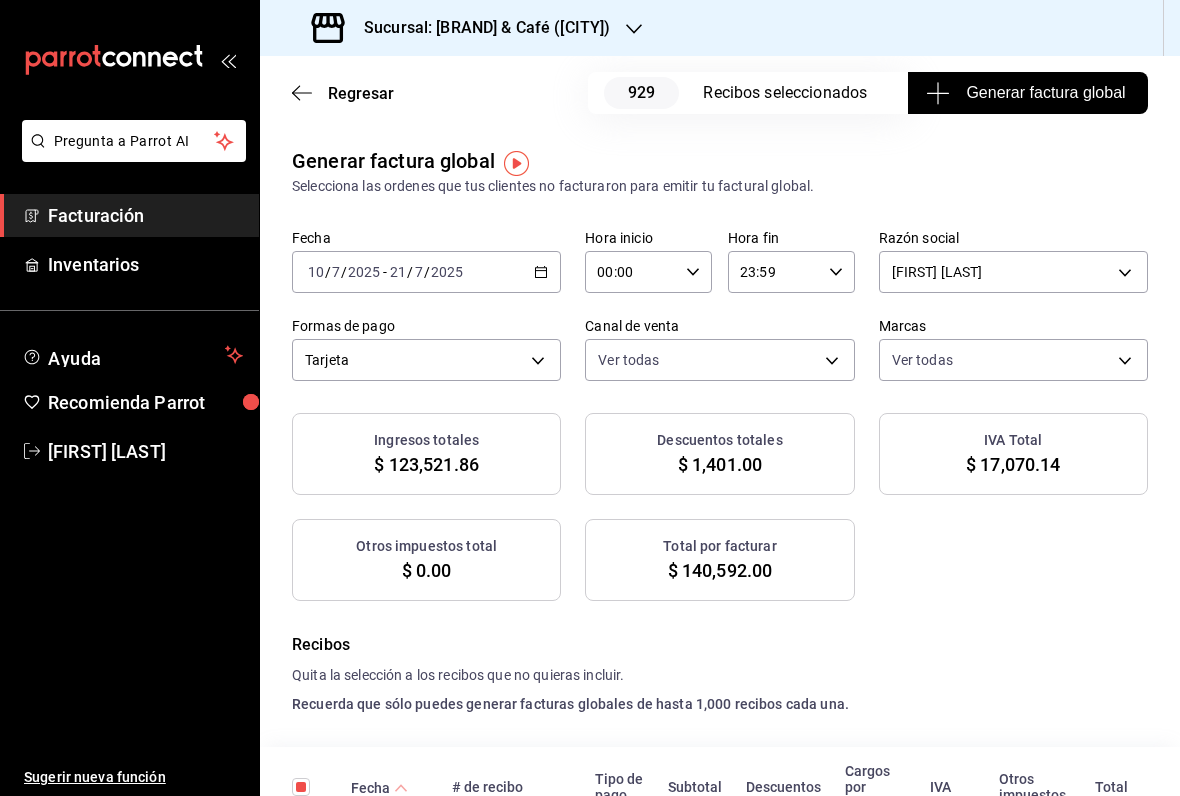 scroll, scrollTop: 0, scrollLeft: 0, axis: both 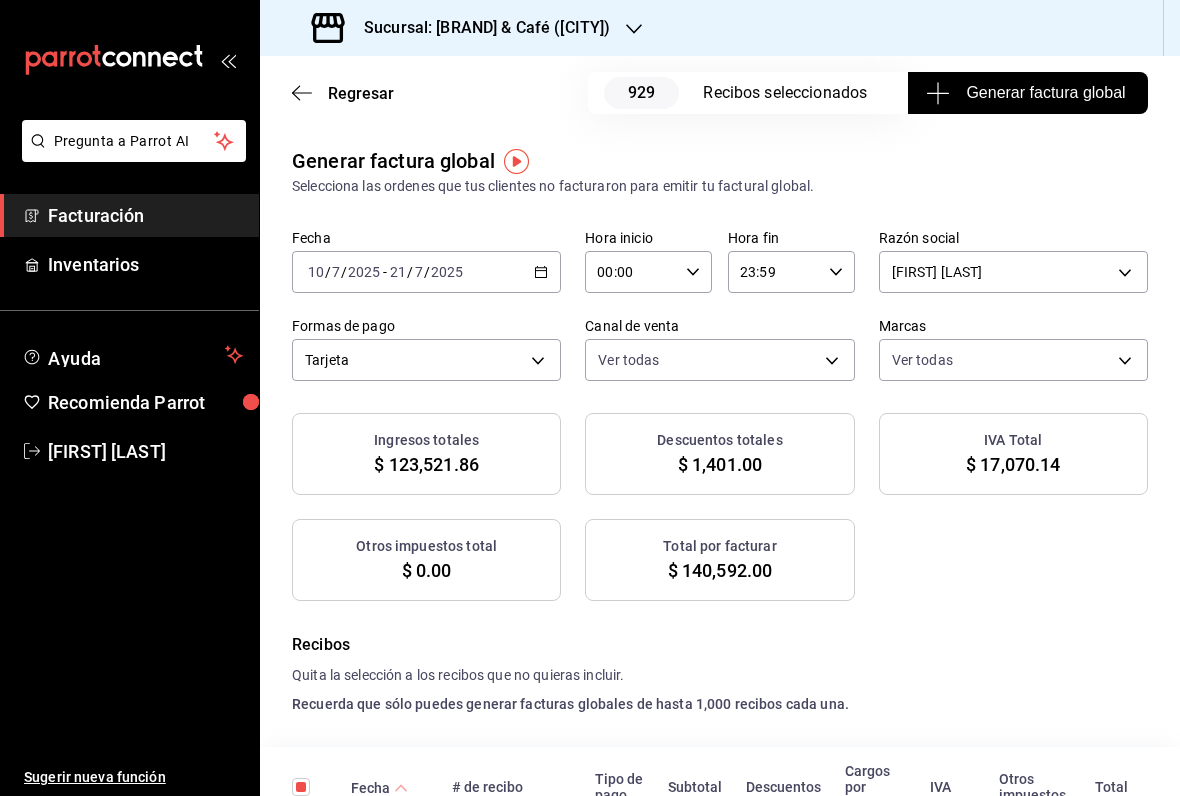 click on "Generar factura global" at bounding box center [1027, 93] 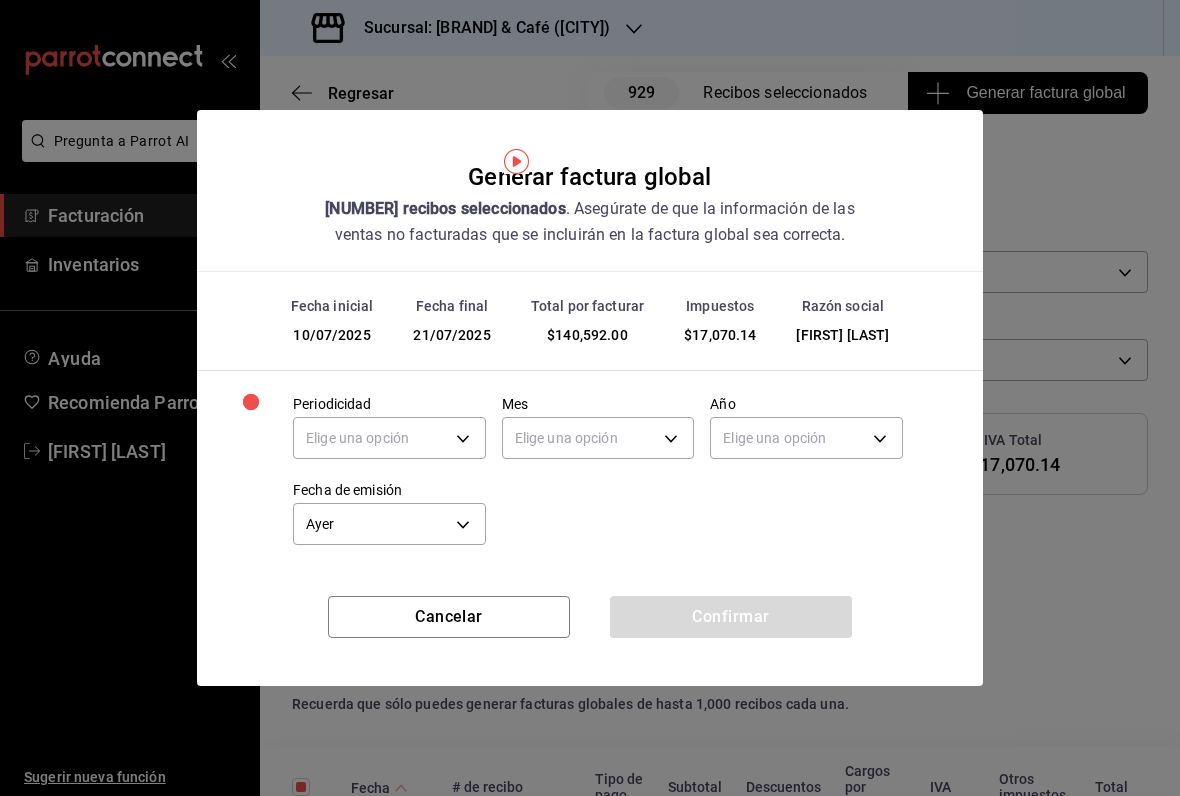 click on "Pregunta a Parrot AI Facturación Inventarios Ayuda Recomienda Parrot [NAME] Sugerir nueva función Sucursal: [COMPANY] ([LOCATION]) Regresar [NUMBER] Recibos seleccionados Generar factura global Generar factura global Selecciona las ordenes que tus clientes no facturaron para emitir tu factural global. Fecha [DATE] [DATE] - [DATE] [DATE] Hora inicio [TIME] Hora inicio Hora fin [TIME] Hora fin Razón social [NAME] [UUID] Formas de pago Tarjeta CARD Canal de venta Ver todas PARROT,UBER_EATS,RAPPI,DIDI_FOOD,ONLINE Marcas Ver todas [UUID] Ingresos totales $[AMOUNT] Descuentos totales $[AMOUNT] IVA Total $[AMOUNT] Otros impuestos total $[AMOUNT] Total por facturar $[AMOUNT] Recibos Quita la selección a los recibos que no quieras incluir. Recuerda que sólo puedes generar facturas globales de hasta [NUMBER] recibos cada una. Fecha # de recibo Tipo de pago Subtotal Descuentos IVA Total Tarjeta" at bounding box center [590, 398] 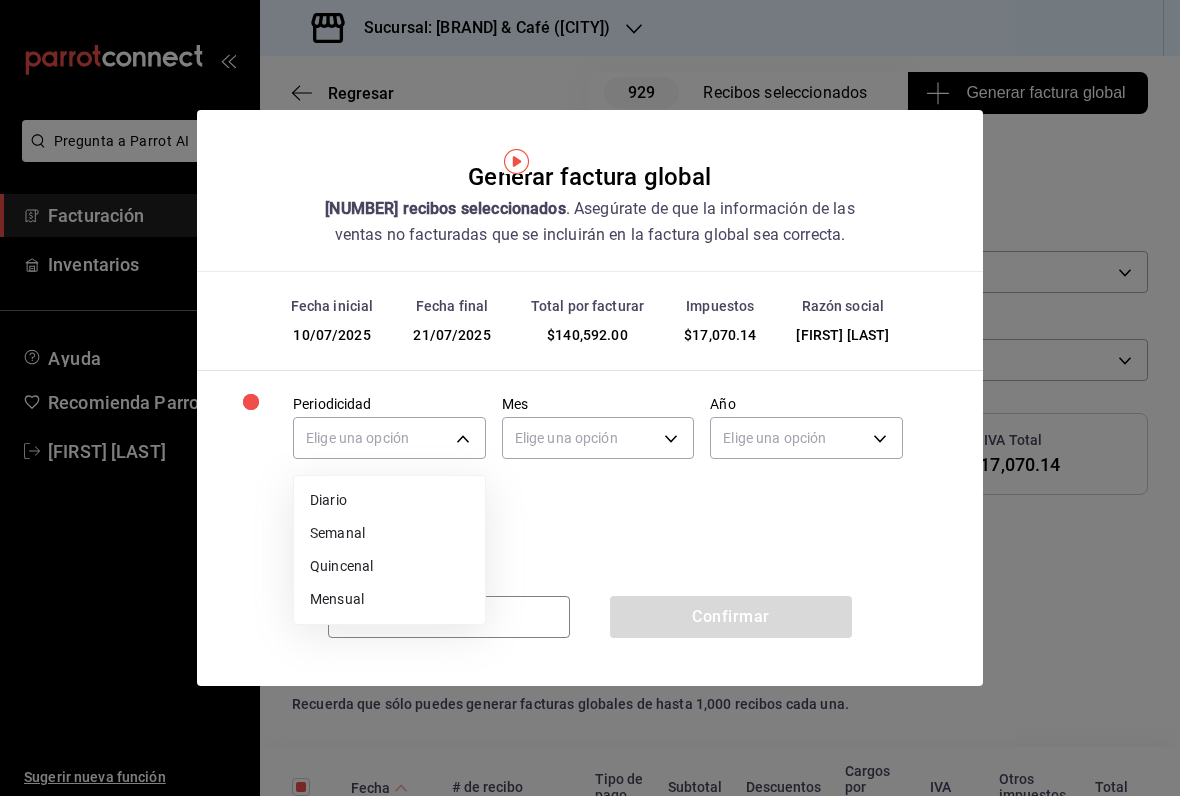 click on "Semanal" at bounding box center (389, 533) 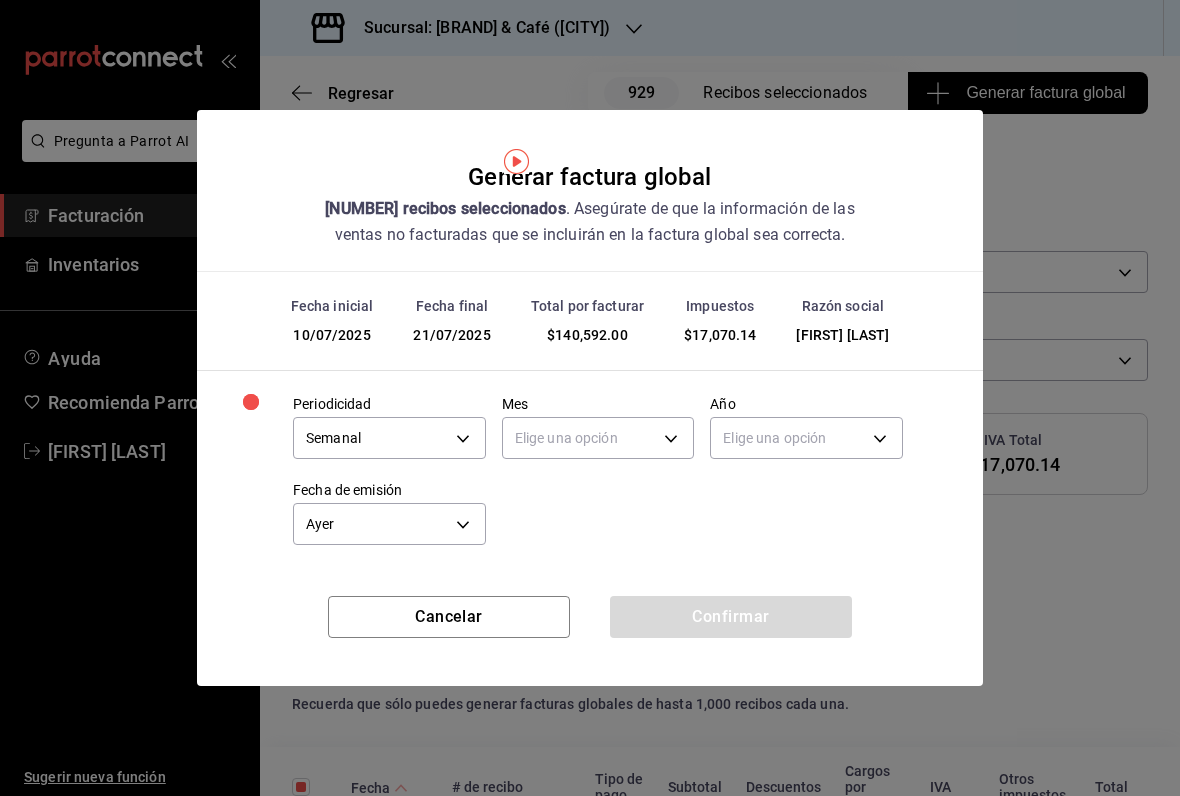 click on "Pregunta a Parrot AI Facturación Inventarios Ayuda Recomienda Parrot [NAME] Sugerir nueva función Sucursal: [COMPANY] ([LOCATION]) Regresar [NUMBER] Recibos seleccionados Generar factura global Generar factura global Selecciona las ordenes que tus clientes no facturaron para emitir tu factural global. Fecha [DATE] [DATE] - [DATE] [DATE] Hora inicio [TIME] Hora inicio Hora fin [TIME] Hora fin Razón social [NAME] [UUID] Formas de pago Tarjeta CARD Canal de venta Ver todas PARROT,UBER_EATS,RAPPI,DIDI_FOOD,ONLINE Marcas Ver todas [UUID] Ingresos totales $[AMOUNT] Descuentos totales $[AMOUNT] IVA Total $[AMOUNT] Otros impuestos total $[AMOUNT] Total por facturar $[AMOUNT] Recibos Quita la selección a los recibos que no quieras incluir. Recuerda que sólo puedes generar facturas globales de hasta [NUMBER] recibos cada una. Fecha # de recibo Tipo de pago Subtotal Descuentos IVA Total Tarjeta" at bounding box center [590, 398] 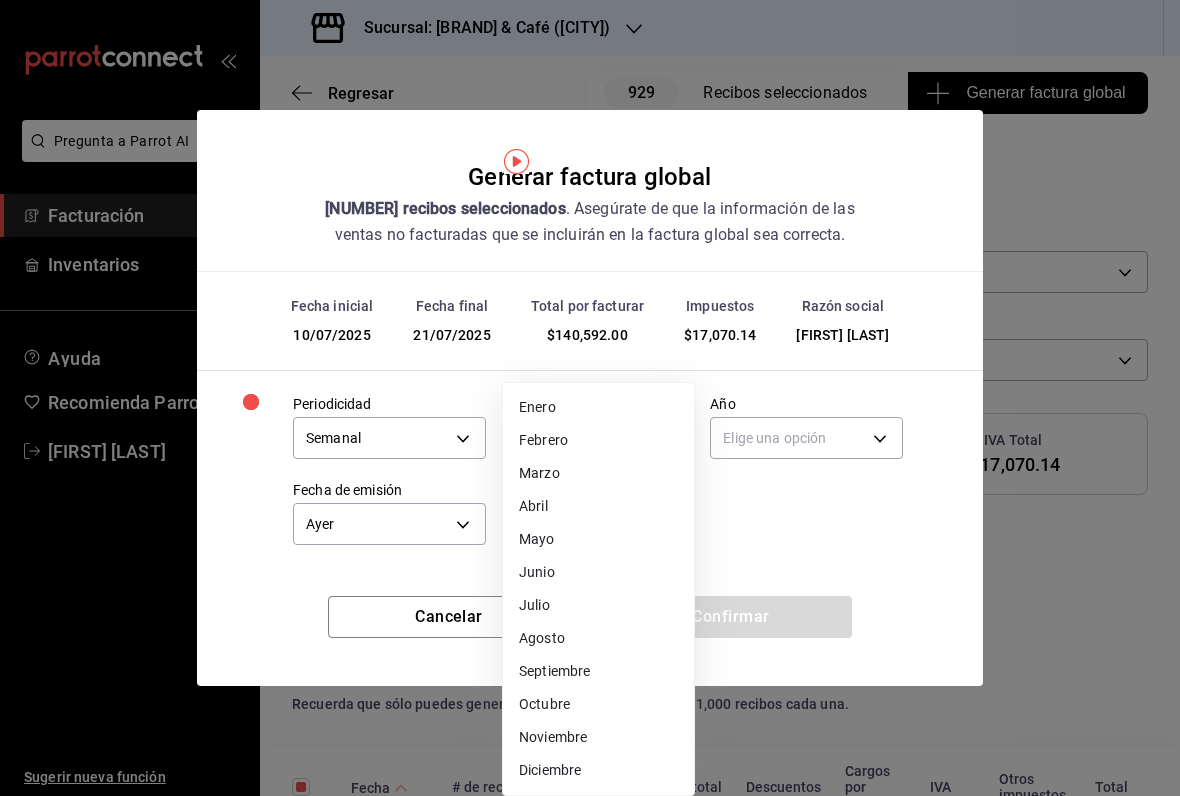 click on "Junio" at bounding box center (598, 572) 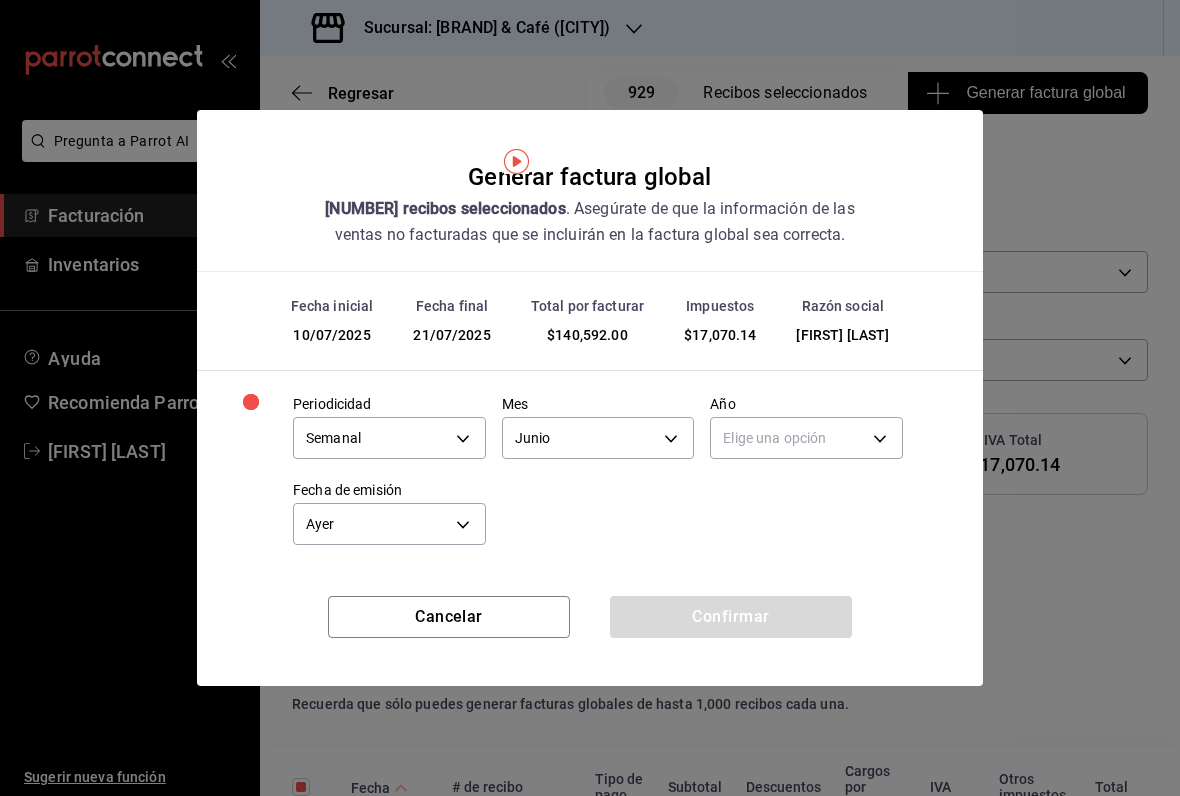 click on "Pregunta a Parrot AI Facturación Inventarios Ayuda Recomienda Parrot [NAME] Sugerir nueva función Sucursal: [COMPANY] ([LOCATION]) Regresar [NUMBER] Recibos seleccionados Generar factura global Generar factura global Selecciona las ordenes que tus clientes no facturaron para emitir tu factural global. Fecha [DATE] [DATE] - [DATE] [DATE] Hora inicio [TIME] Hora inicio Hora fin [TIME] Hora fin Razón social [NAME] [UUID] Formas de pago Tarjeta CARD Canal de venta Ver todas PARROT,UBER_EATS,RAPPI,DIDI_FOOD,ONLINE Marcas Ver todas [UUID] Ingresos totales $[AMOUNT] Descuentos totales $[AMOUNT] IVA Total $[AMOUNT] Otros impuestos total $[AMOUNT] Total por facturar $[AMOUNT] Recibos Quita la selección a los recibos que no quieras incluir. Recuerda que sólo puedes generar facturas globales de hasta [NUMBER] recibos cada una. Fecha # de recibo Tipo de pago Subtotal Descuentos IVA Total Tarjeta" at bounding box center [590, 398] 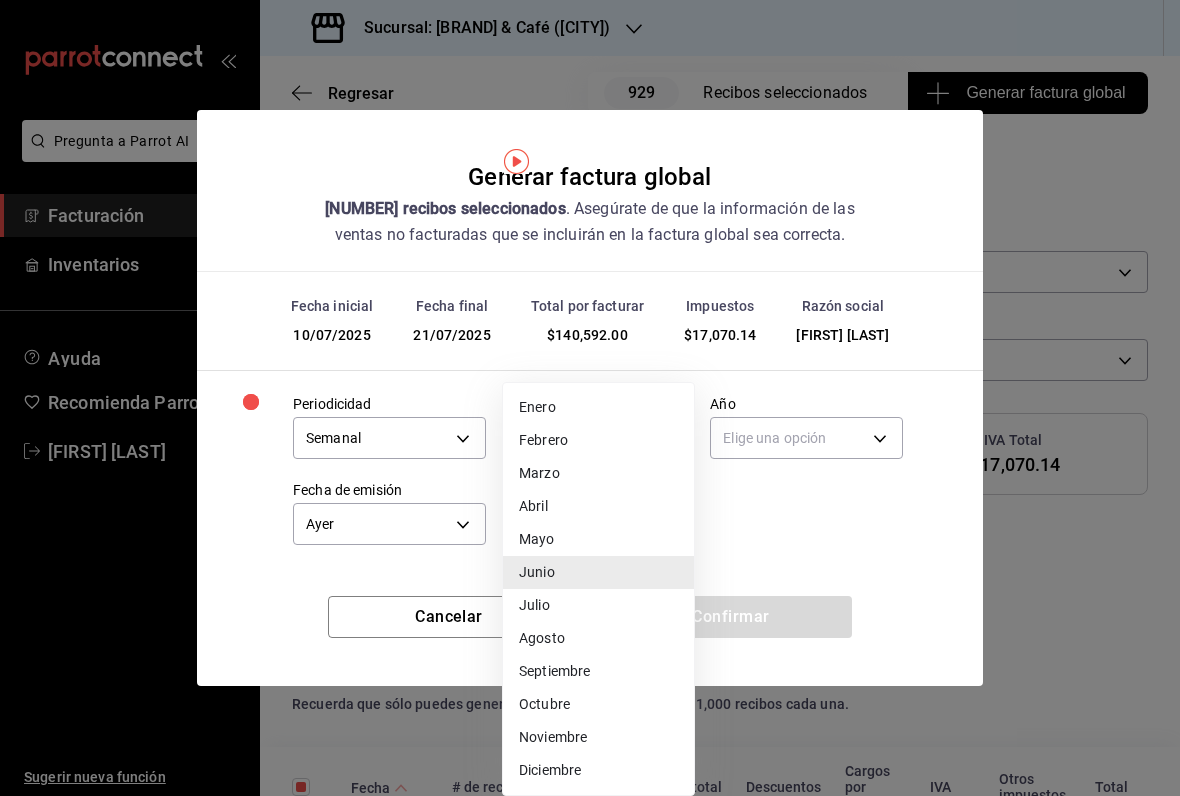 click on "Julio" at bounding box center (598, 605) 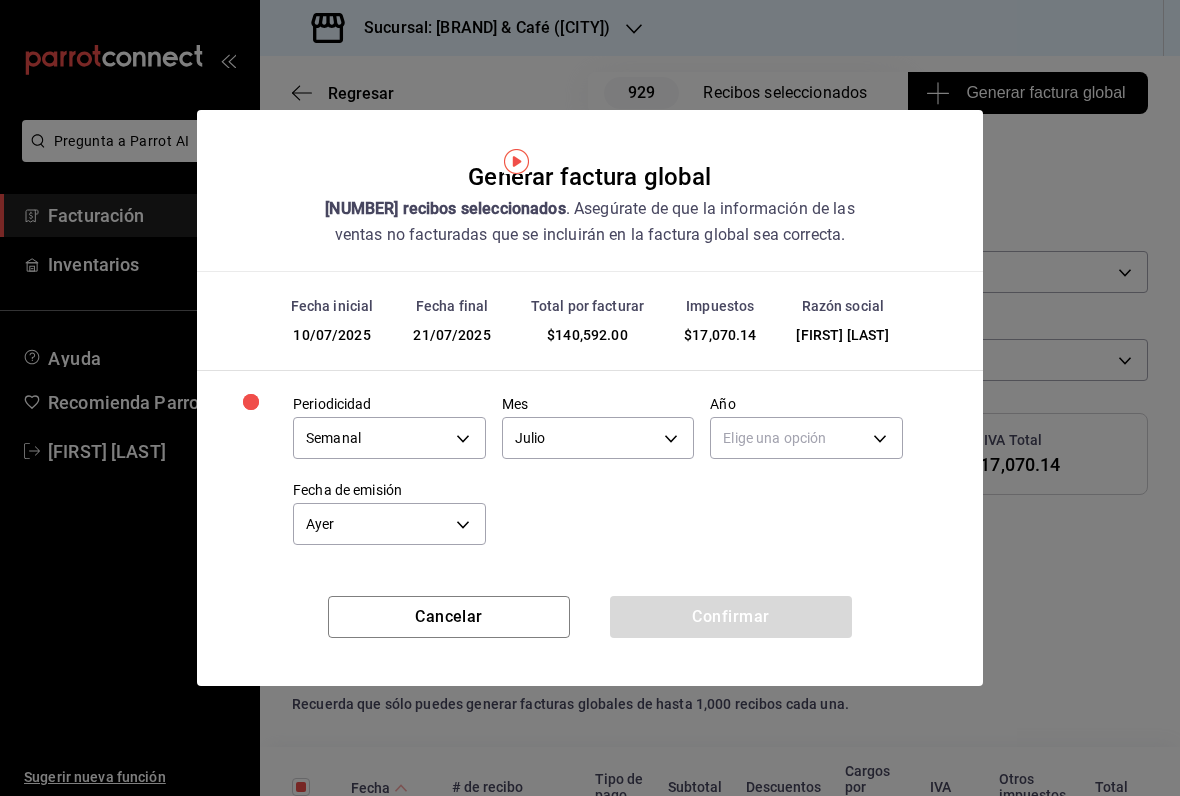 click on "Pregunta a Parrot AI Facturación Inventarios Ayuda Recomienda Parrot [NAME] Sugerir nueva función Sucursal: [COMPANY] ([LOCATION]) Regresar [NUMBER] Recibos seleccionados Generar factura global Generar factura global Selecciona las ordenes que tus clientes no facturaron para emitir tu factural global. Fecha [DATE] [DATE] - [DATE] [DATE] Hora inicio [TIME] Hora inicio Hora fin [TIME] Hora fin Razón social [NAME] [UUID] Formas de pago Tarjeta CARD Canal de venta Ver todas PARROT,UBER_EATS,RAPPI,DIDI_FOOD,ONLINE Marcas Ver todas [UUID] Ingresos totales $[AMOUNT] Descuentos totales $[AMOUNT] IVA Total $[AMOUNT] Otros impuestos total $[AMOUNT] Total por facturar $[AMOUNT] Recibos Quita la selección a los recibos que no quieras incluir. Recuerda que sólo puedes generar facturas globales de hasta [NUMBER] recibos cada una. Fecha # de recibo Tipo de pago Subtotal Descuentos IVA Total Tarjeta" at bounding box center (590, 398) 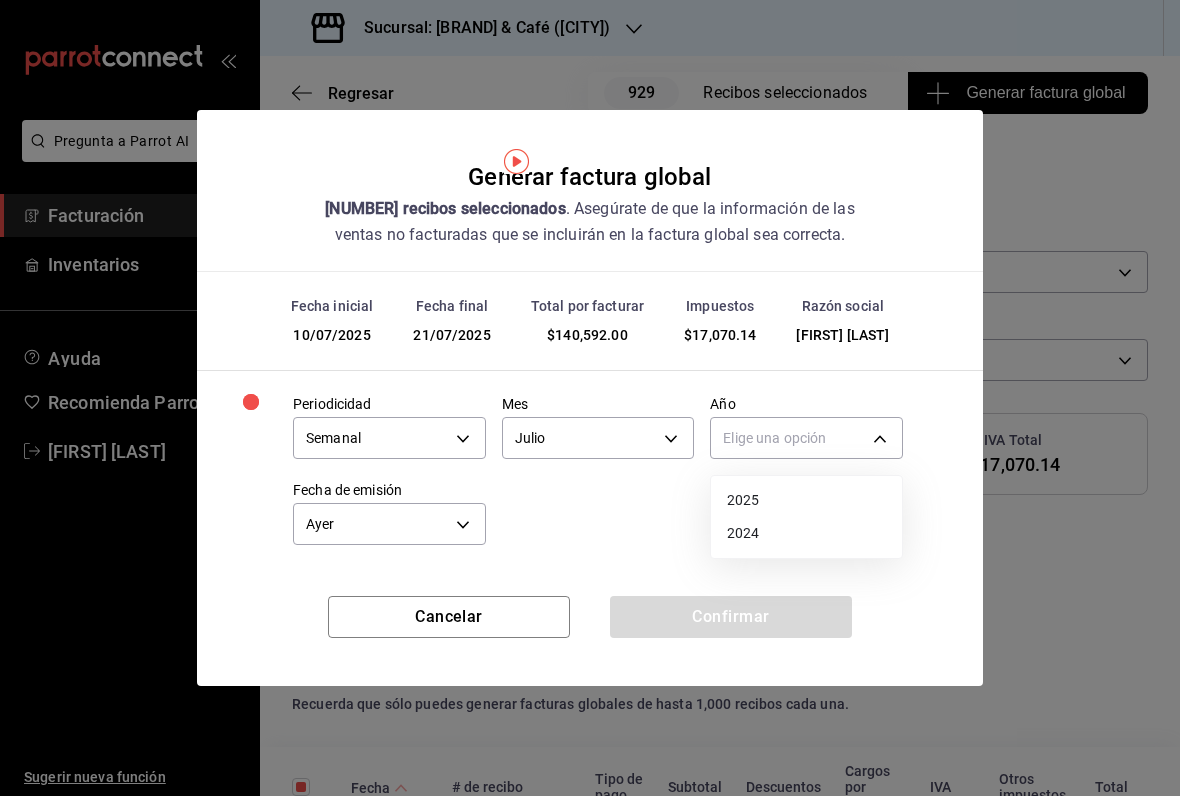 click on "2025" at bounding box center (806, 500) 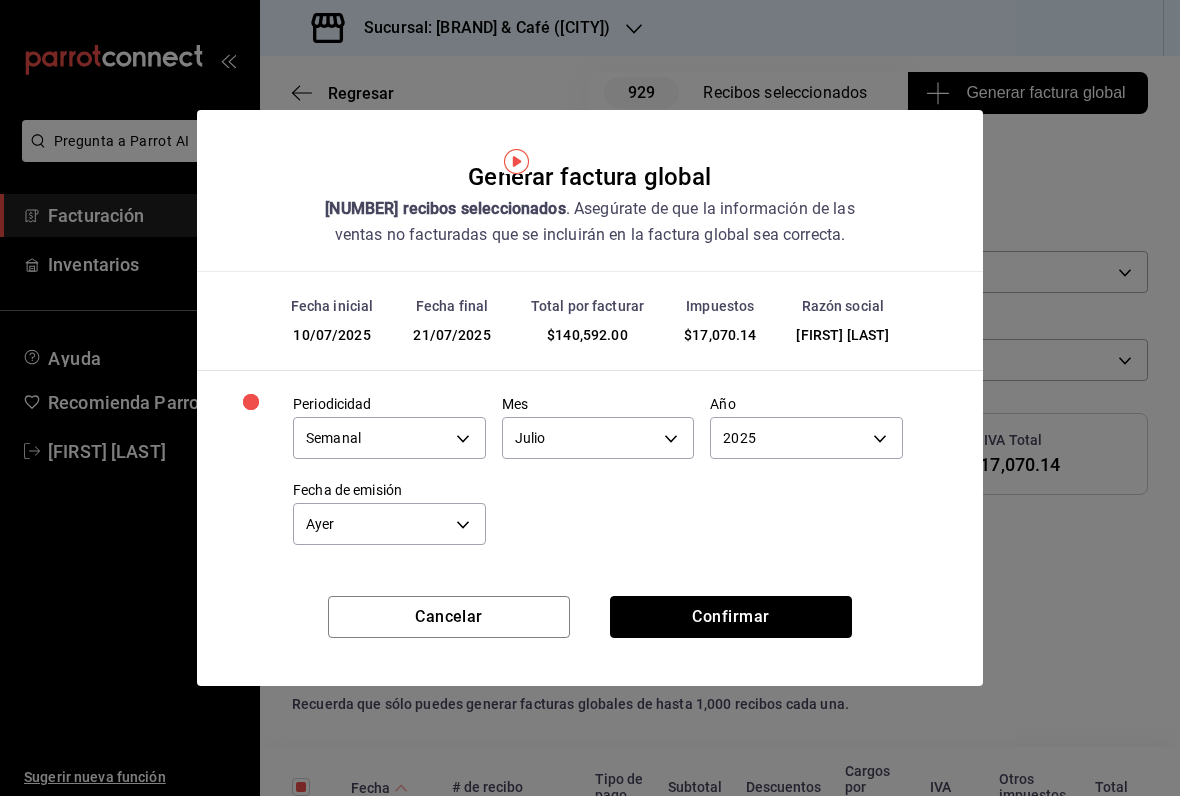 click on "Confirmar" at bounding box center [731, 617] 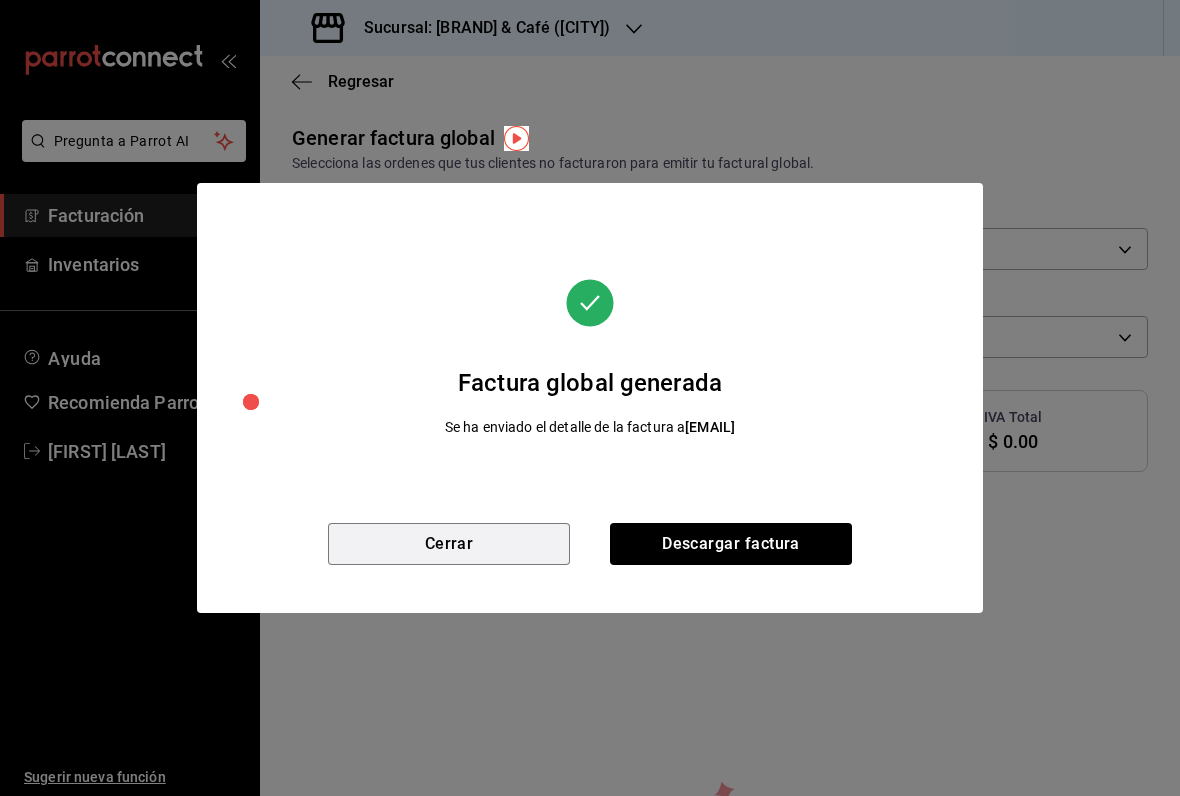 click on "Cerrar" at bounding box center (449, 544) 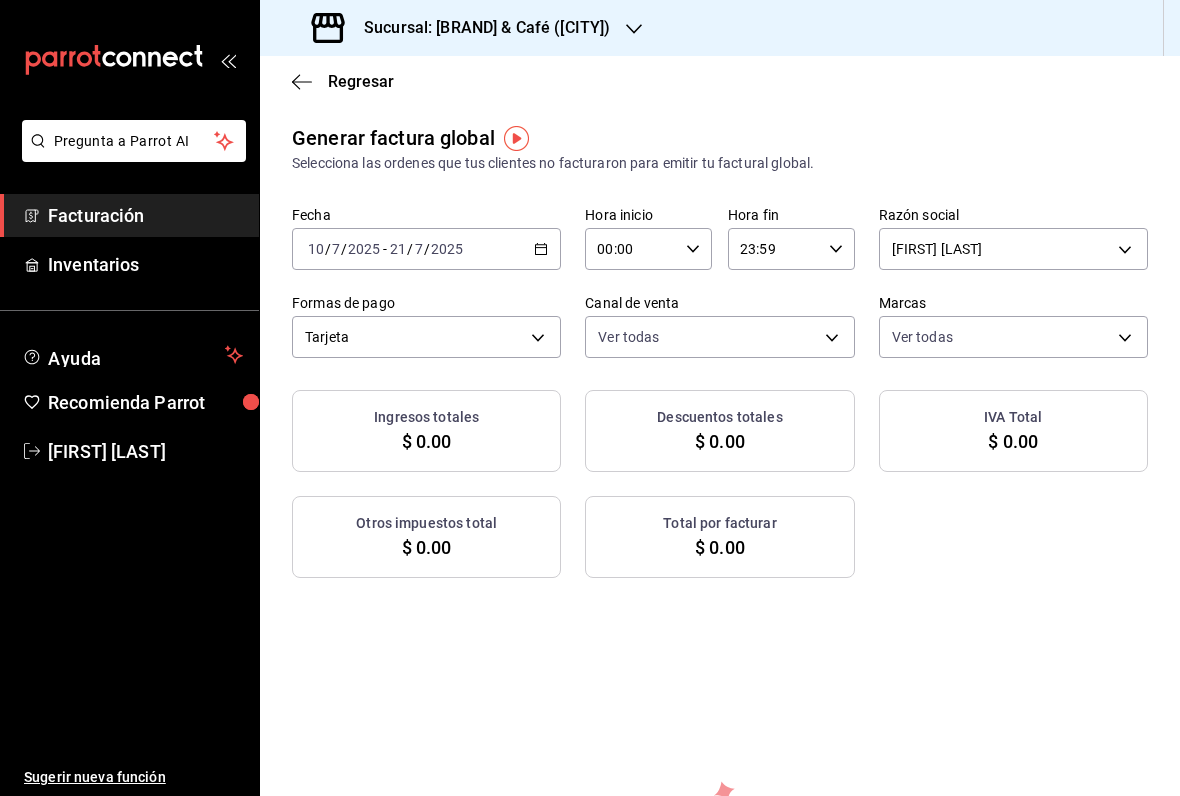 click on "Regresar" at bounding box center (343, 81) 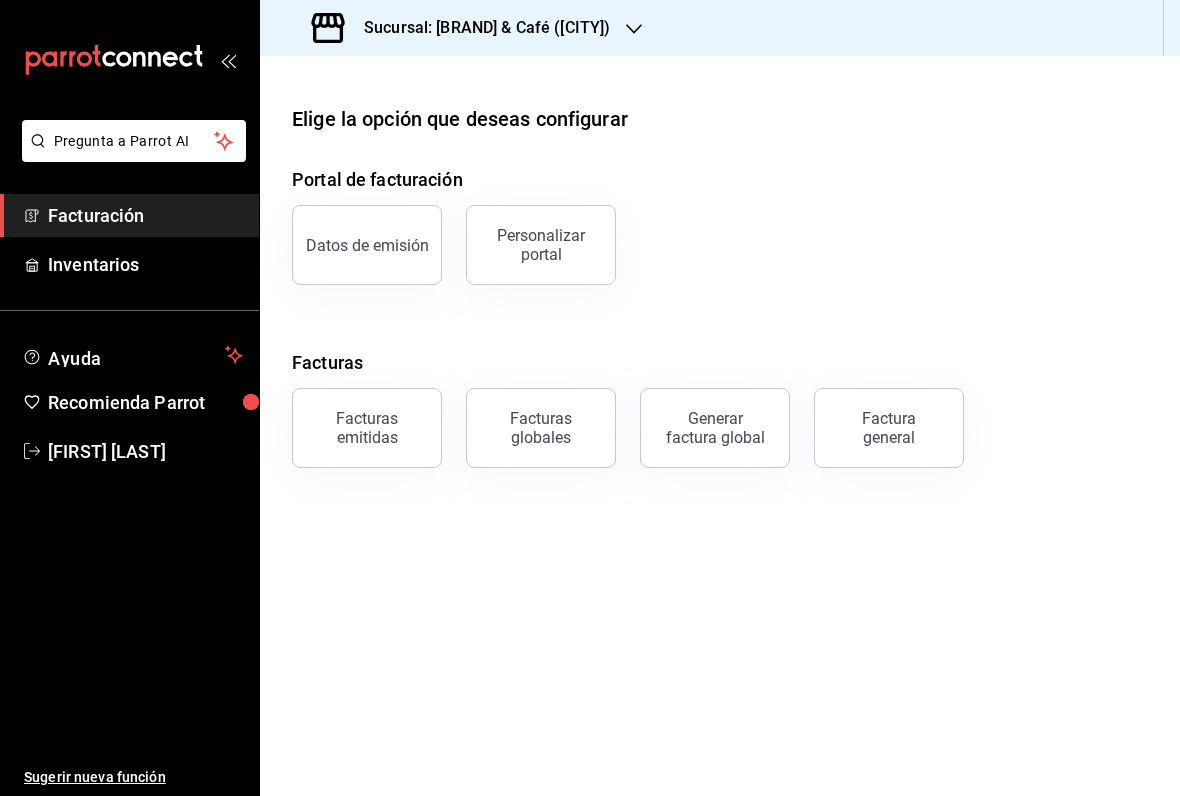 click on "Facturas emitidas" at bounding box center [367, 428] 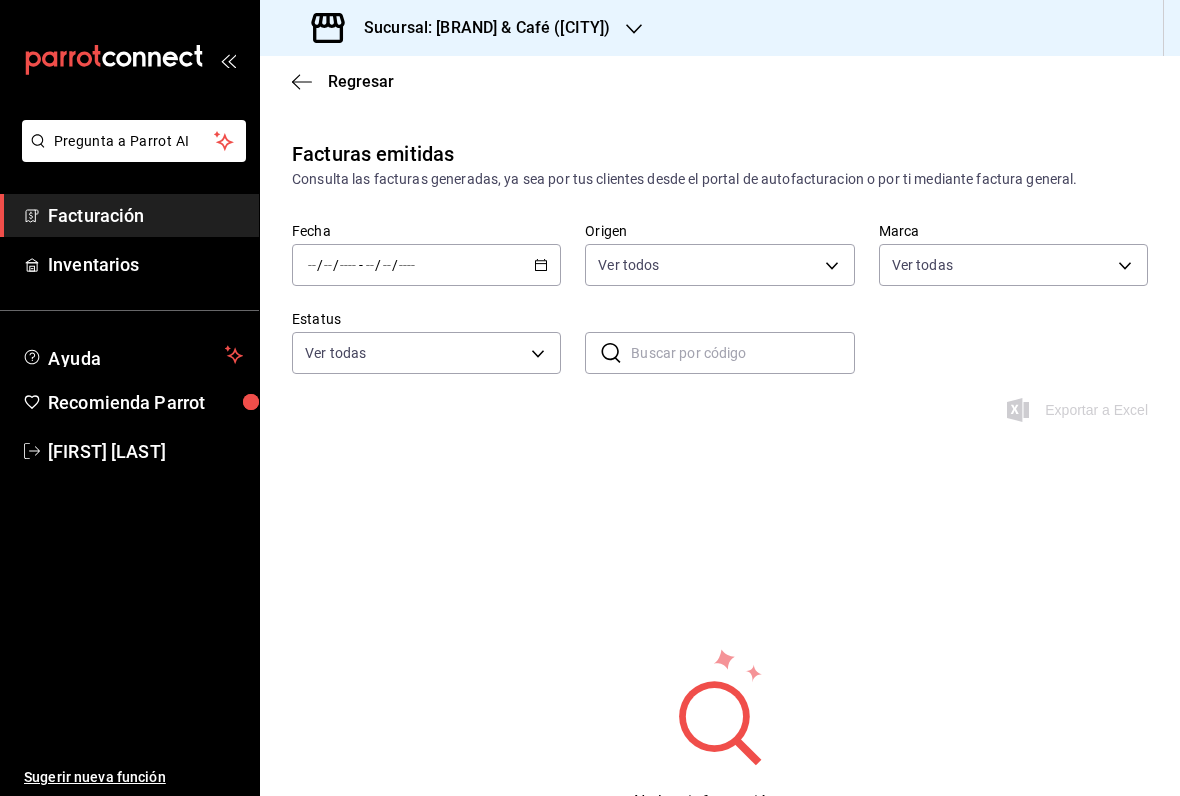 click 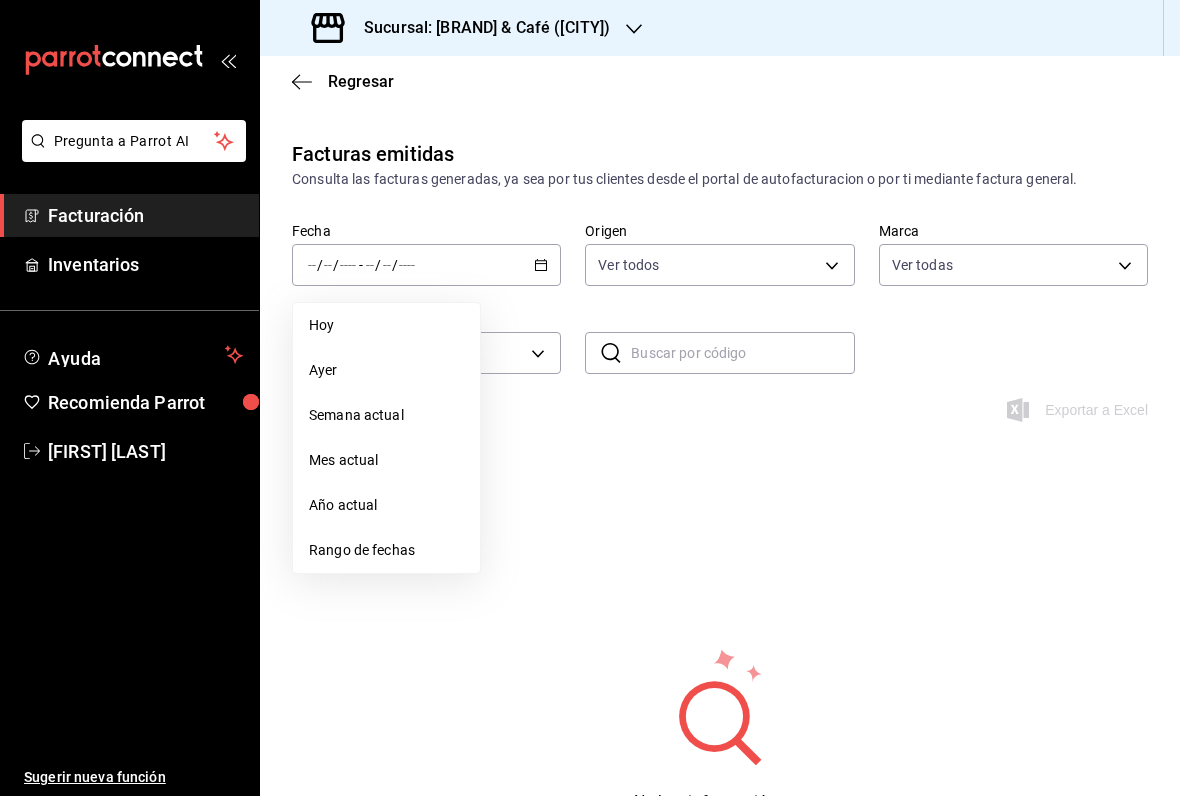 click on "Ayer" at bounding box center [386, 370] 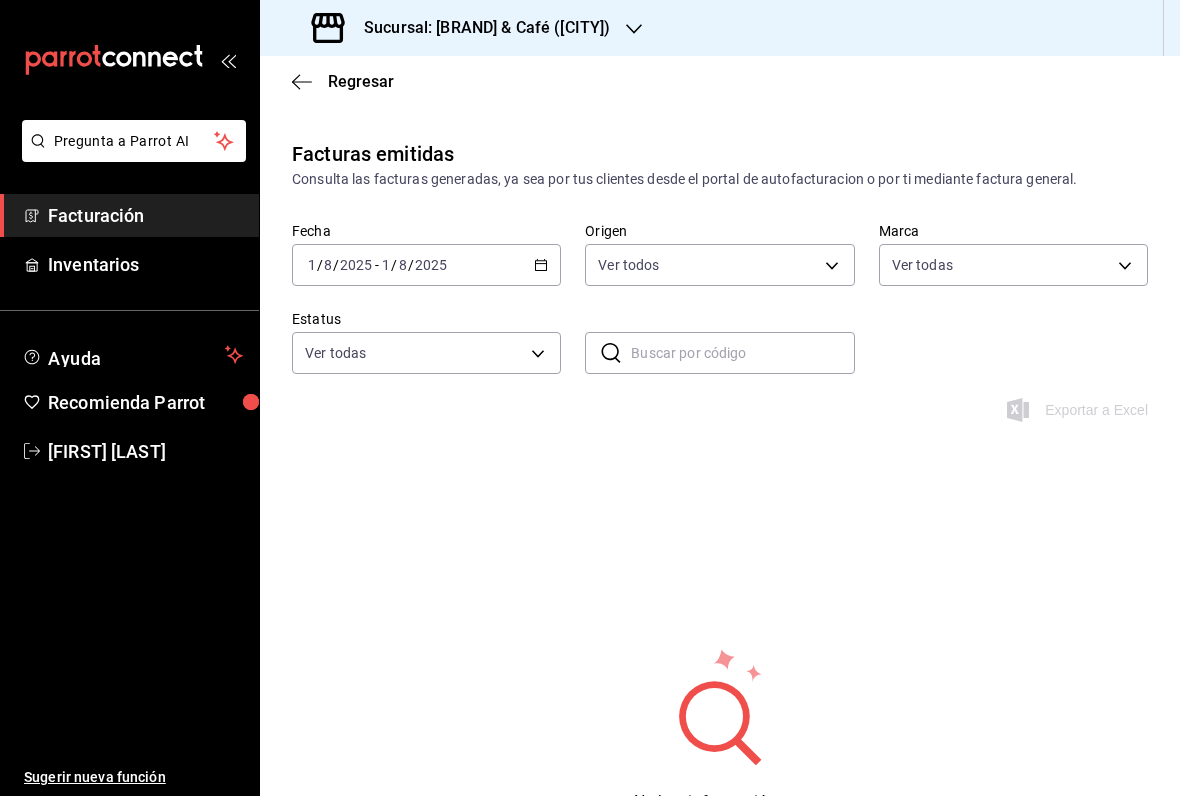 click on "2025-08-01 1 / 8 / 2025 - 2025-08-01 1 / 8 / 2025" at bounding box center [426, 265] 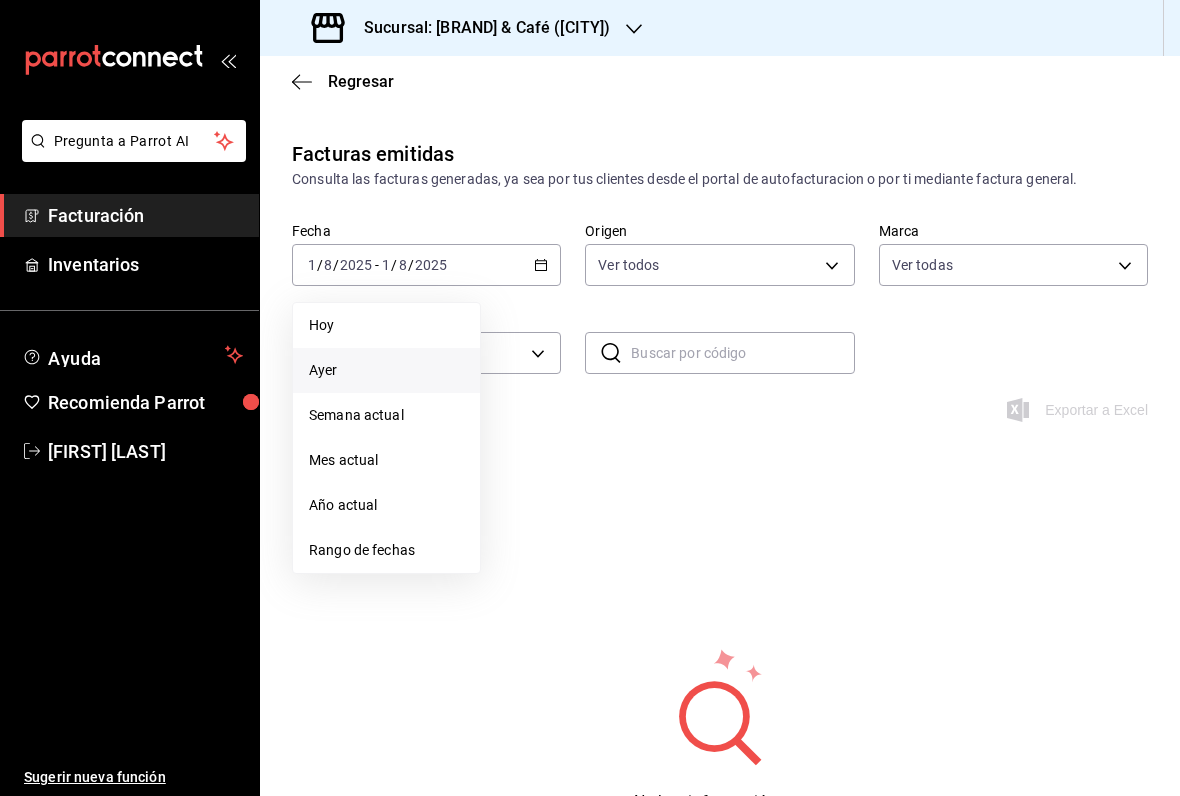 click on "Hoy" at bounding box center [386, 325] 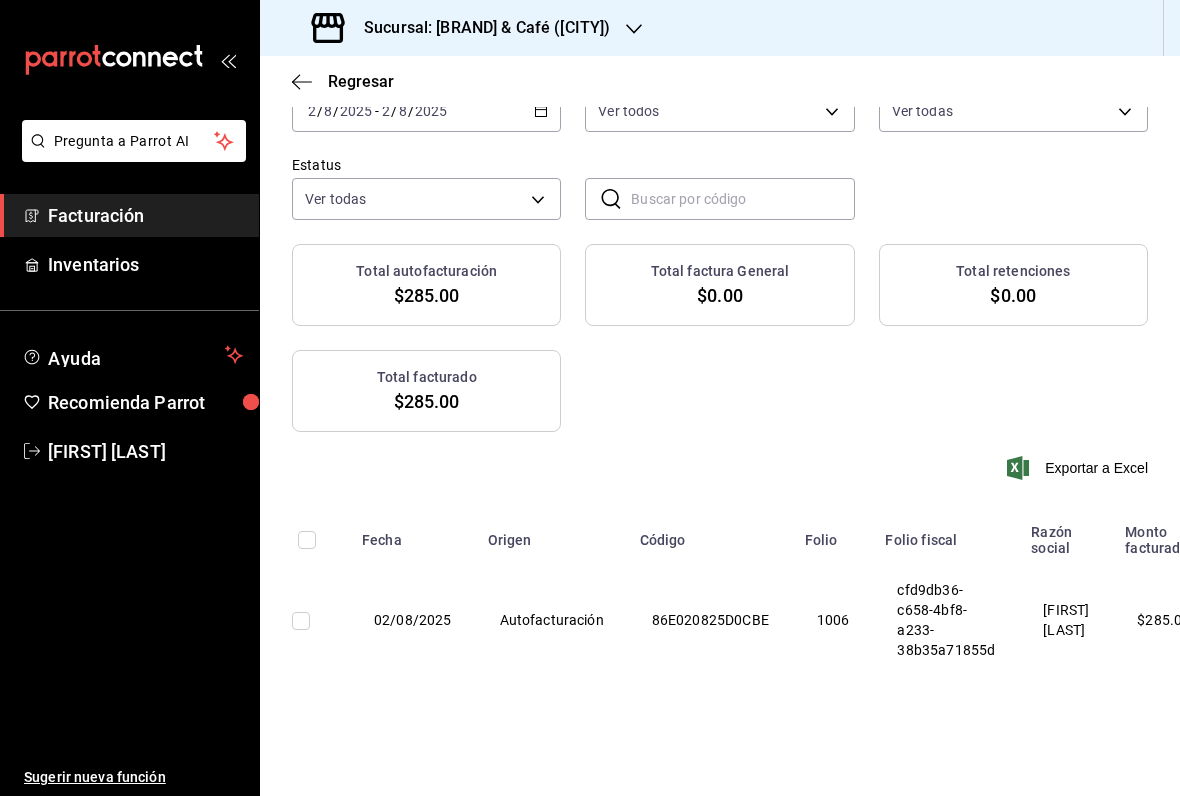 scroll, scrollTop: 156, scrollLeft: 0, axis: vertical 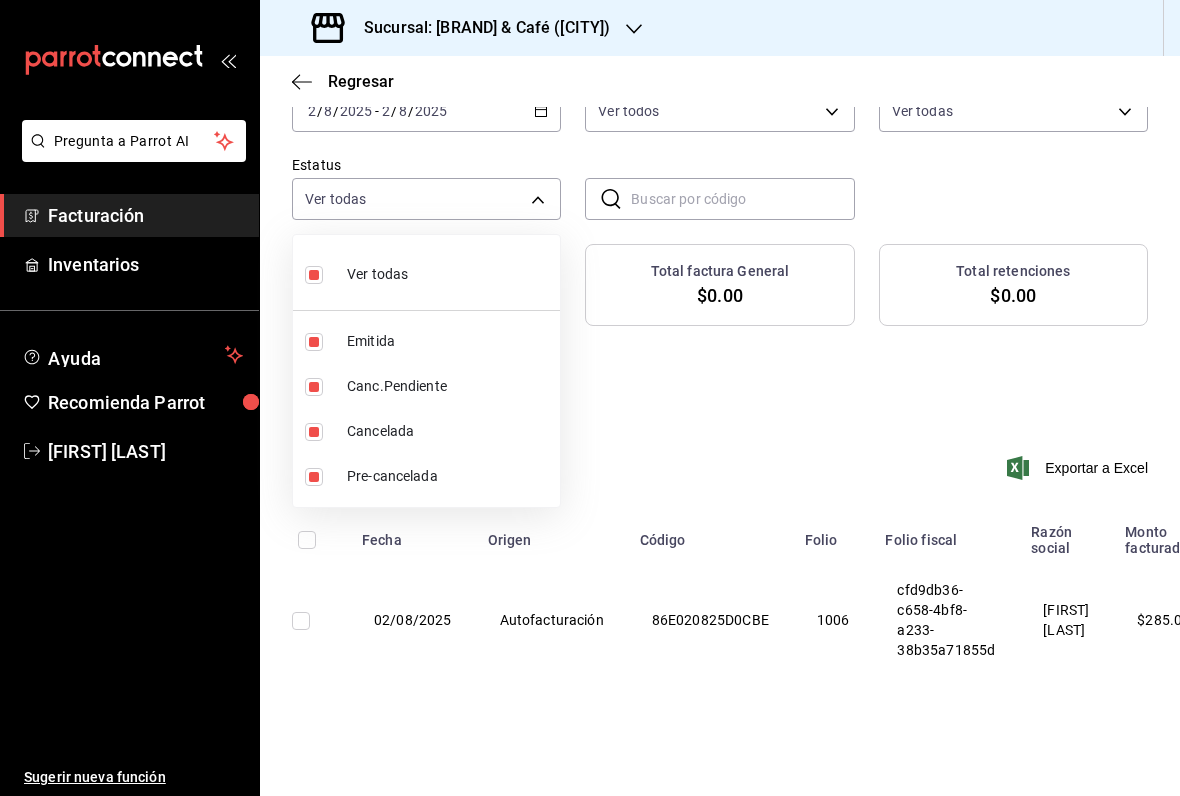 click at bounding box center [590, 398] 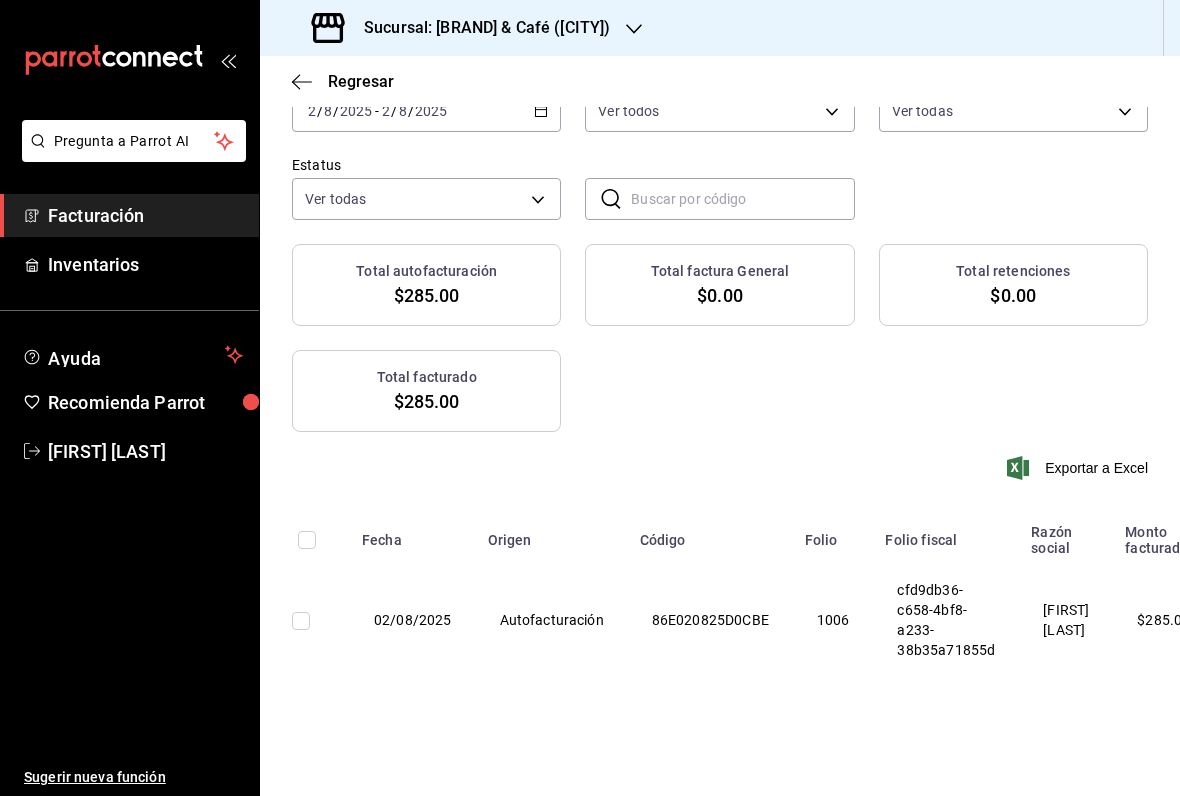 click on "Regresar" at bounding box center (361, 81) 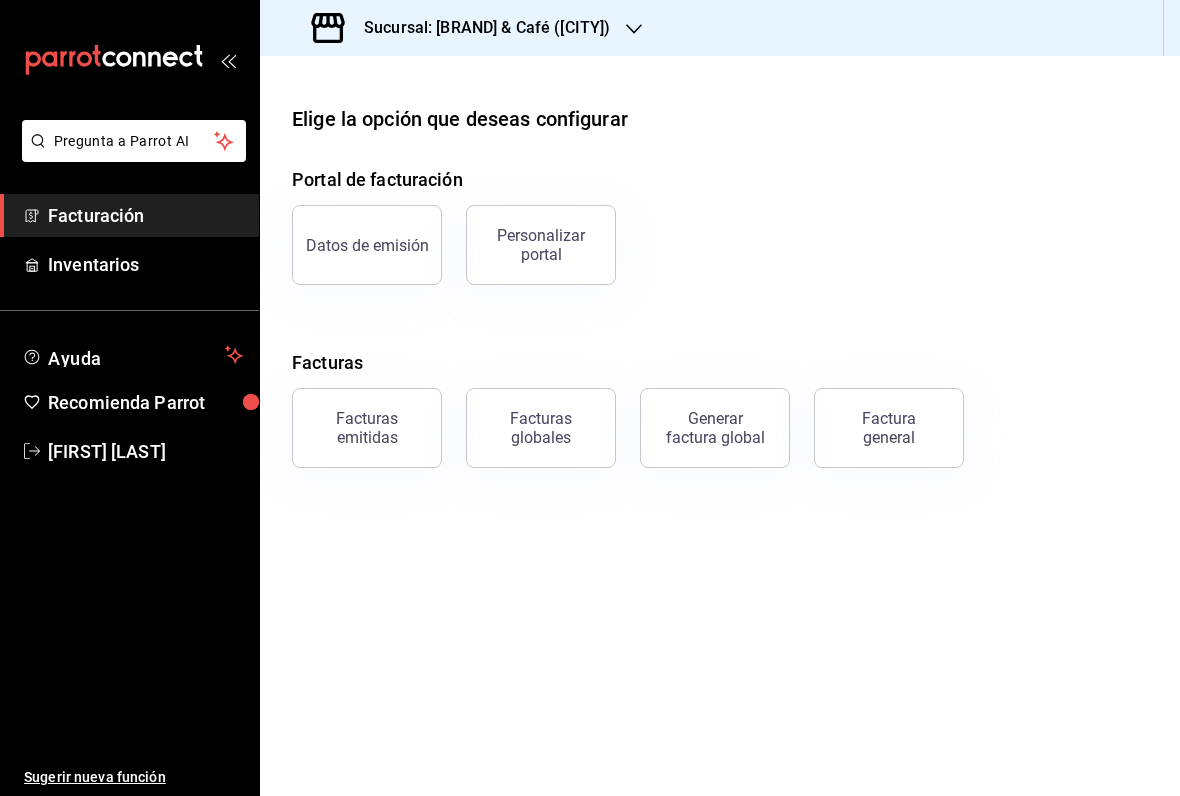 click on "Facturas globales" at bounding box center (541, 428) 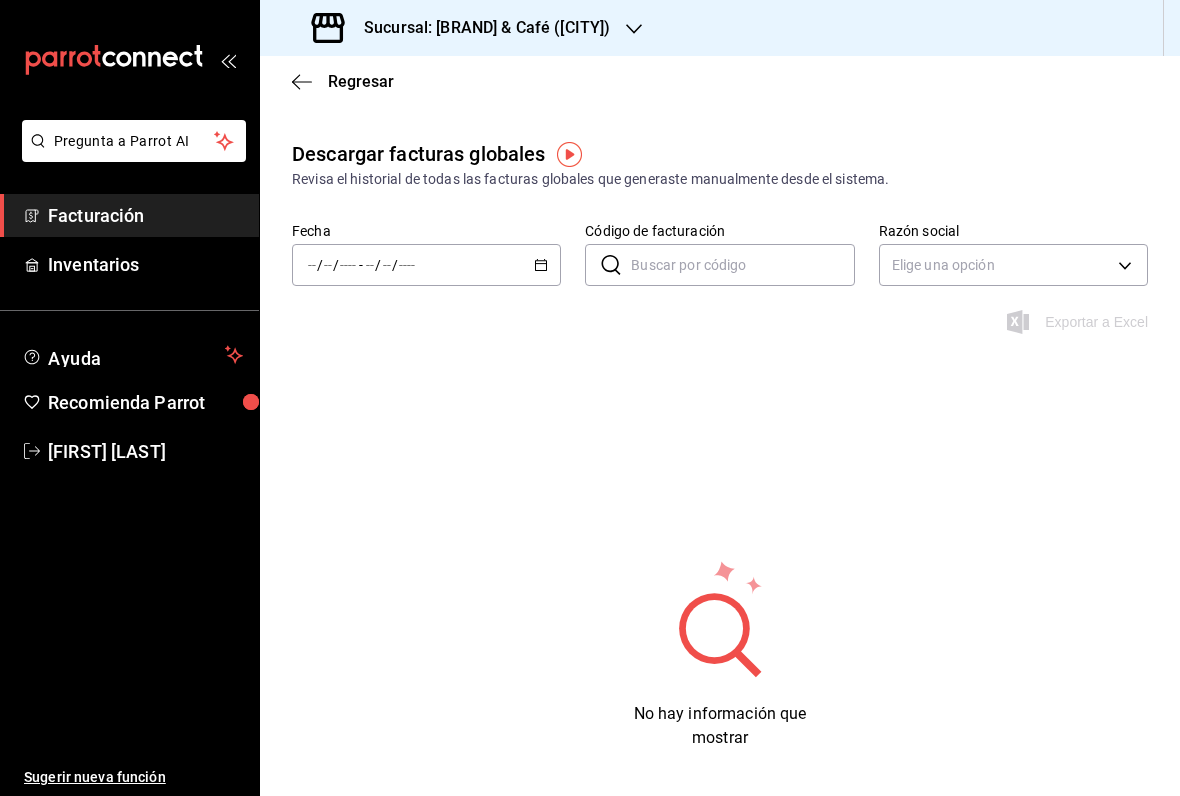 click 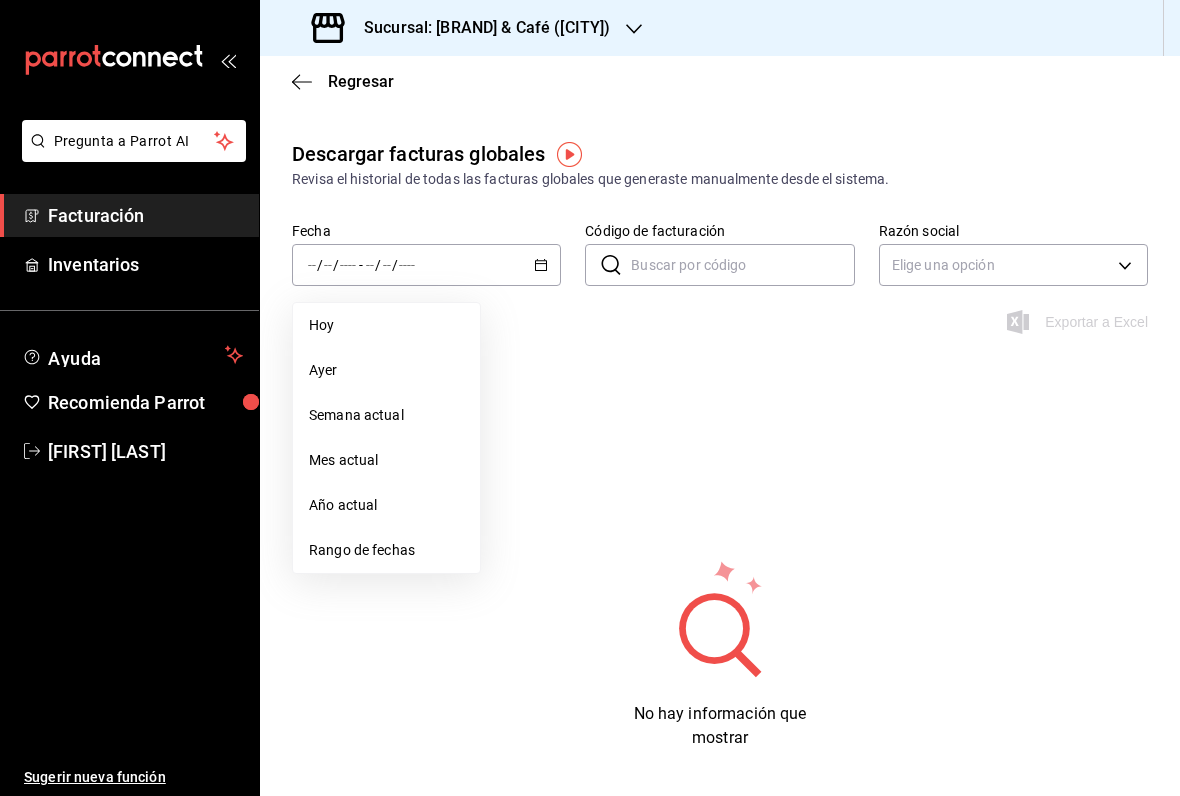 click on "Ayer" at bounding box center (386, 370) 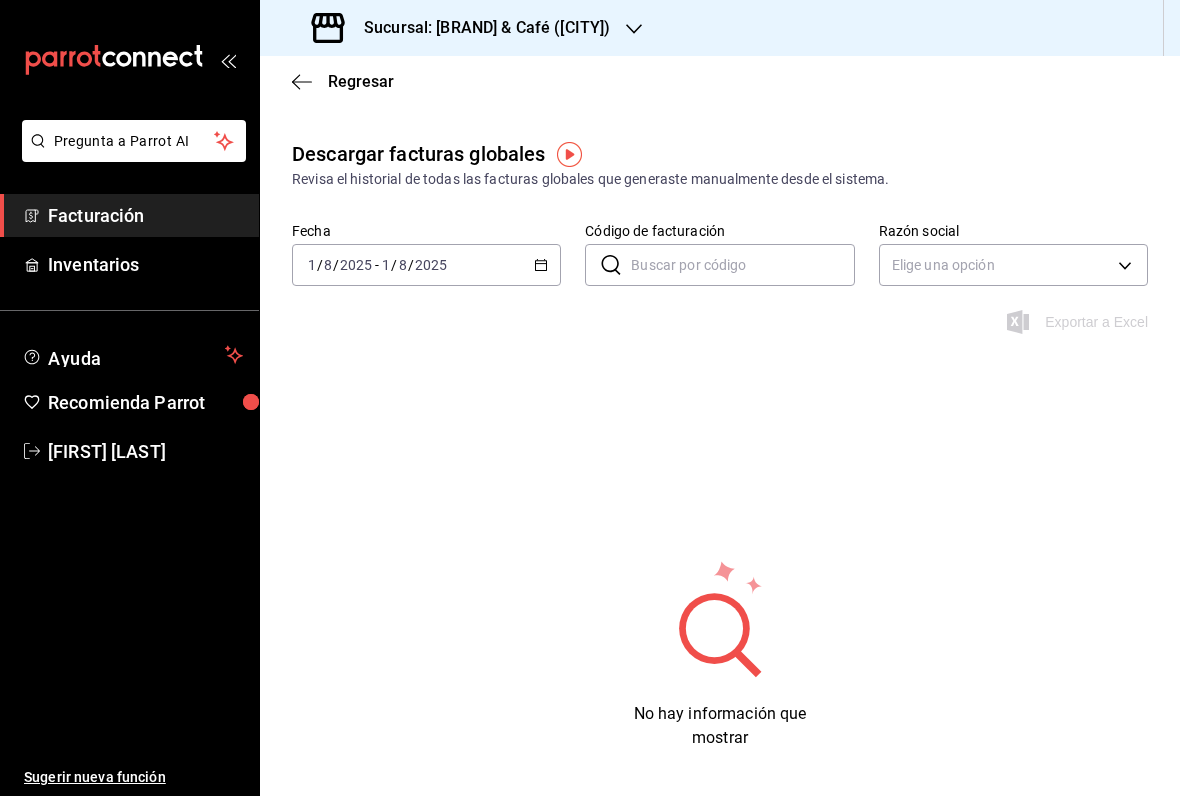 click on "2025-08-01 1 / 8 / 2025 - 2025-08-01 1 / 8 / 2025" at bounding box center [426, 265] 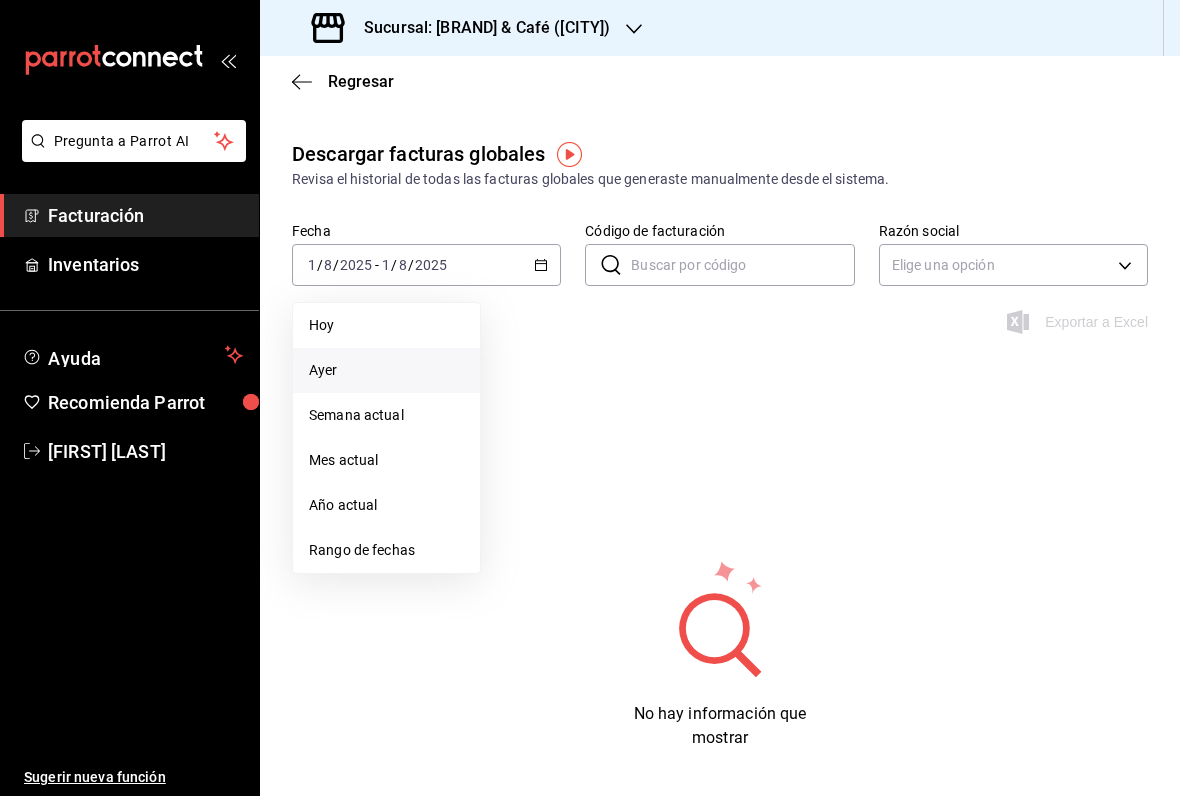 click on "Hoy" at bounding box center [386, 325] 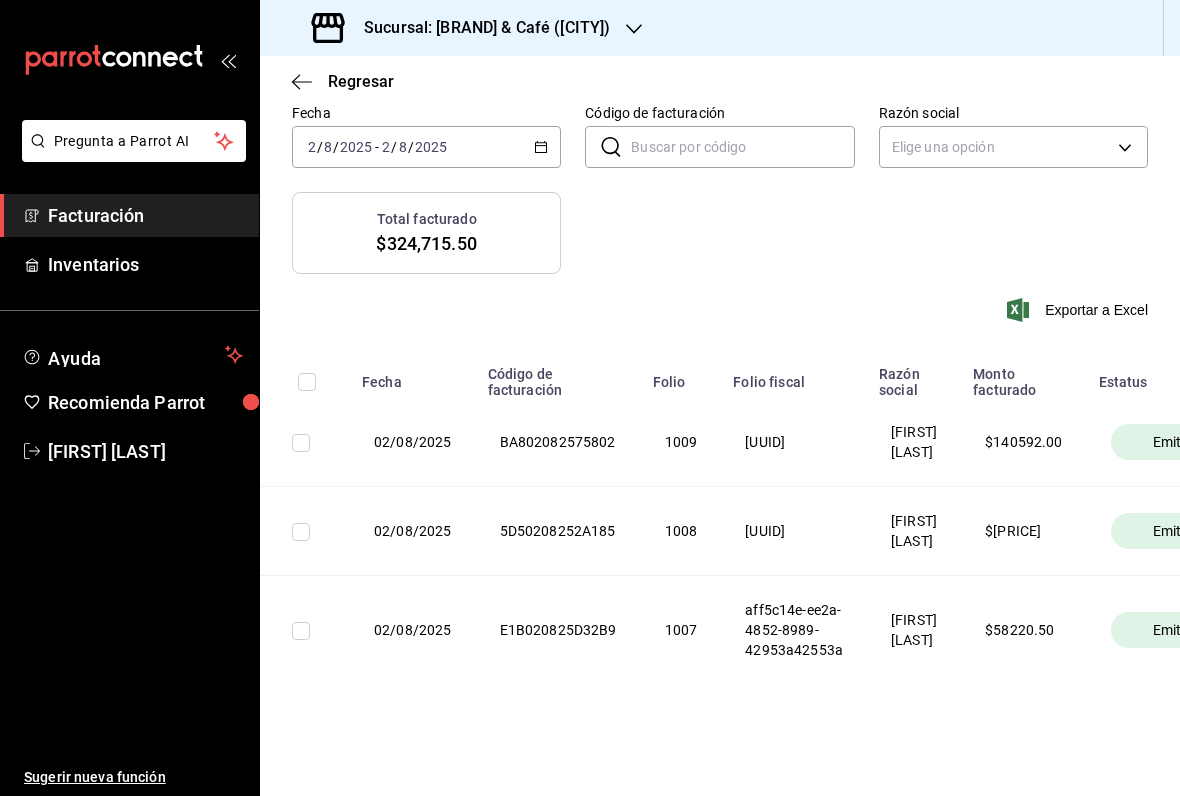 scroll, scrollTop: 220, scrollLeft: 0, axis: vertical 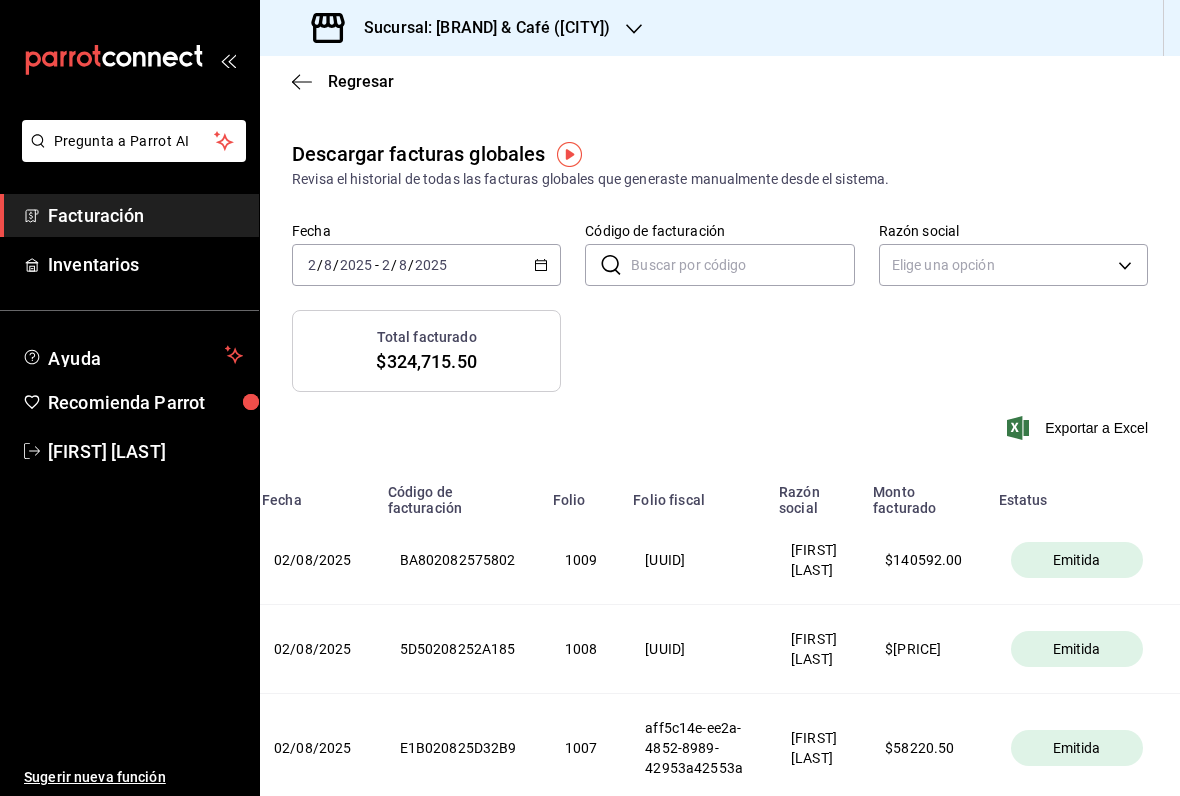 click on "Regresar" at bounding box center [720, 81] 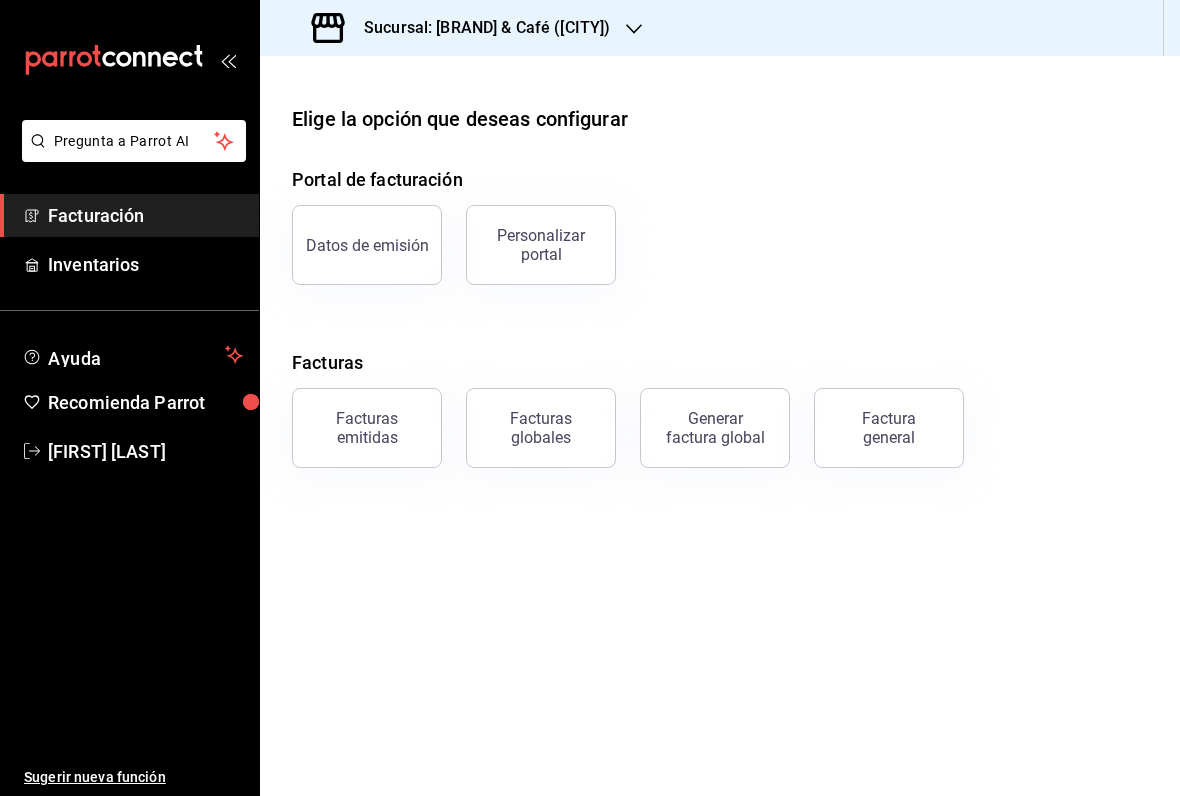 click on "Sucursal: [BRAND] & Café ([CITY])" at bounding box center [463, 28] 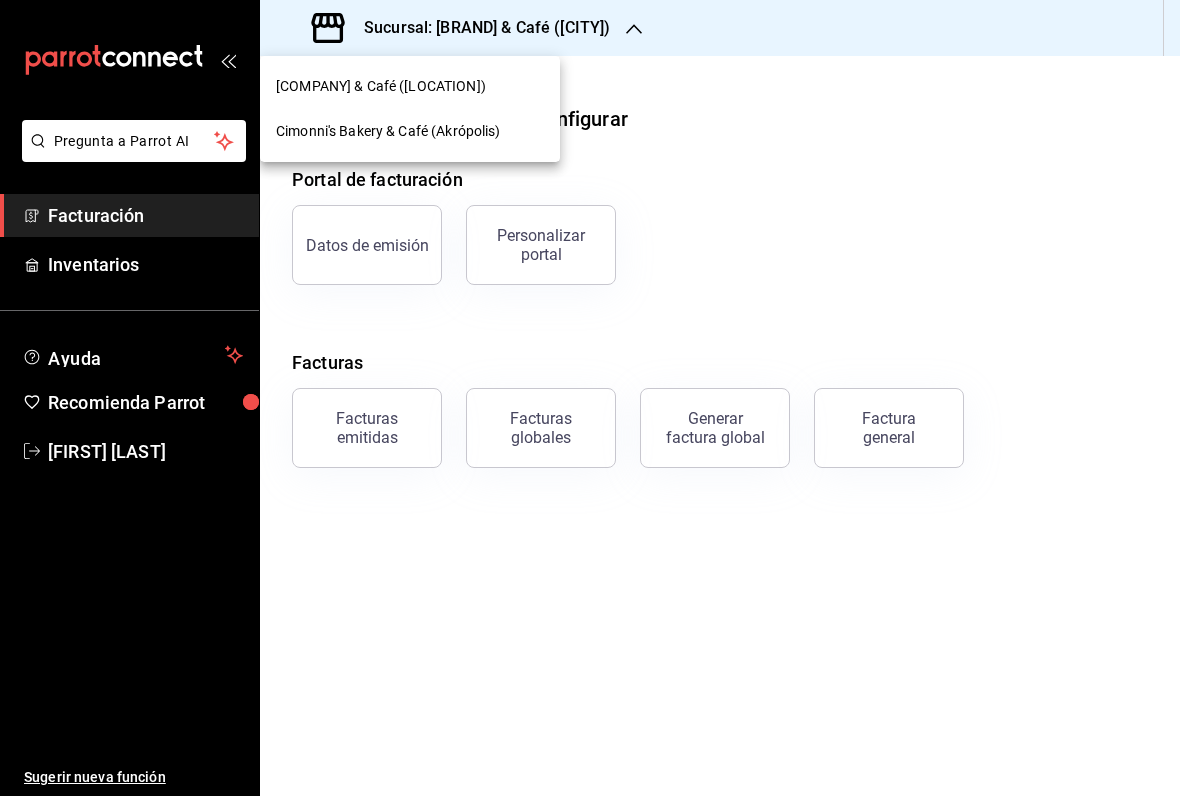 click on "[COMPANY] & Café ([LOCATION])" at bounding box center [410, 86] 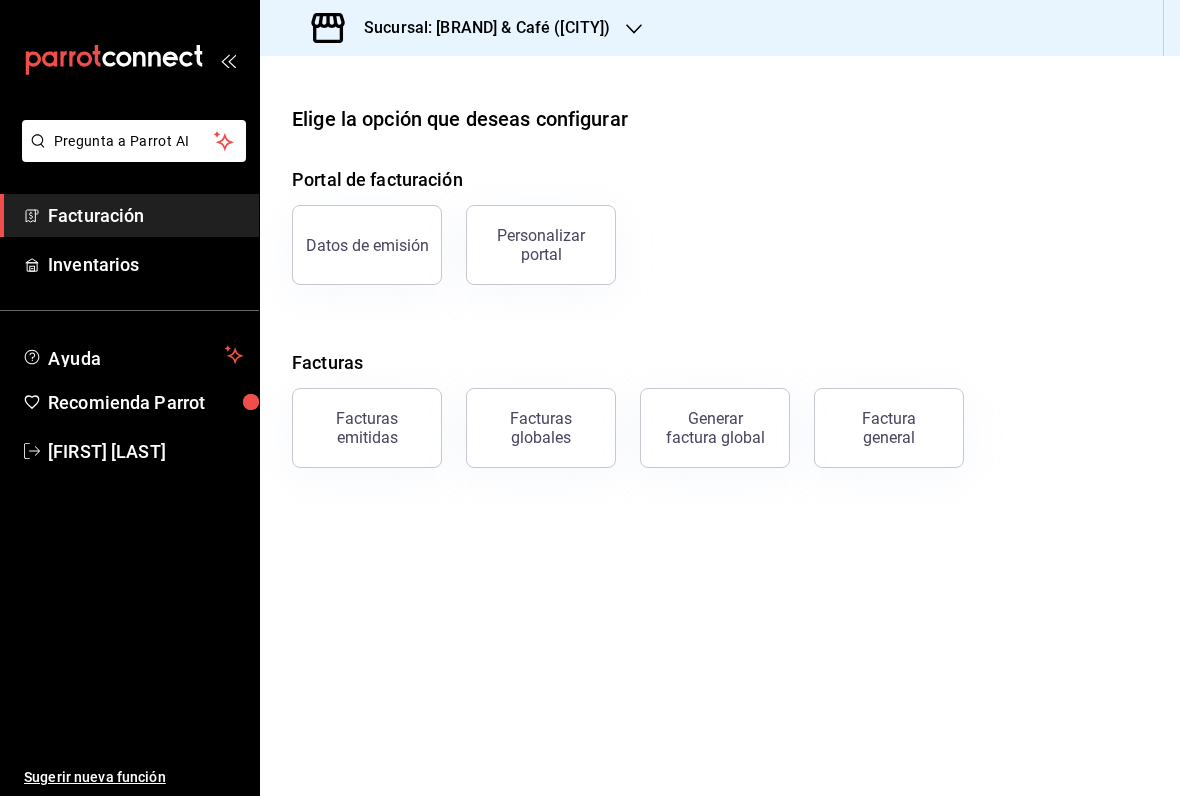 click on "Facturas globales" at bounding box center (541, 428) 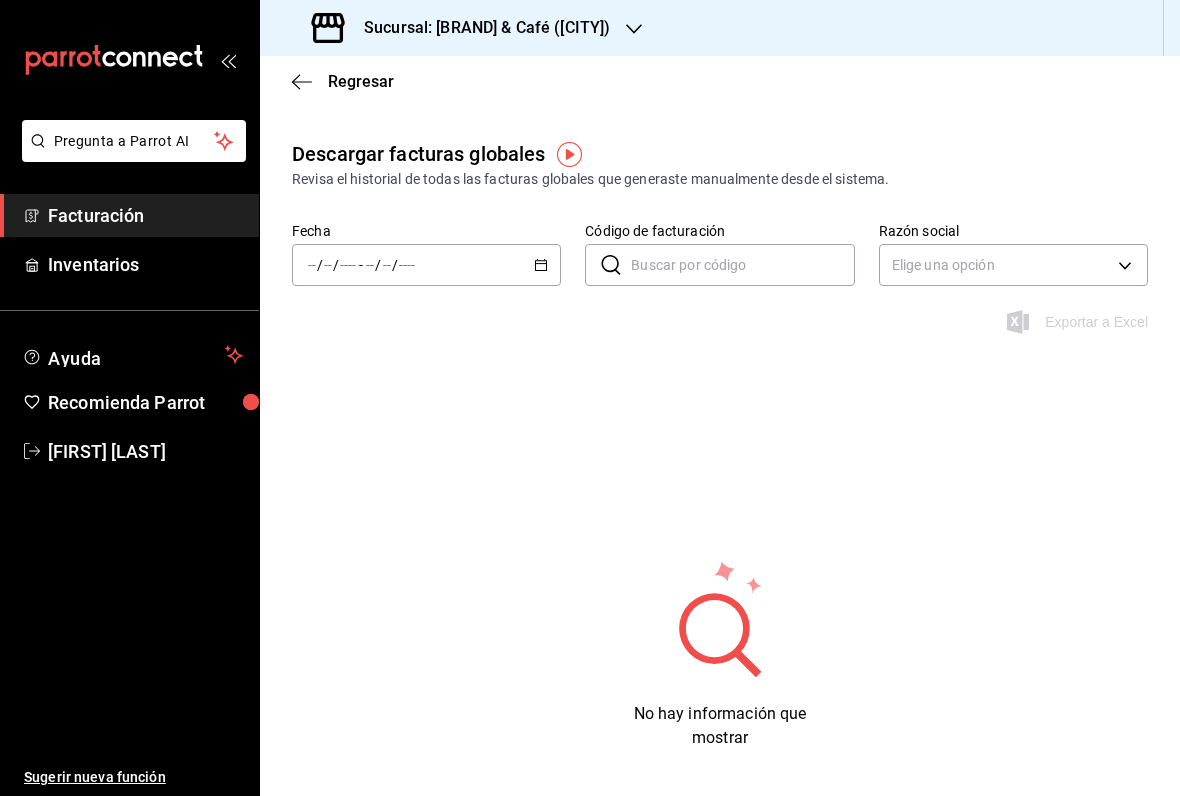 click on "/ / - / /" at bounding box center [426, 265] 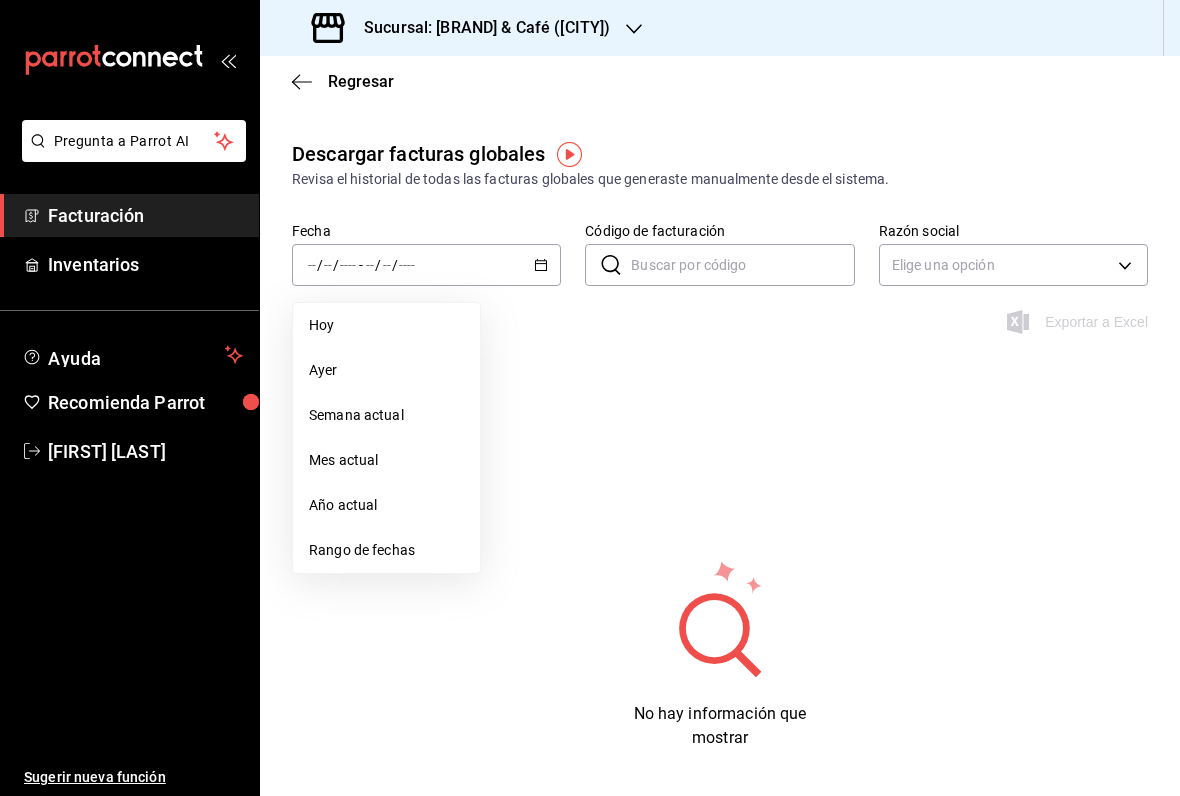 click on "Ayer" at bounding box center (386, 370) 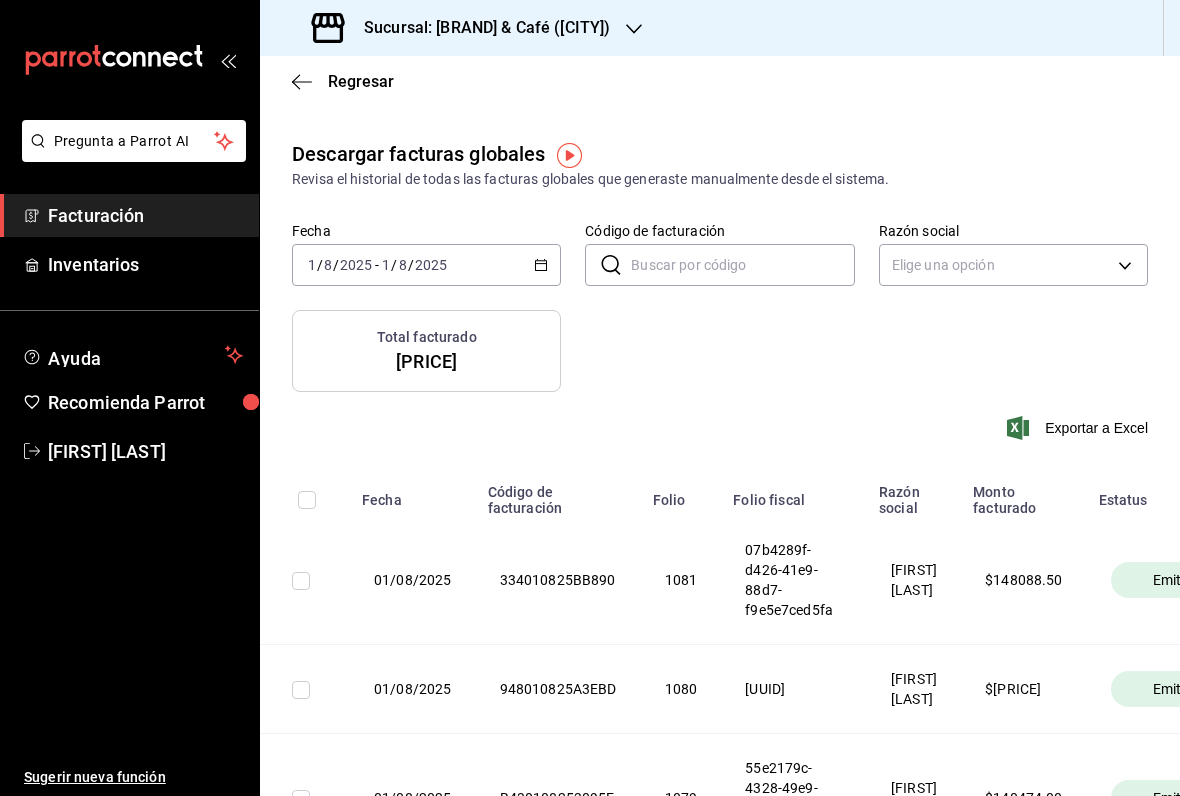 scroll, scrollTop: 0, scrollLeft: 0, axis: both 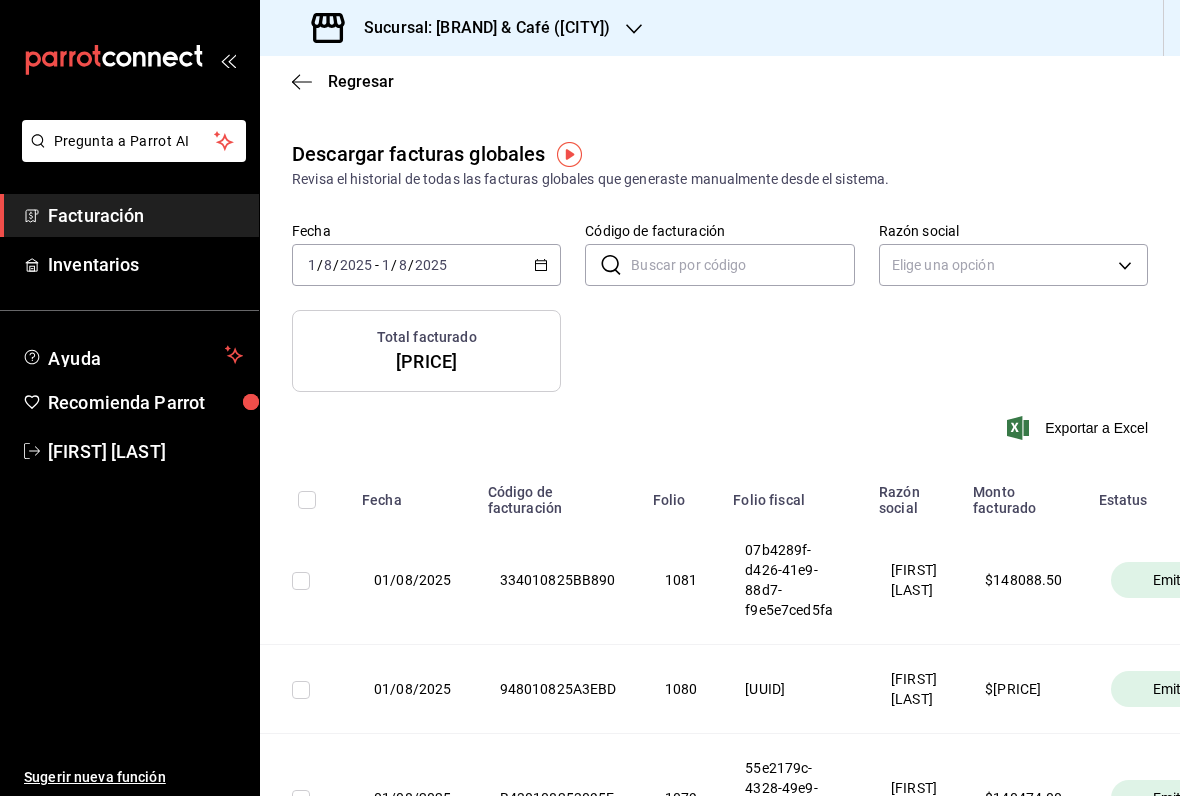 click on "Regresar" at bounding box center [720, 81] 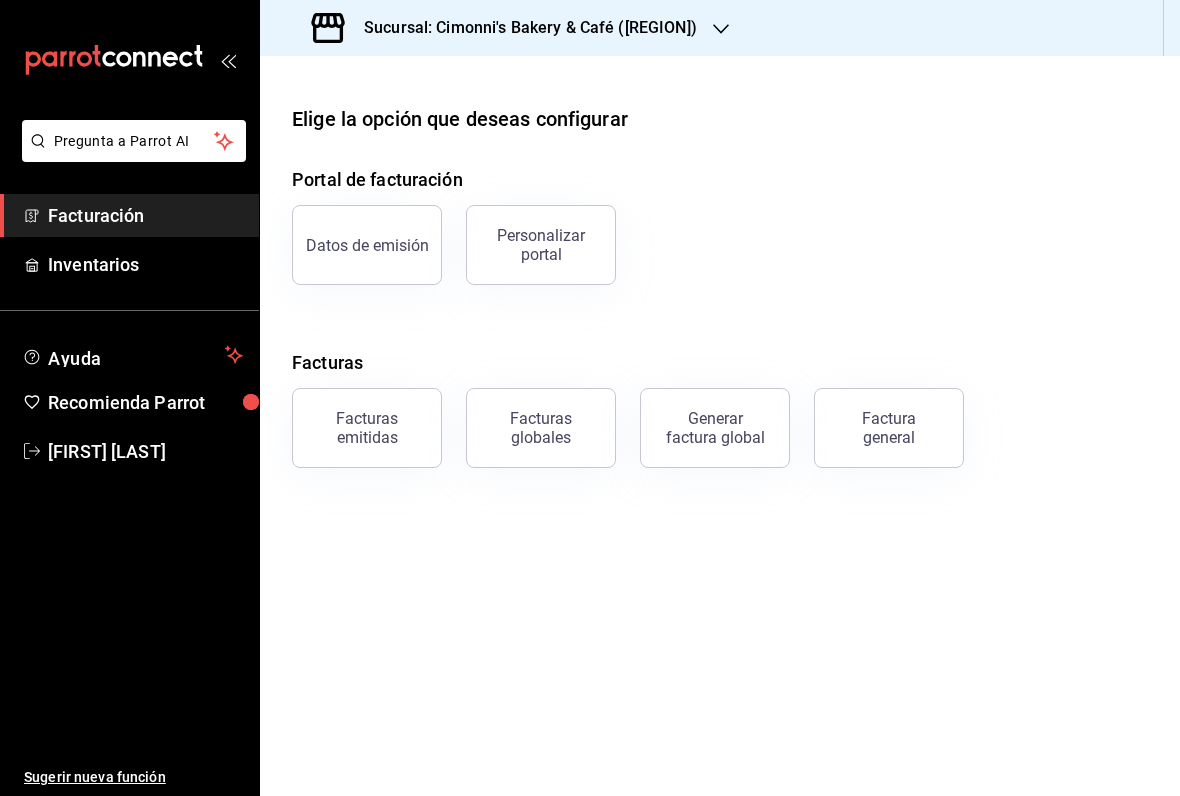 scroll, scrollTop: 0, scrollLeft: 0, axis: both 